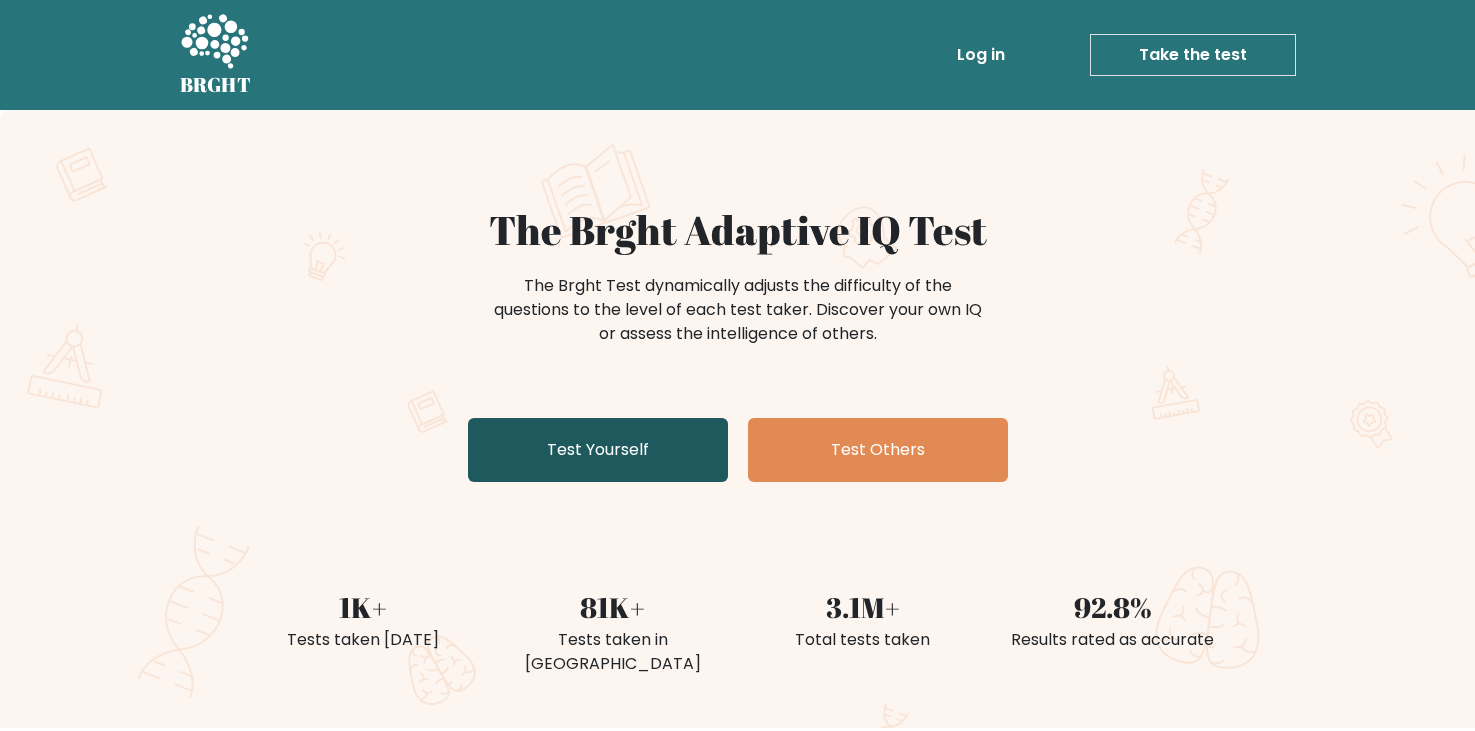 scroll, scrollTop: 0, scrollLeft: 0, axis: both 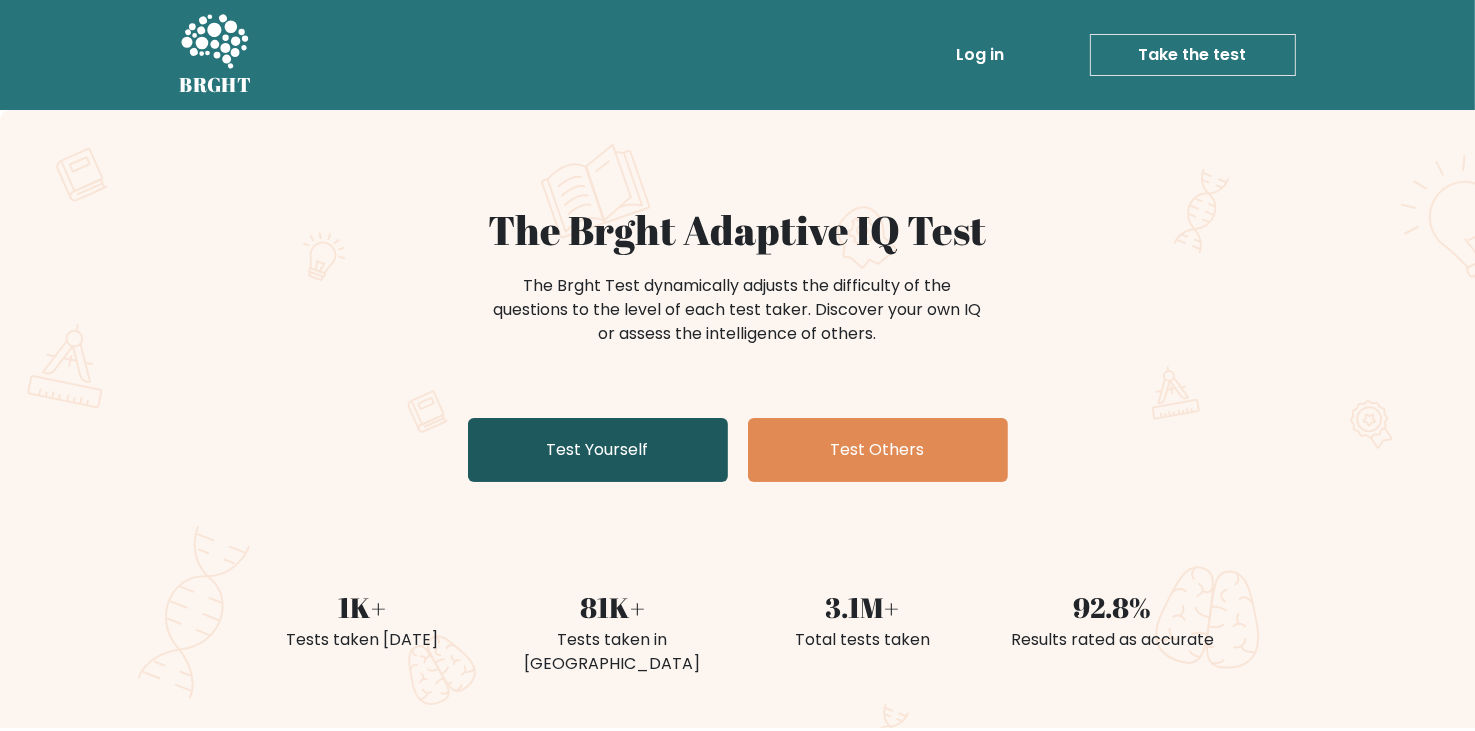 click on "Test Yourself" at bounding box center [598, 450] 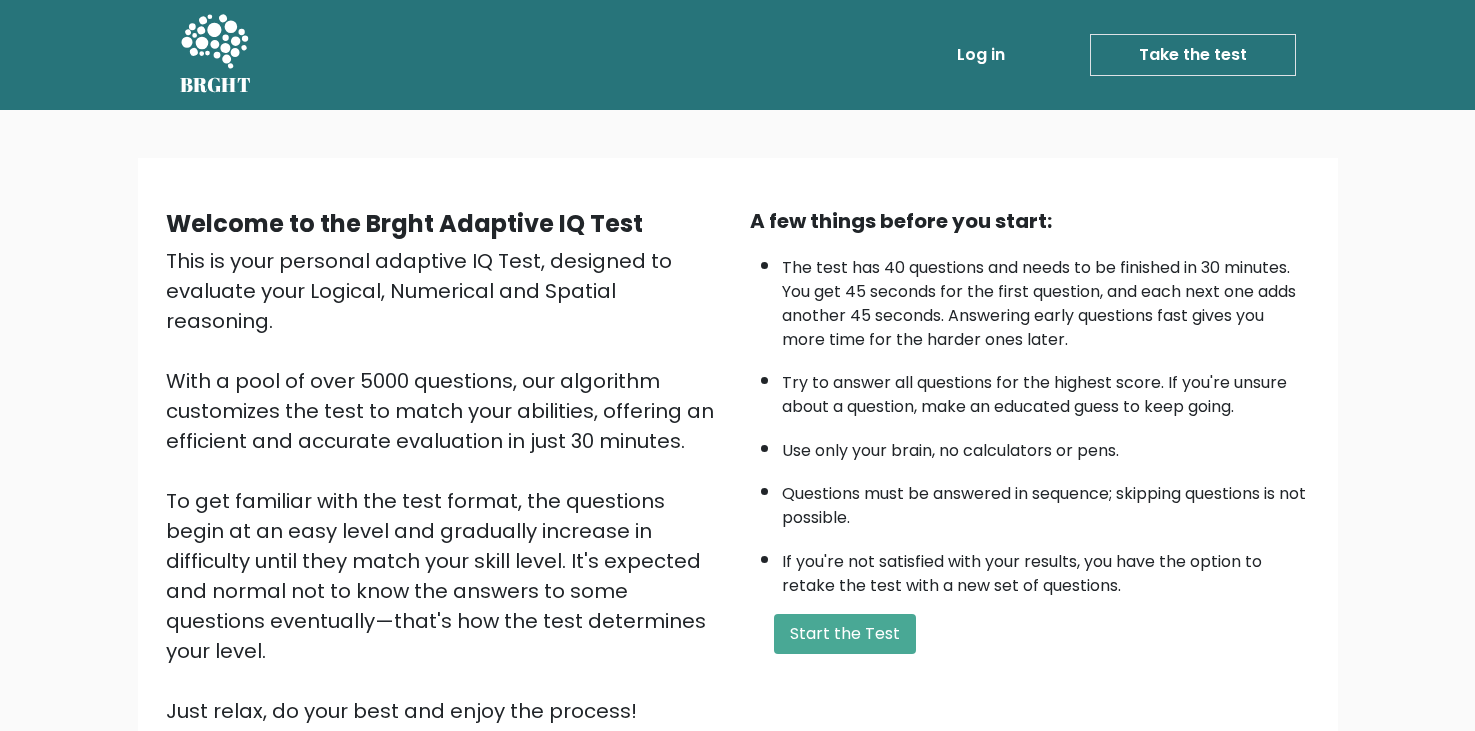 scroll, scrollTop: 0, scrollLeft: 0, axis: both 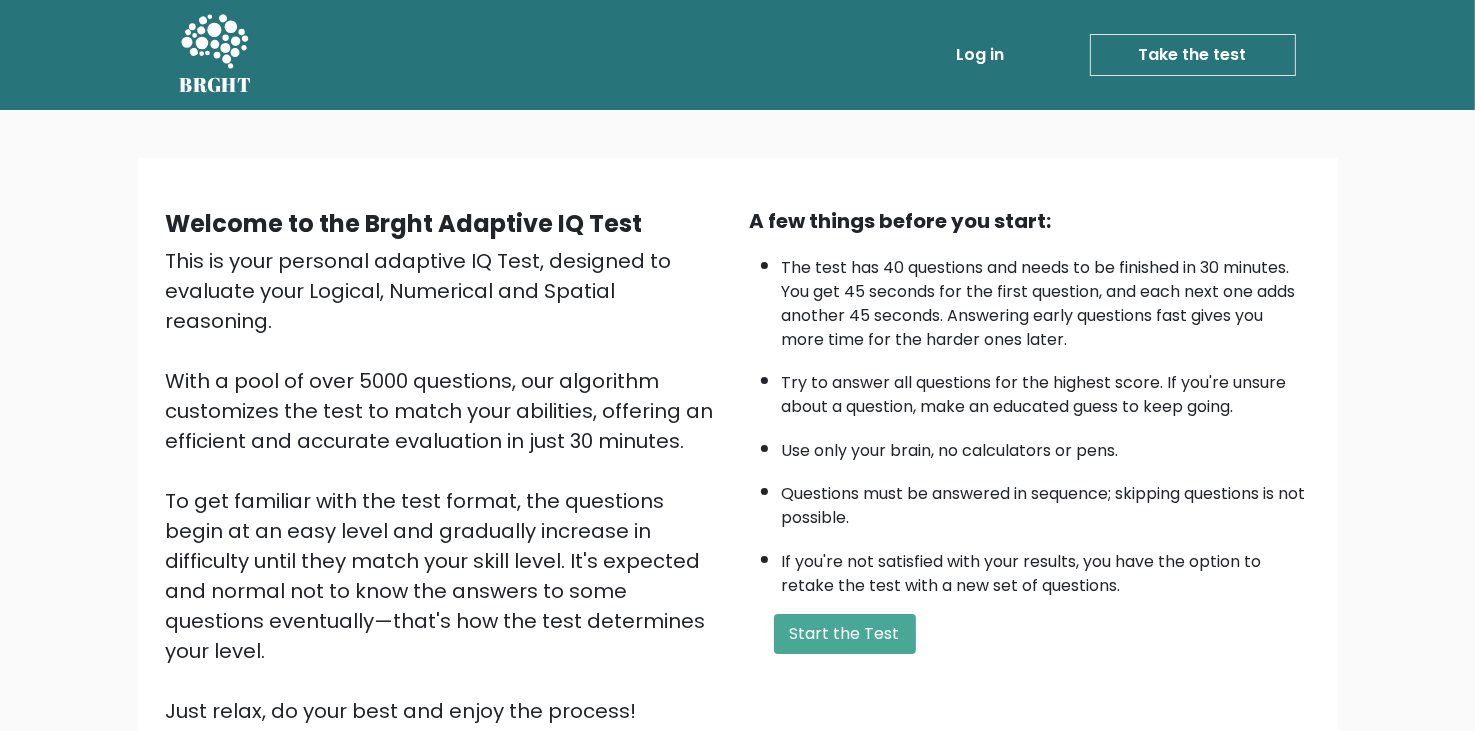 click on "A few things before you start:
The test has 40 questions and needs to be finished in 30 minutes. You get 45 seconds for the first question, and each next one adds another 45 seconds. Answering early questions fast gives you more time for the harder ones later.
Try to answer all questions for the highest score. If you're unsure about a question, make an educated guess to keep going.
Use only your brain, no calculators or pens.
Questions must be answered in sequence; skipping questions is not possible.
If you're not satisfied with your results, you have the option to retake the test with a new set of questions.
Start the Test" at bounding box center [1030, 466] 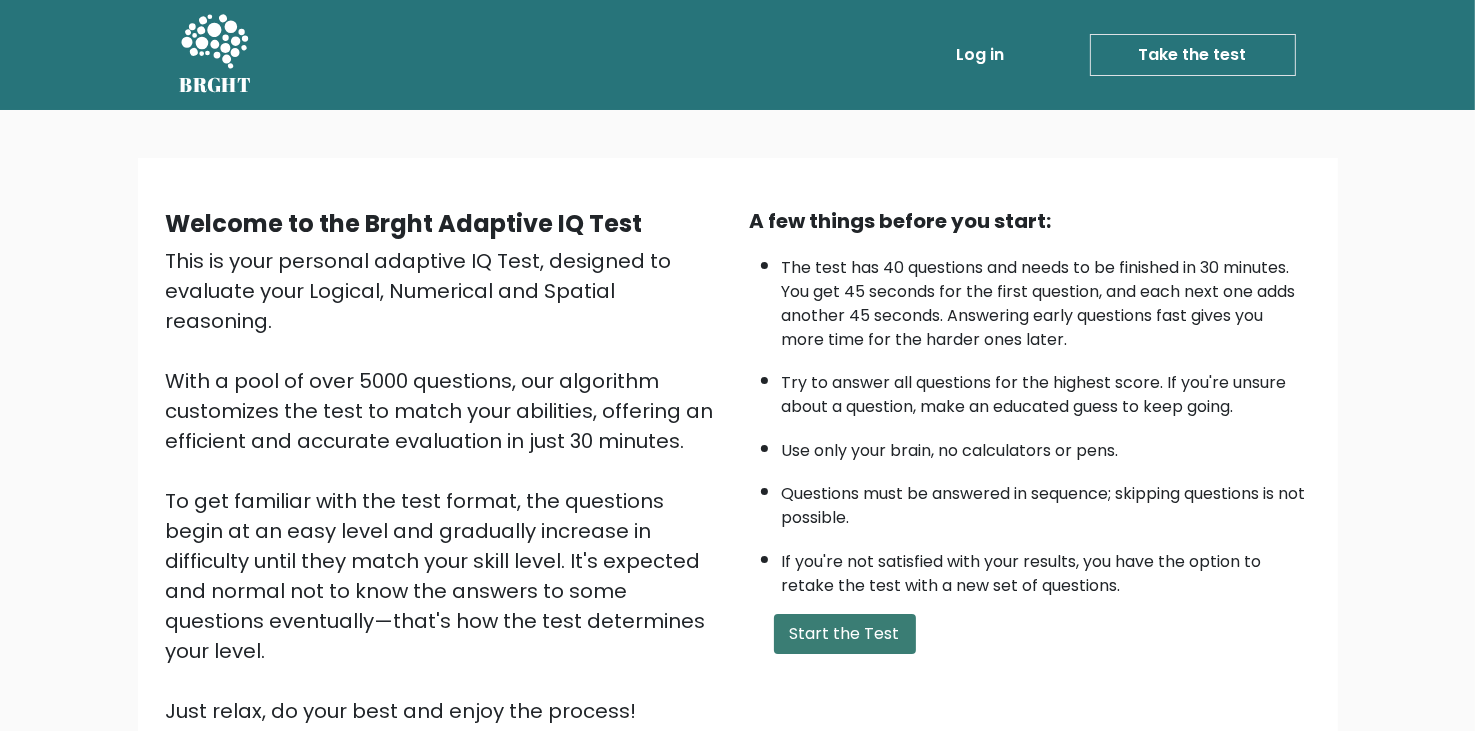 click on "Start the Test" at bounding box center (845, 634) 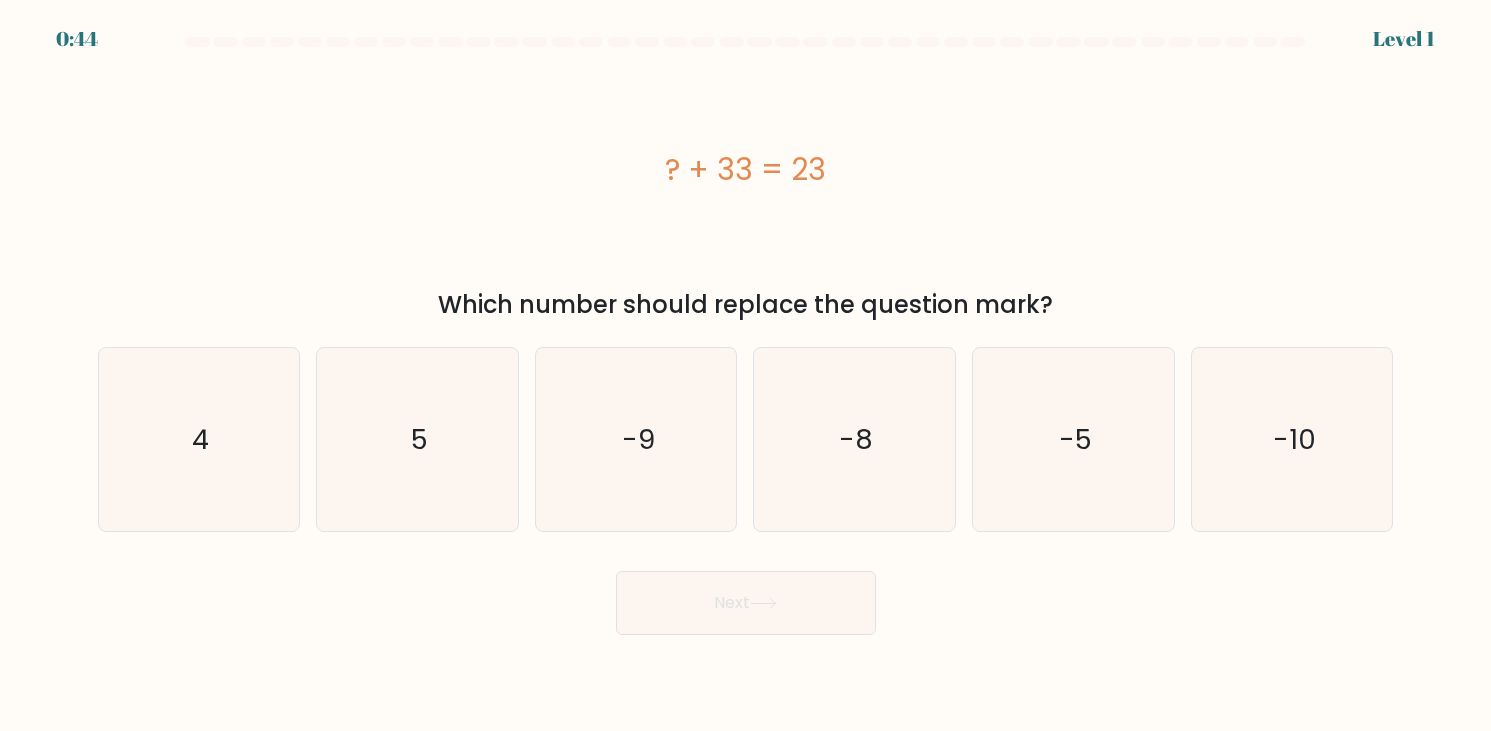 scroll, scrollTop: 0, scrollLeft: 0, axis: both 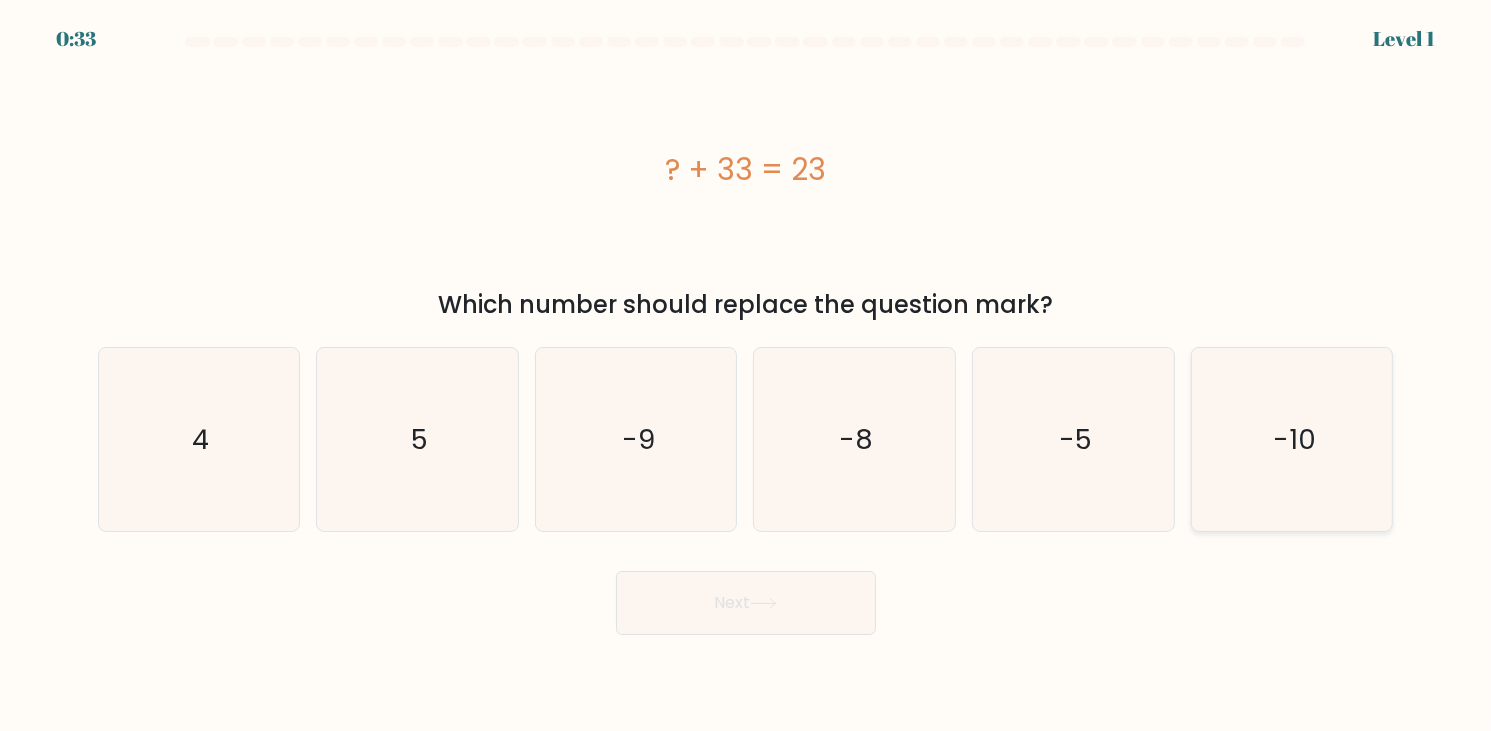 drag, startPoint x: 1367, startPoint y: 438, endPoint x: 1312, endPoint y: 417, distance: 58.872746 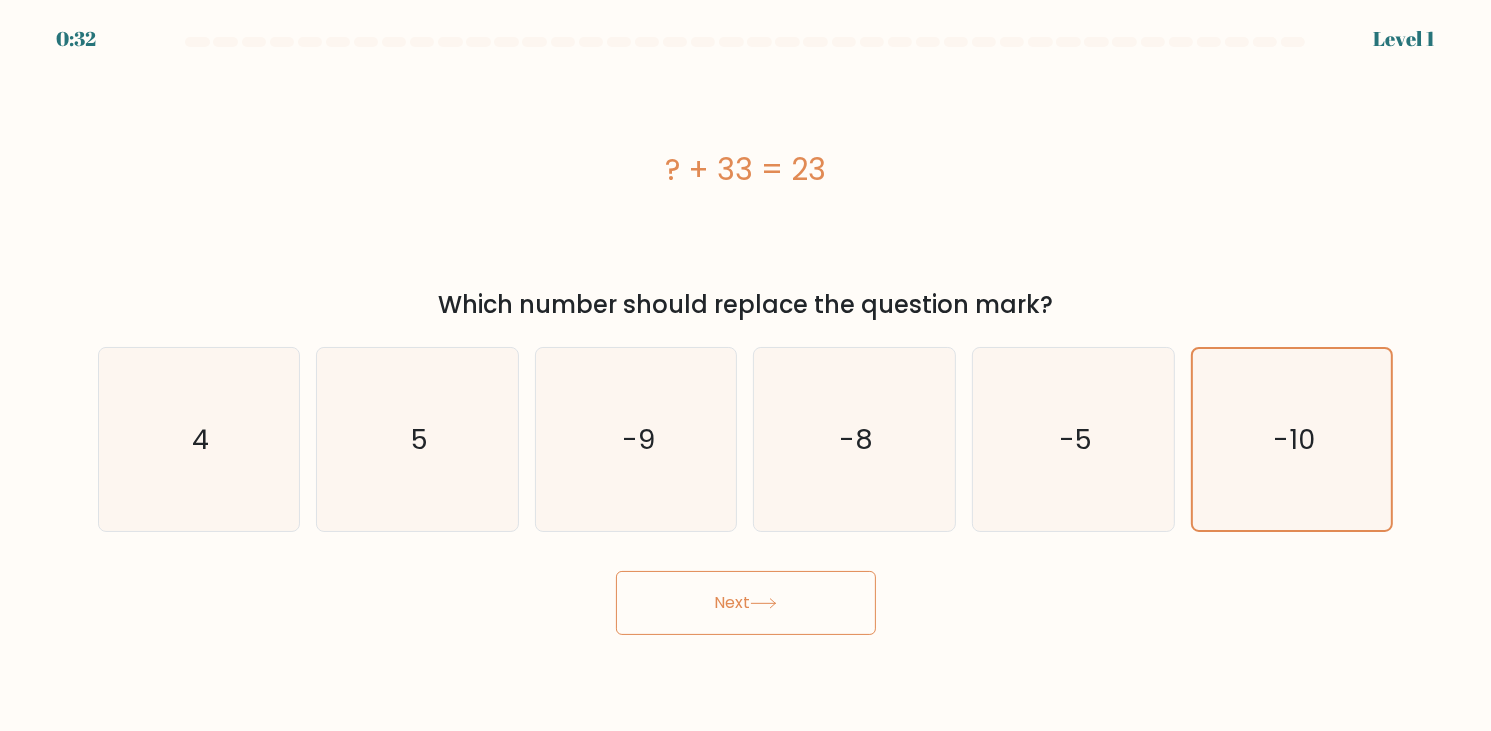 click on "Next" at bounding box center (746, 603) 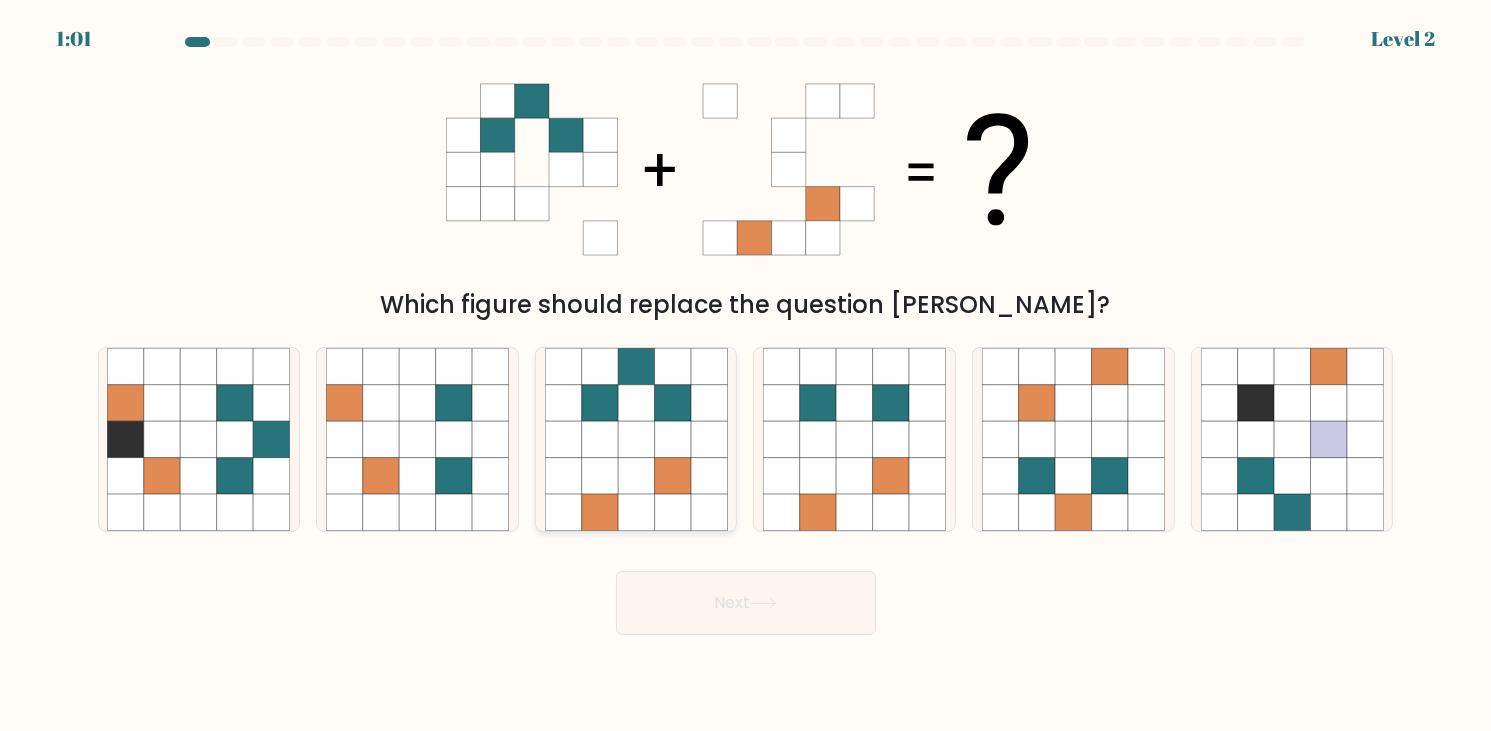 click 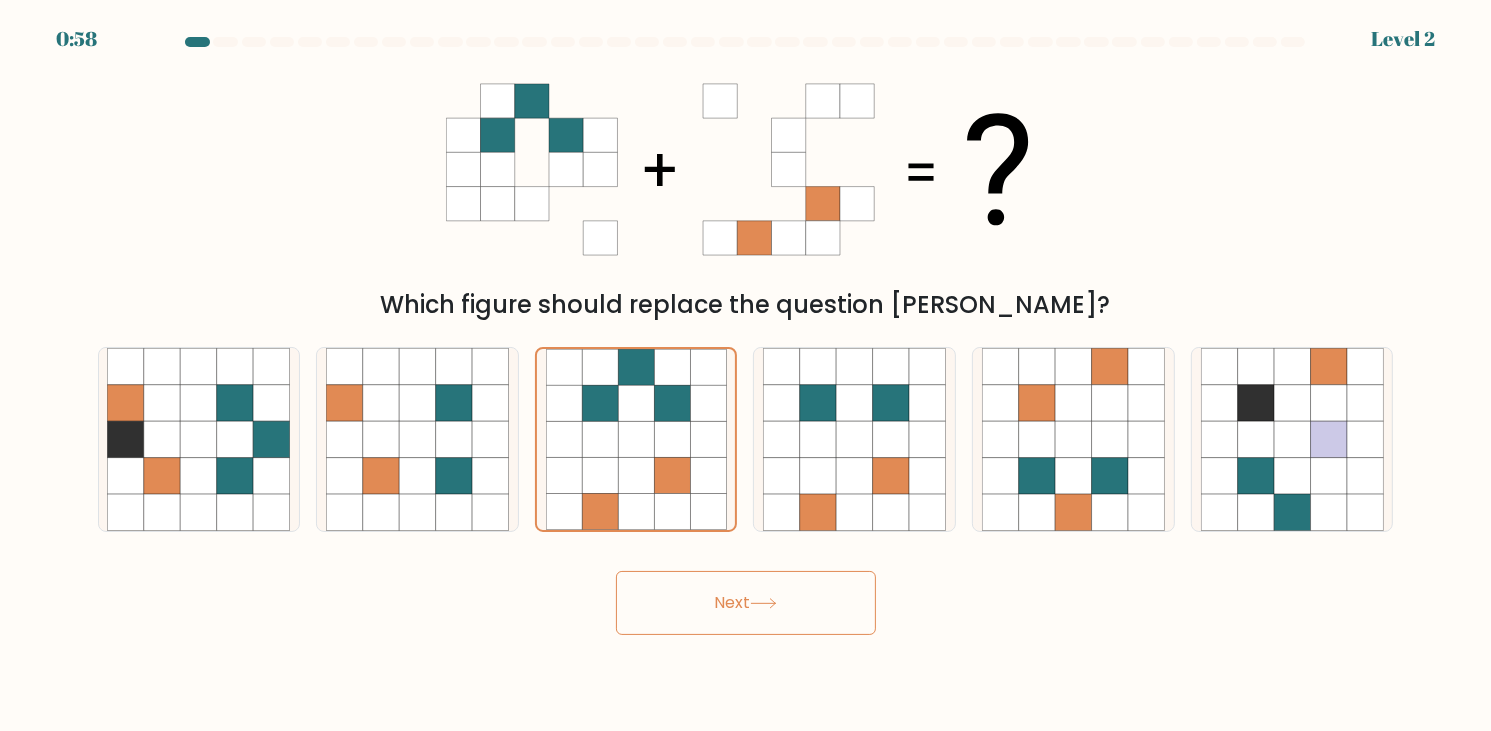 click on "Next" at bounding box center (746, 603) 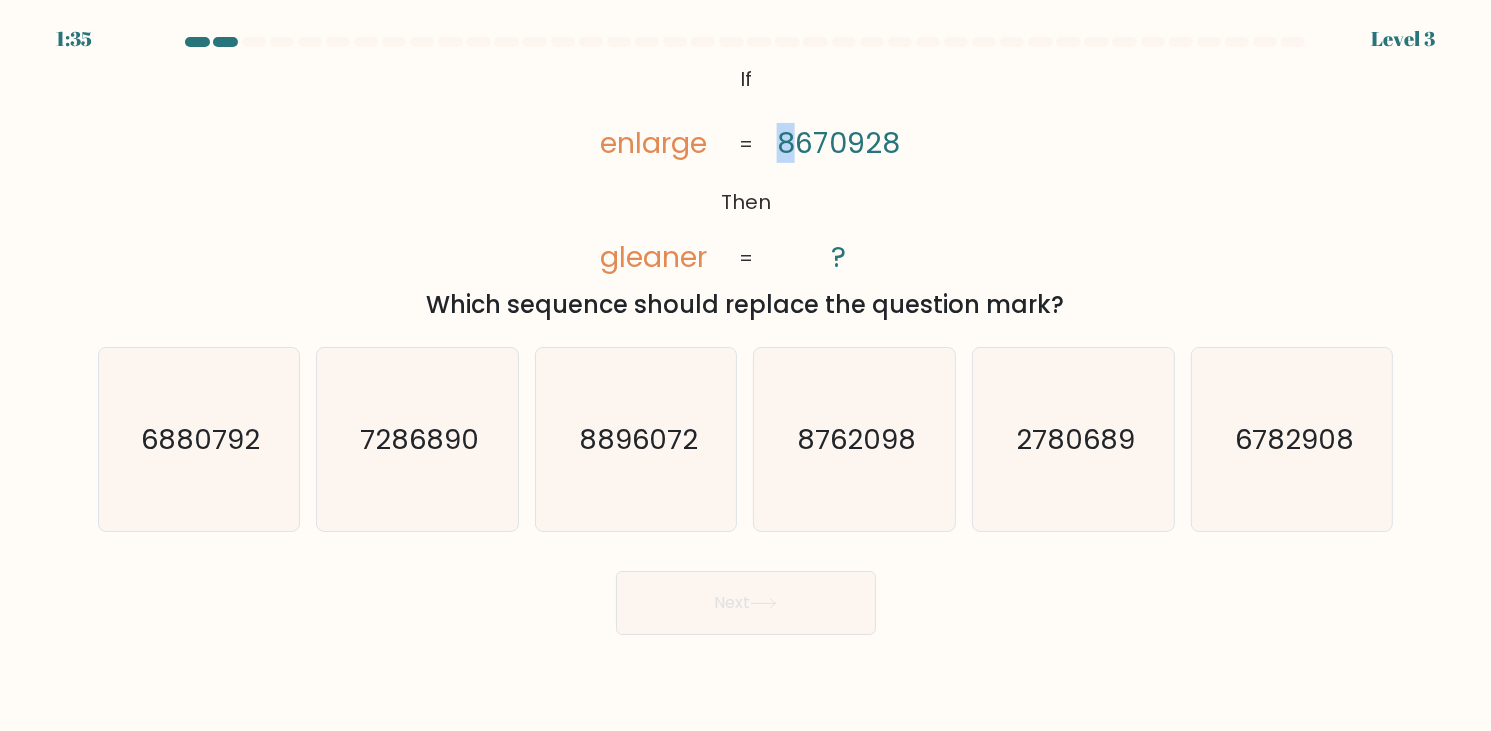 click on "8670928" 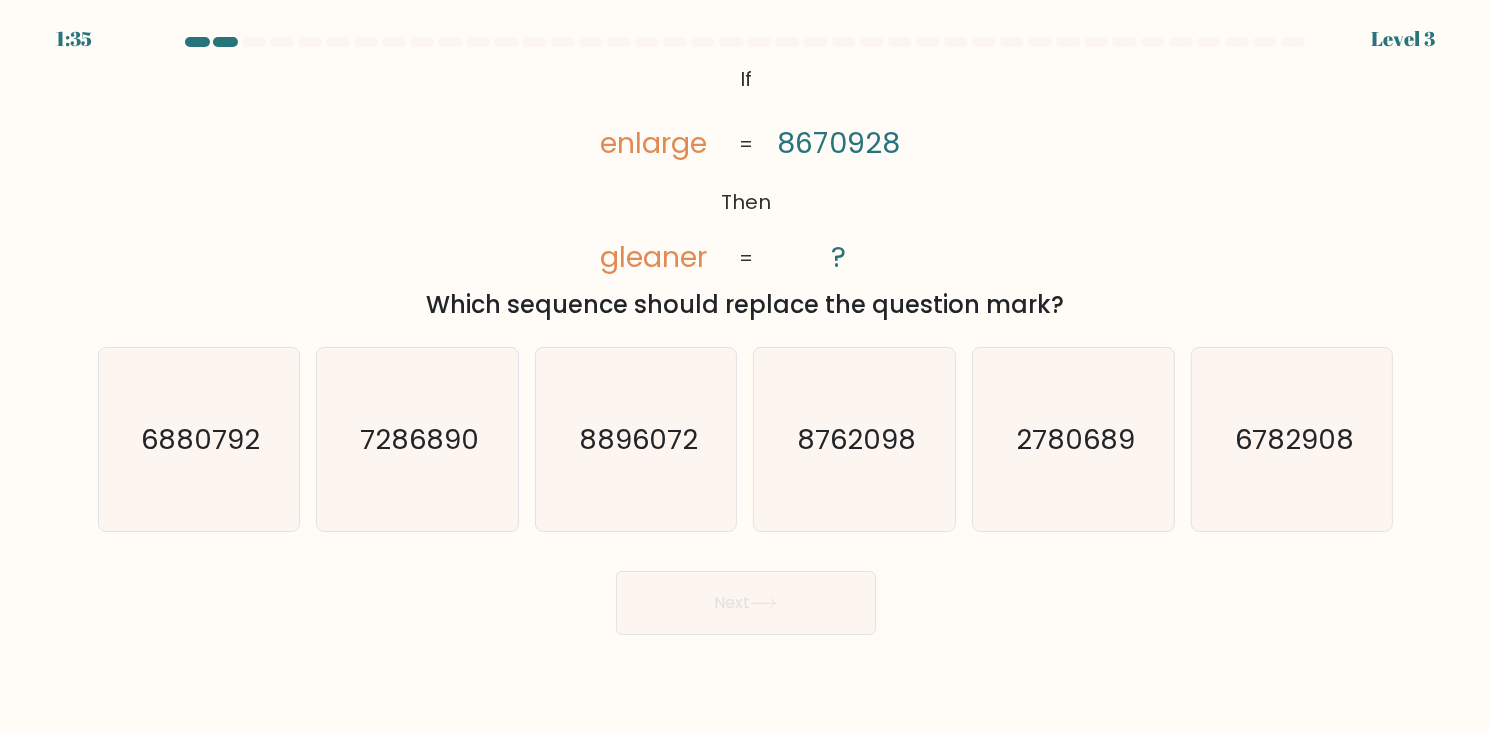 click on "8670928" 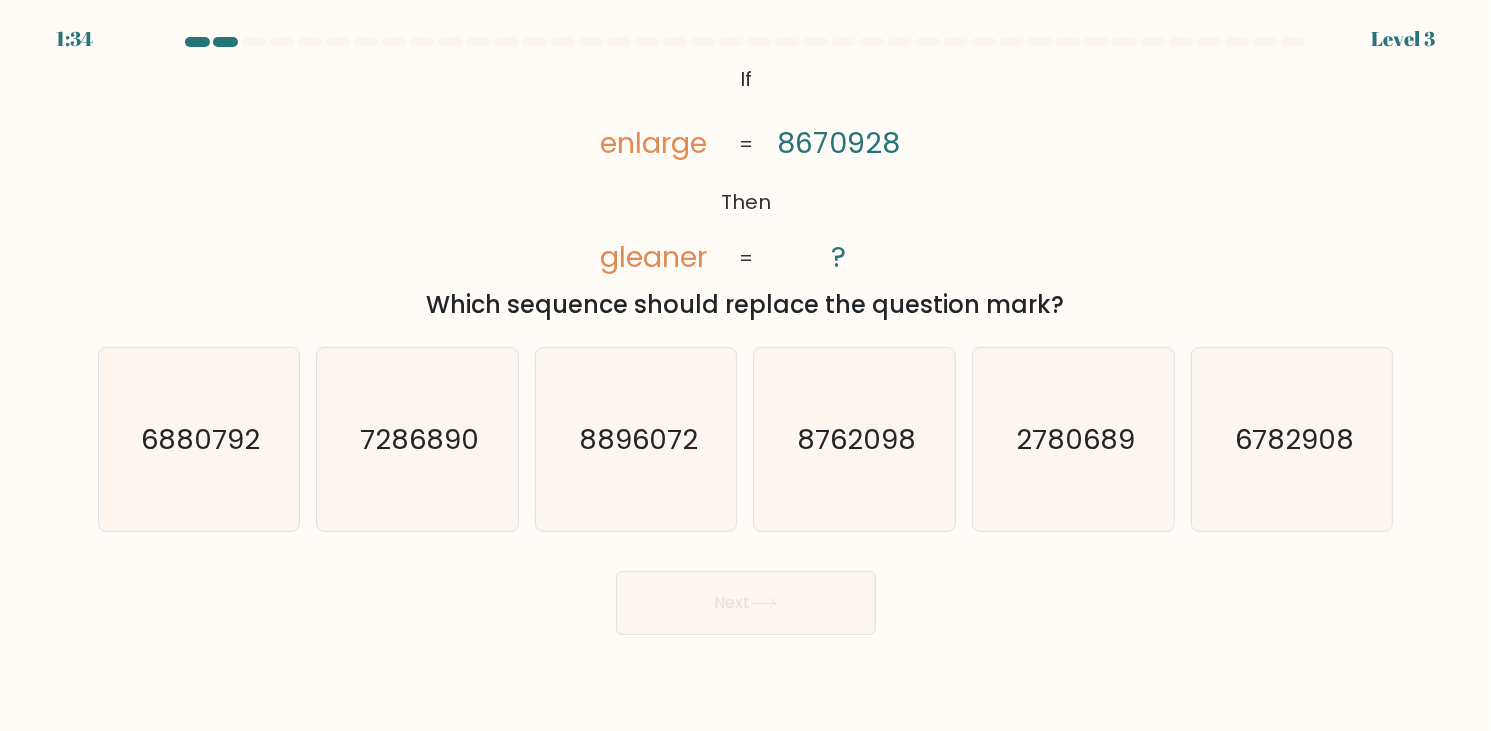 click on "enlarge" 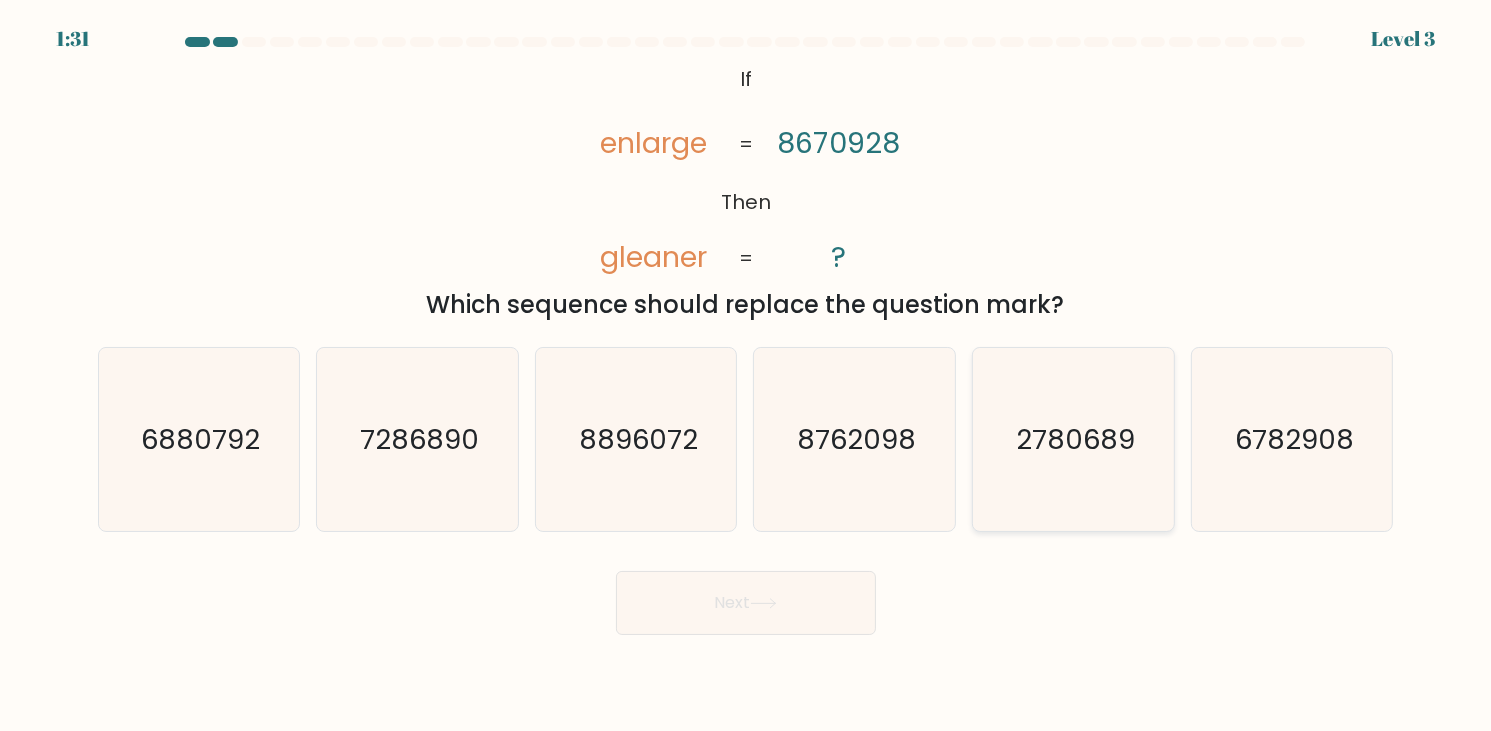 drag, startPoint x: 1032, startPoint y: 444, endPoint x: 952, endPoint y: 491, distance: 92.7847 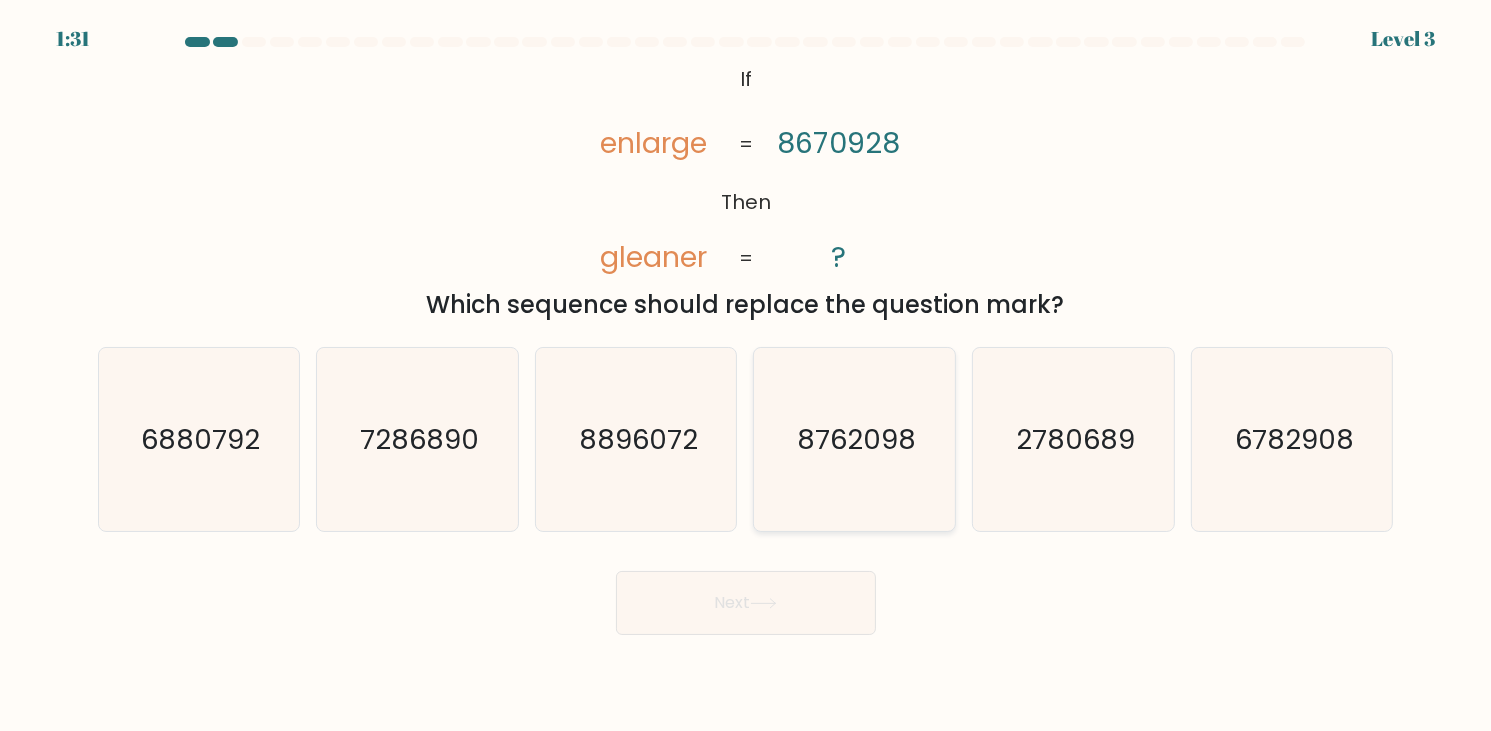 click on "2780689" 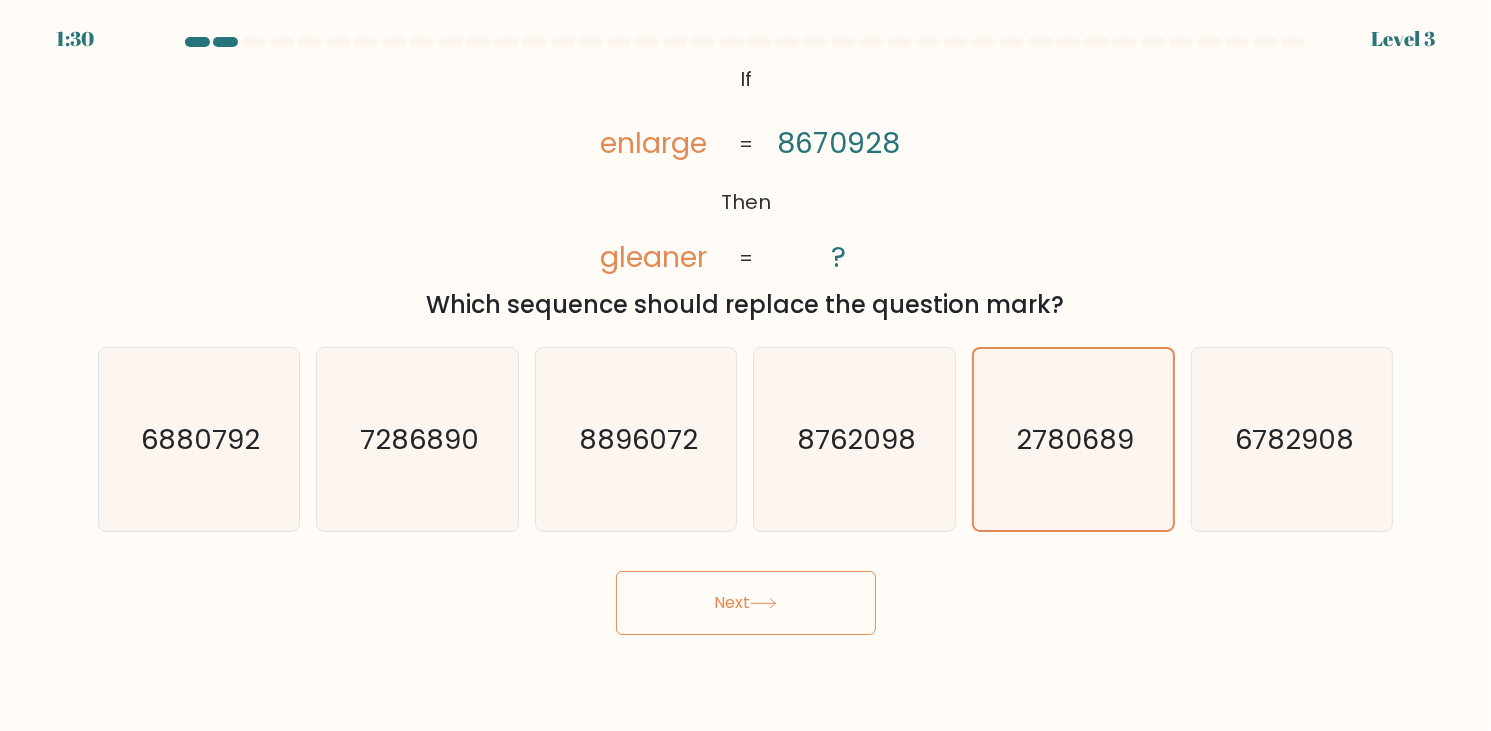 click on "Next" at bounding box center [746, 603] 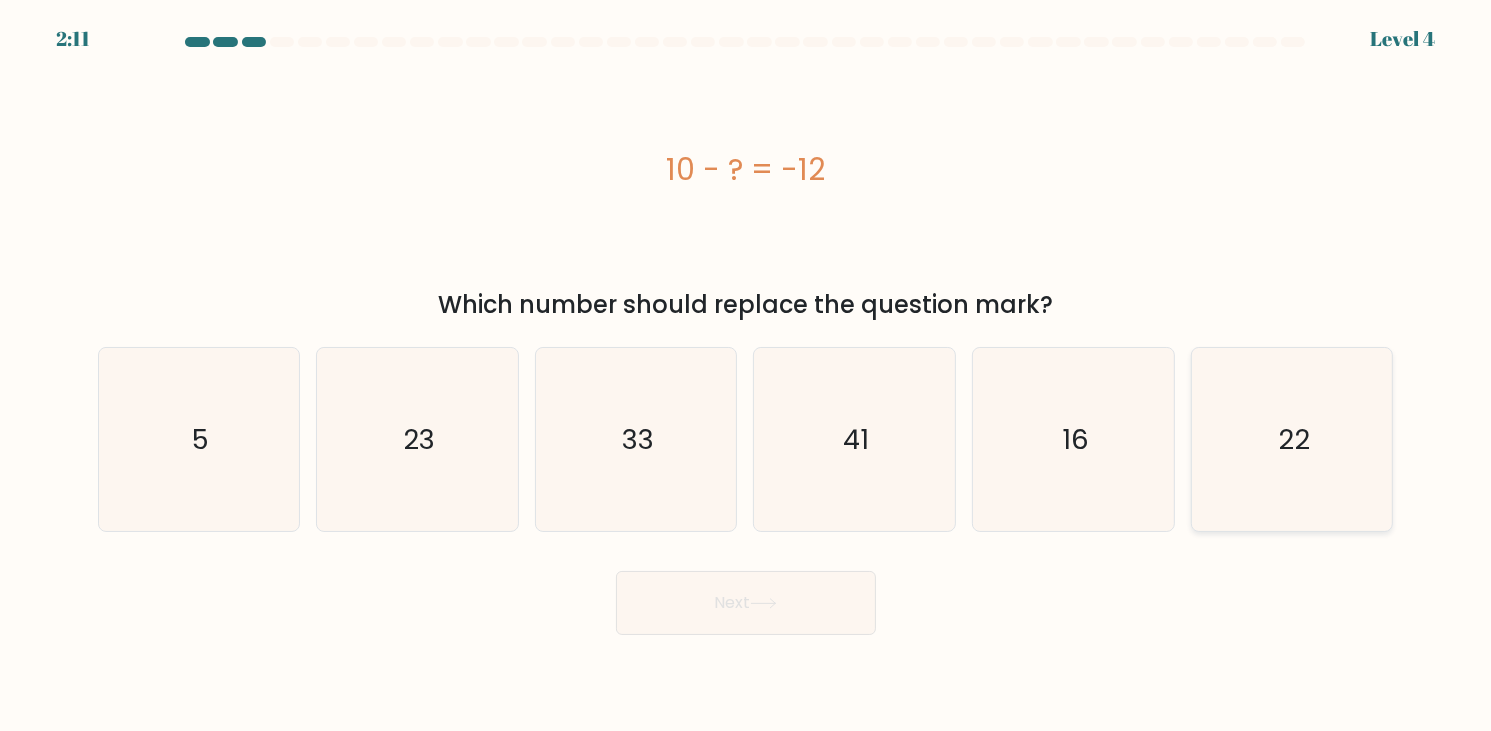 click on "22" 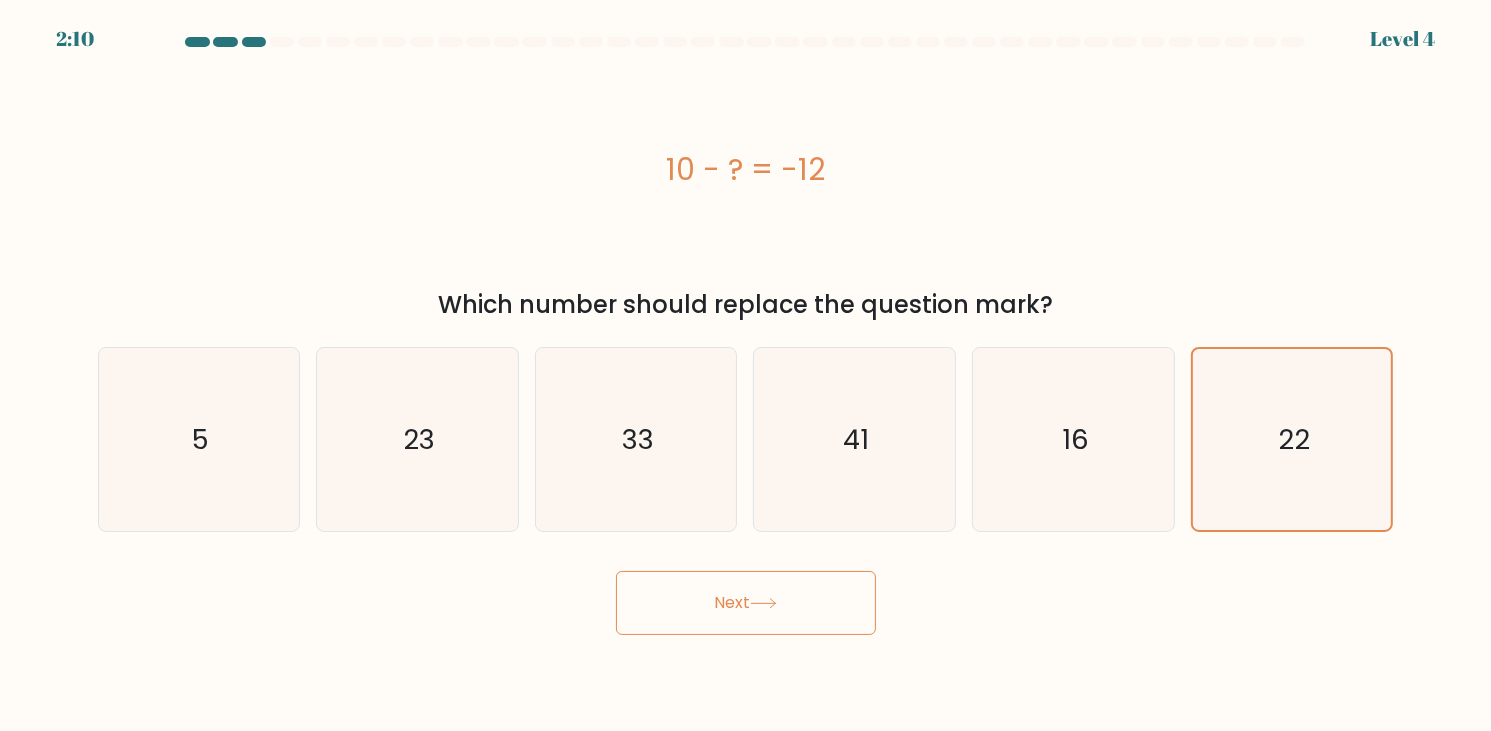 click on "Next" at bounding box center [746, 603] 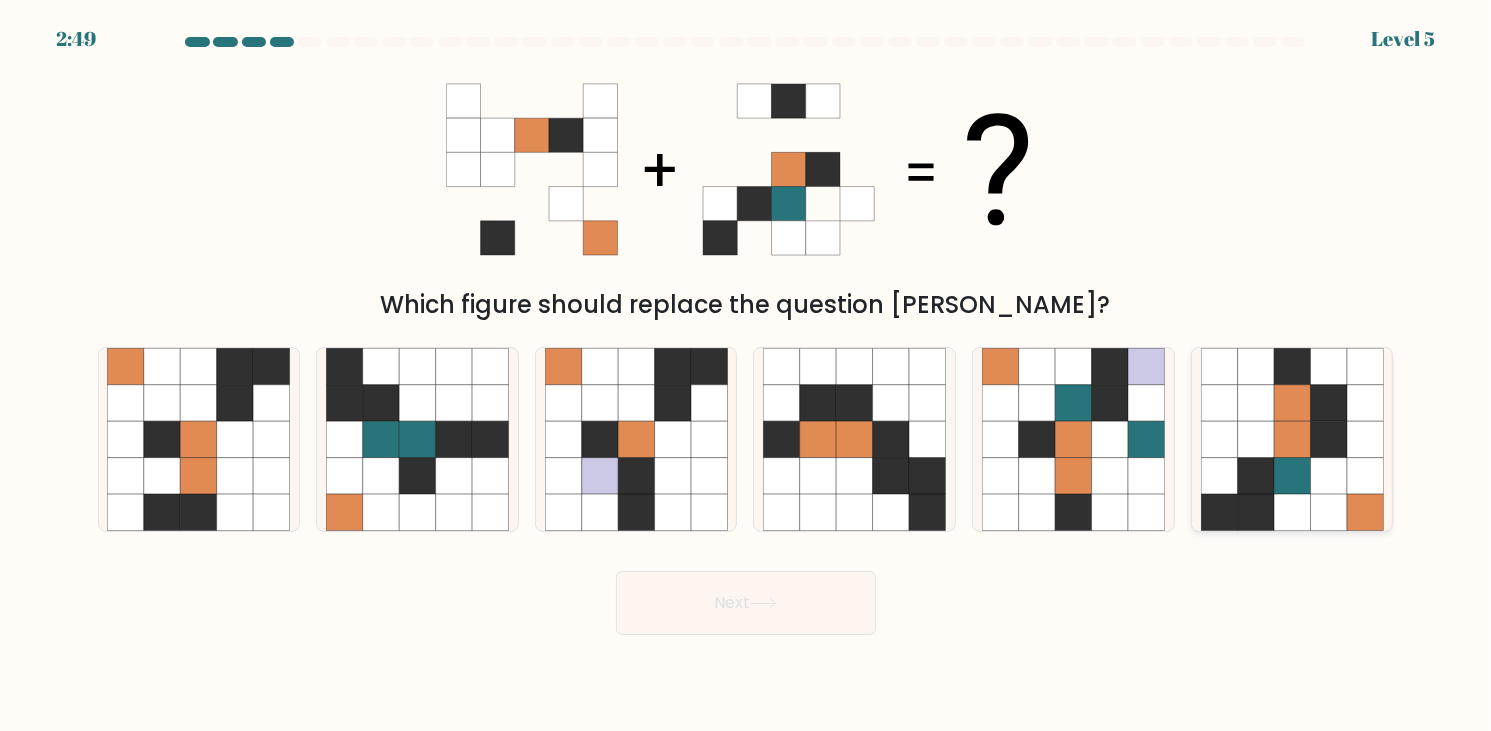 click 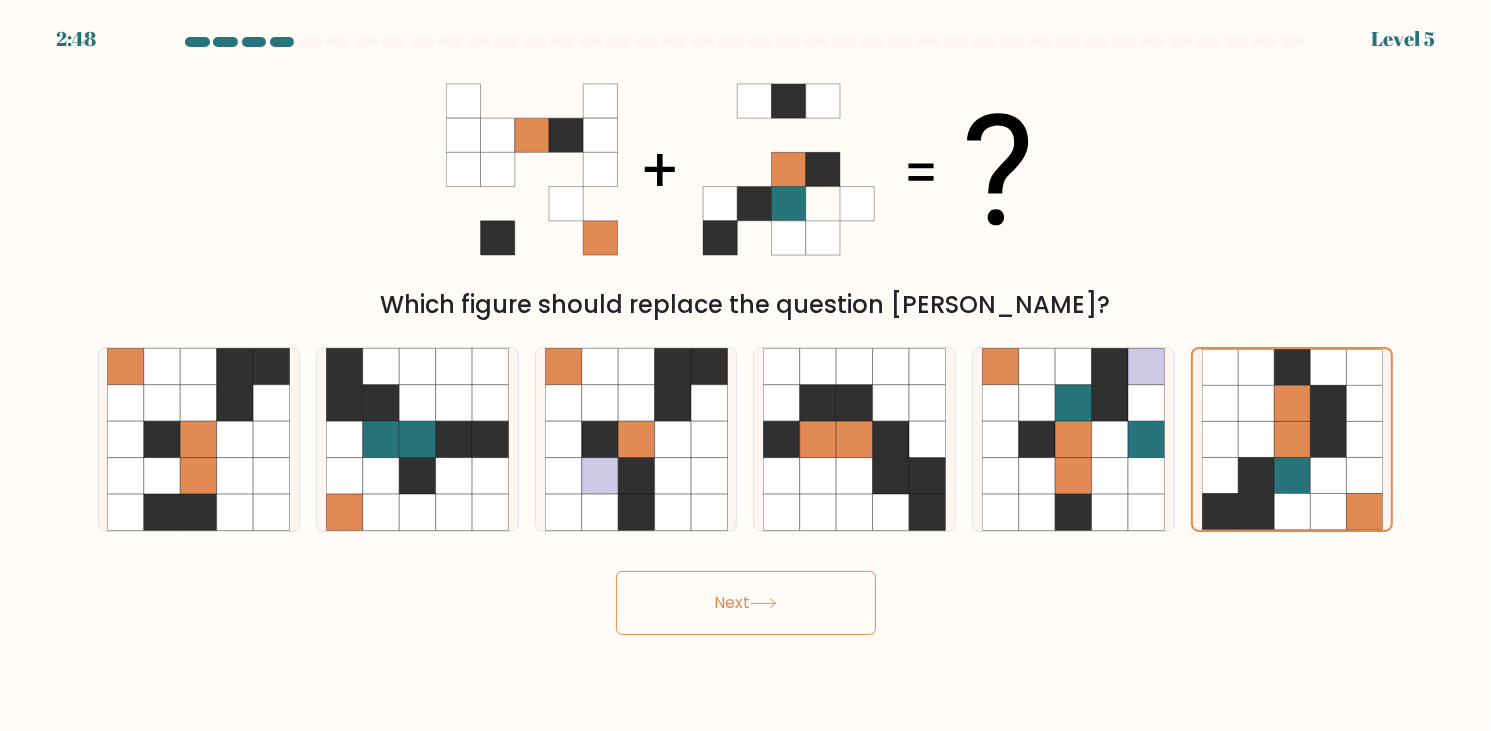 click on "Next" at bounding box center [746, 603] 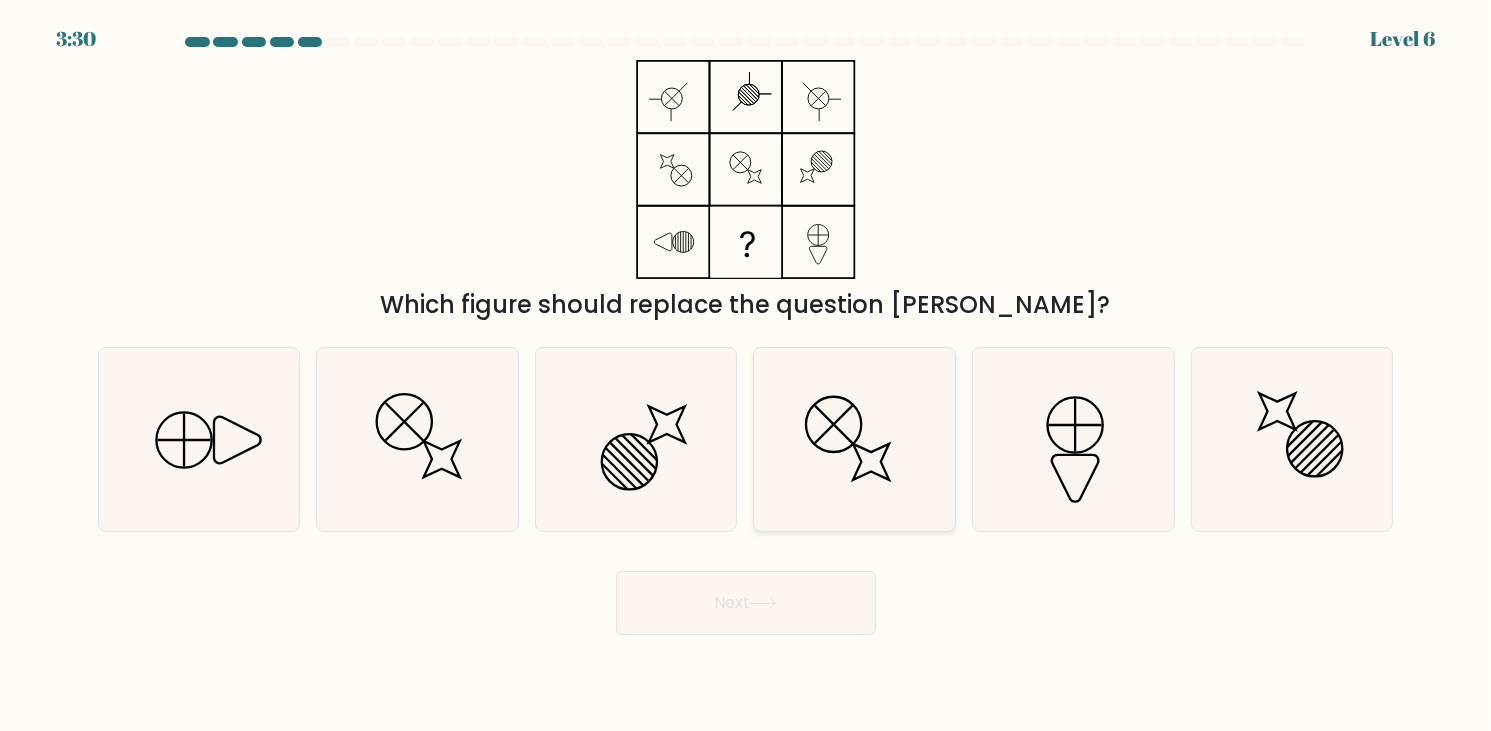 click 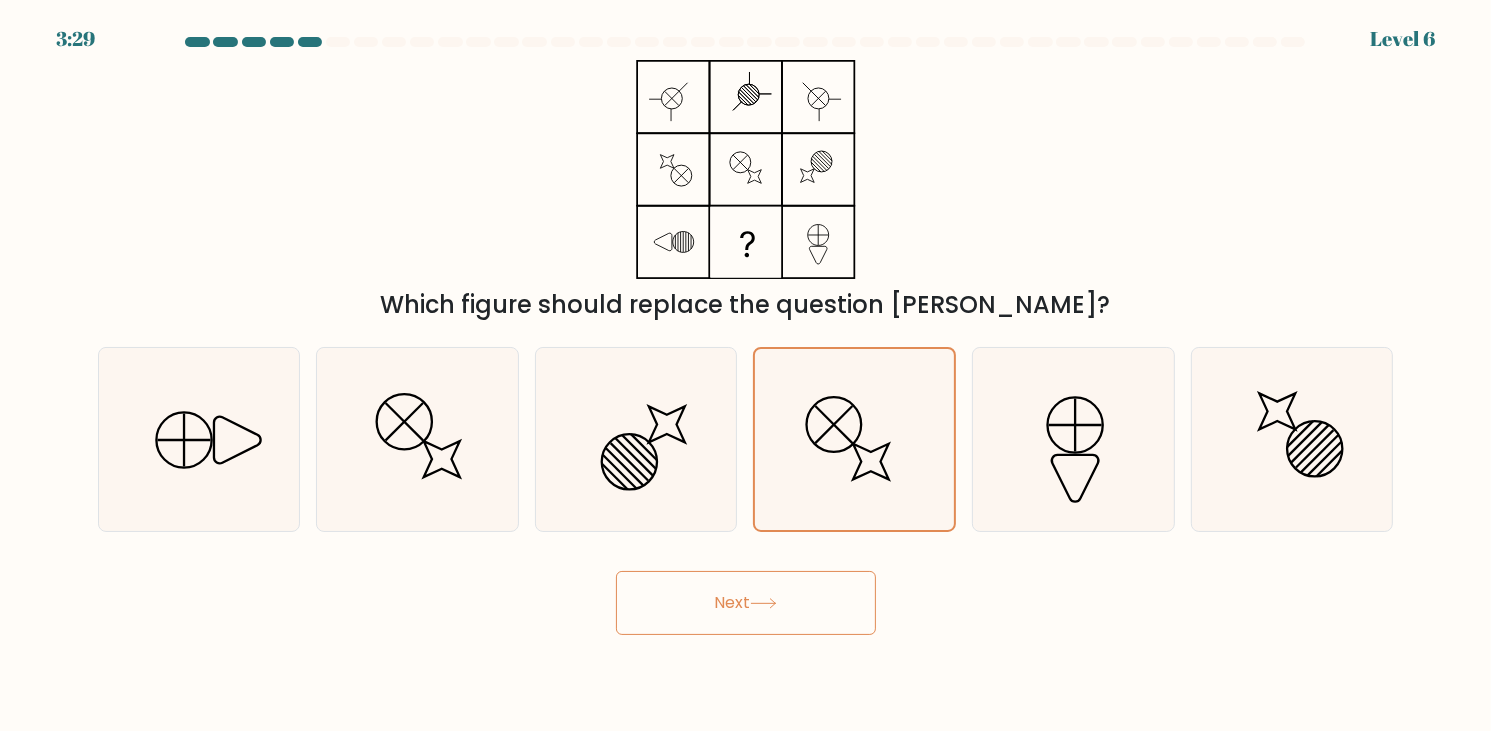 click on "Next" at bounding box center [746, 603] 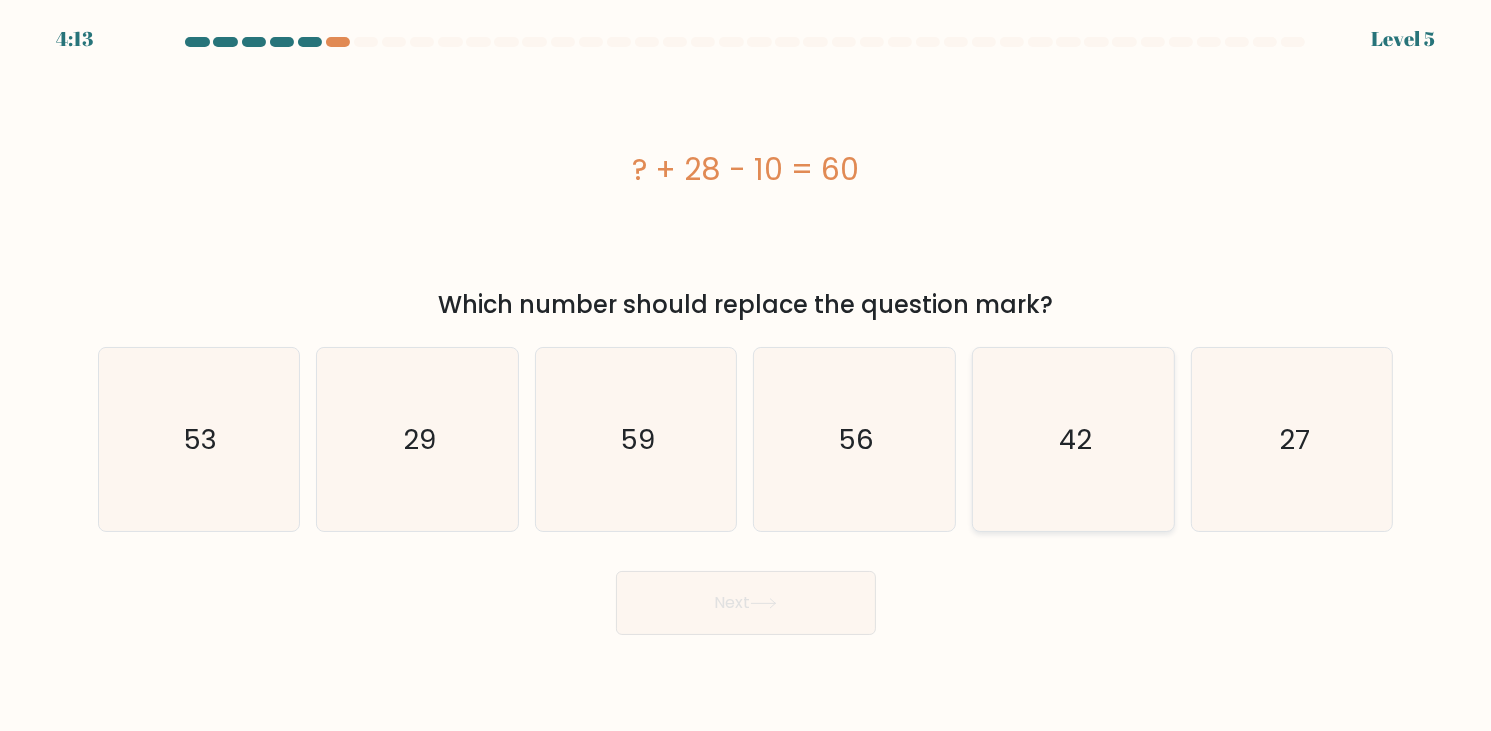 click on "42" 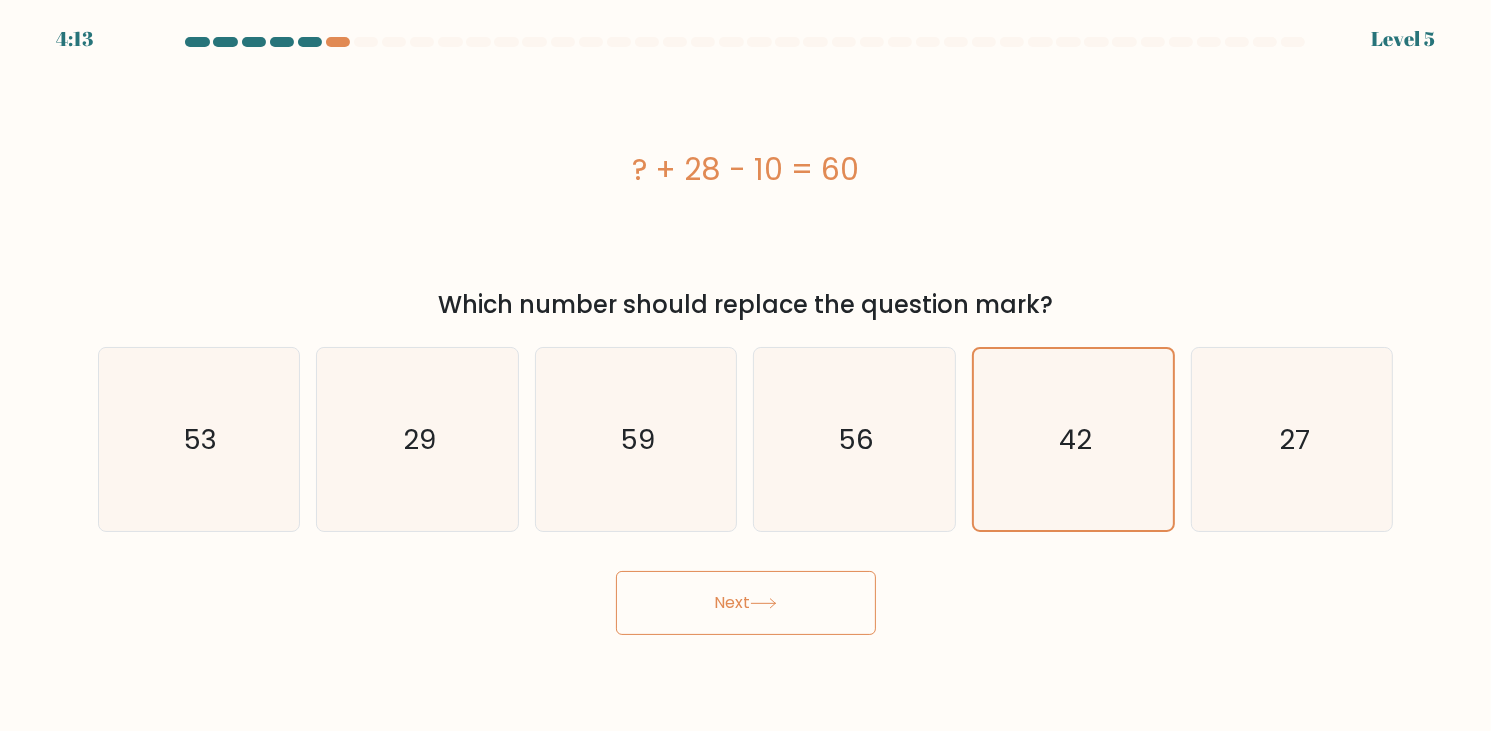 click on "Next" at bounding box center (746, 603) 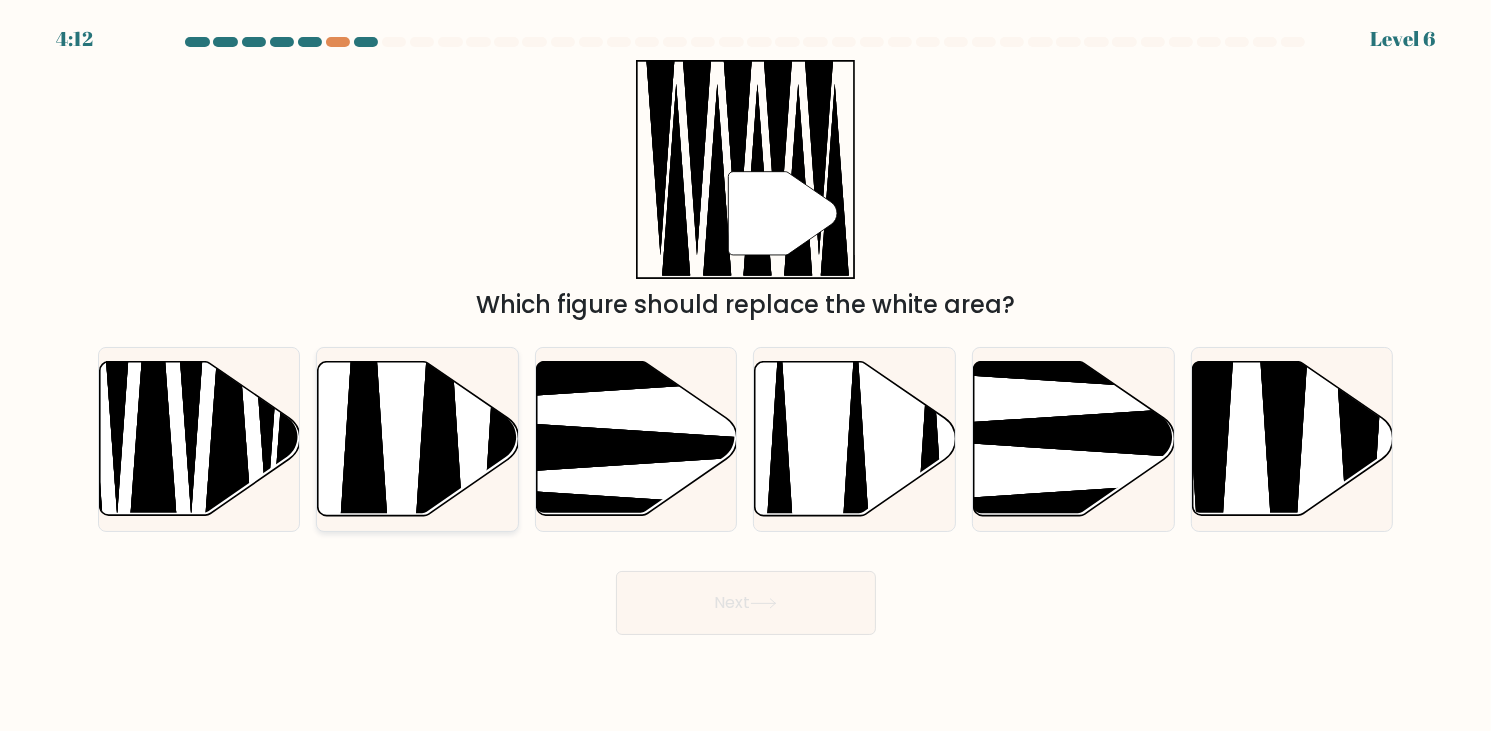 click 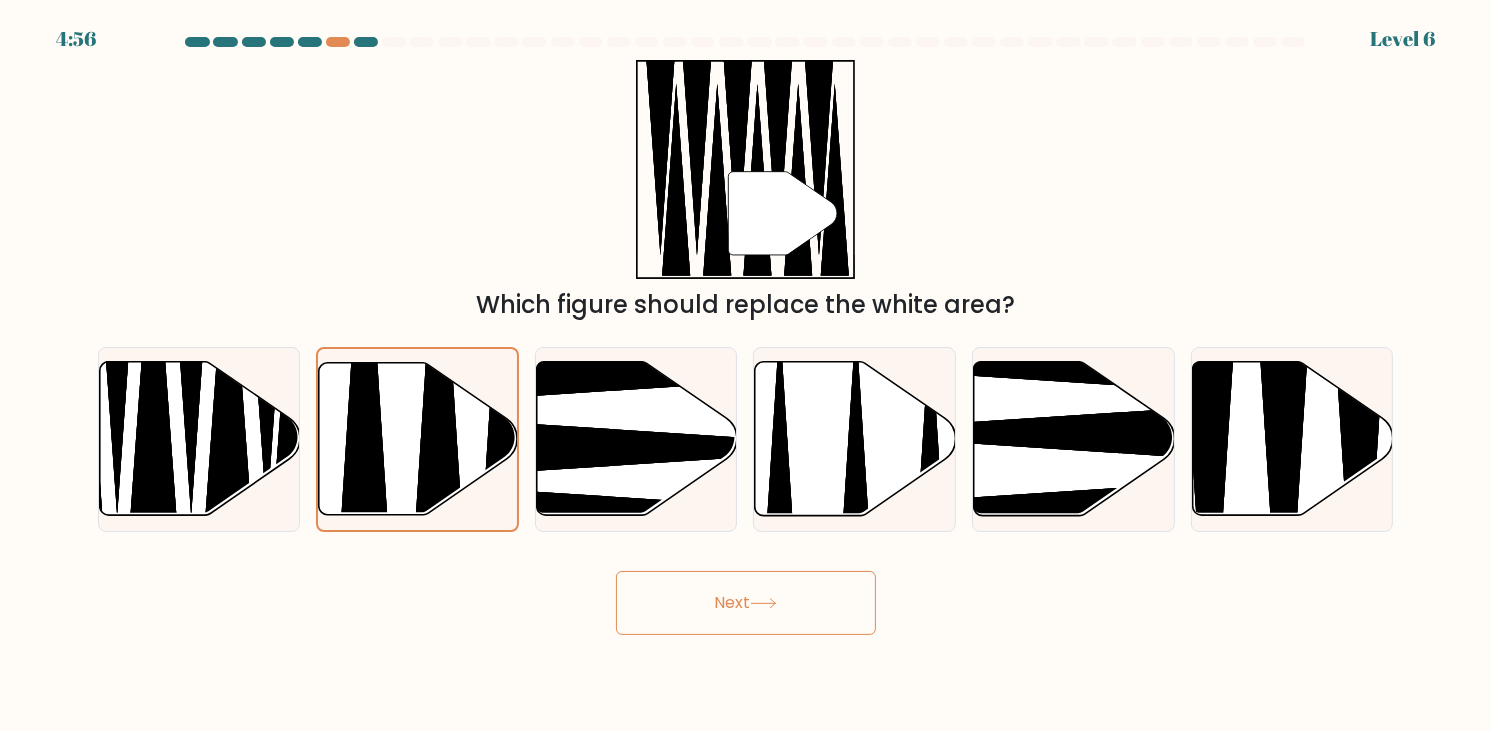 click on "Next" at bounding box center [746, 603] 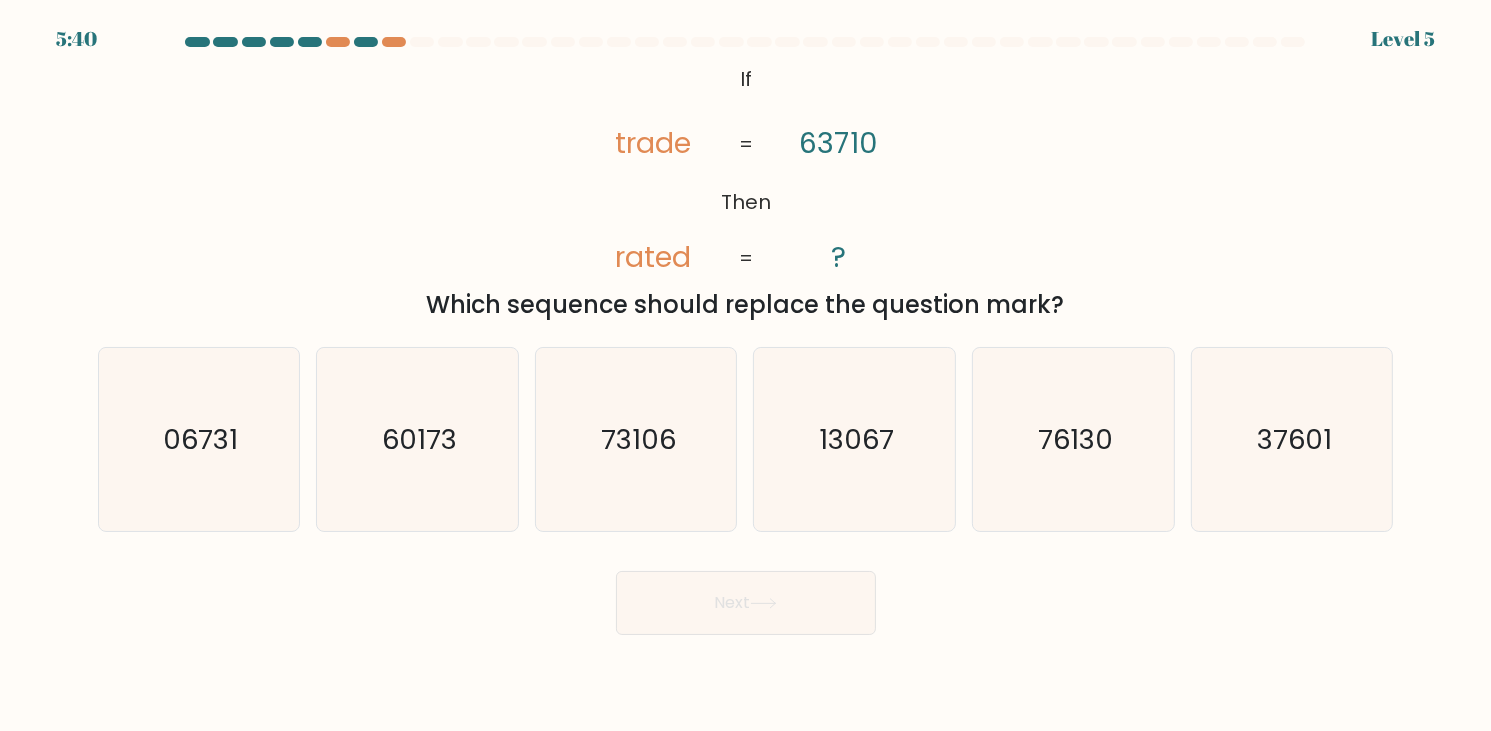 click on "If ?" at bounding box center [745, 336] 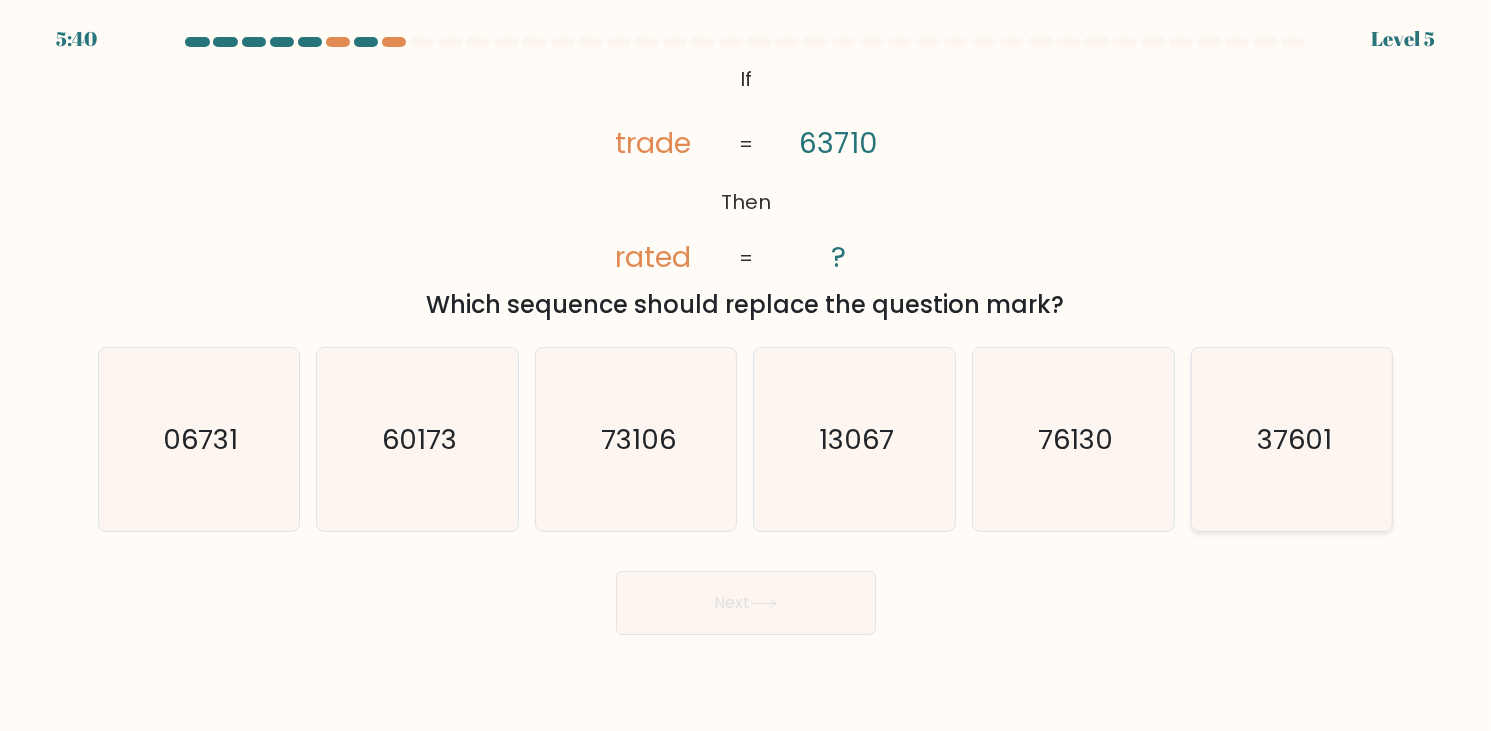 click on "37601" 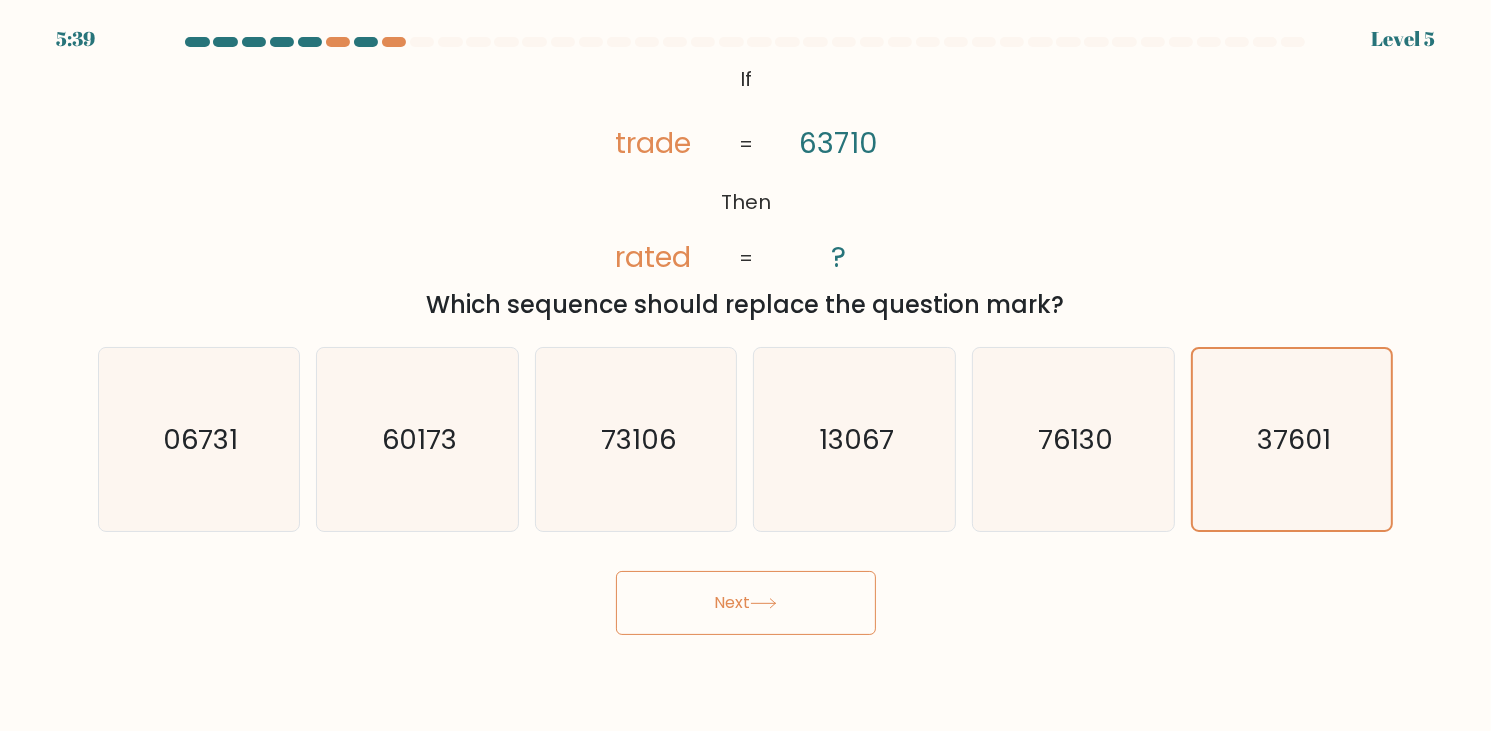 click on "Next" at bounding box center [746, 603] 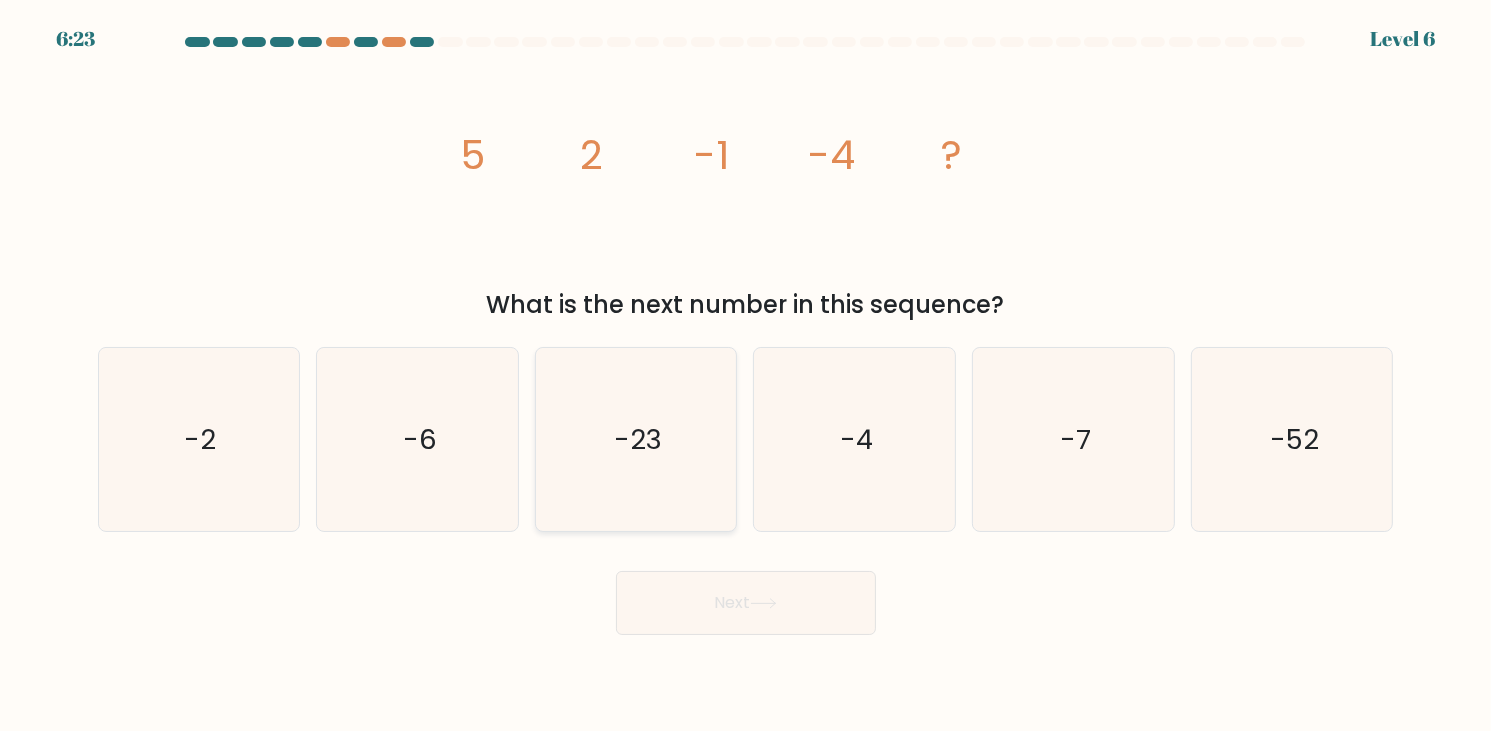 click on "-23" 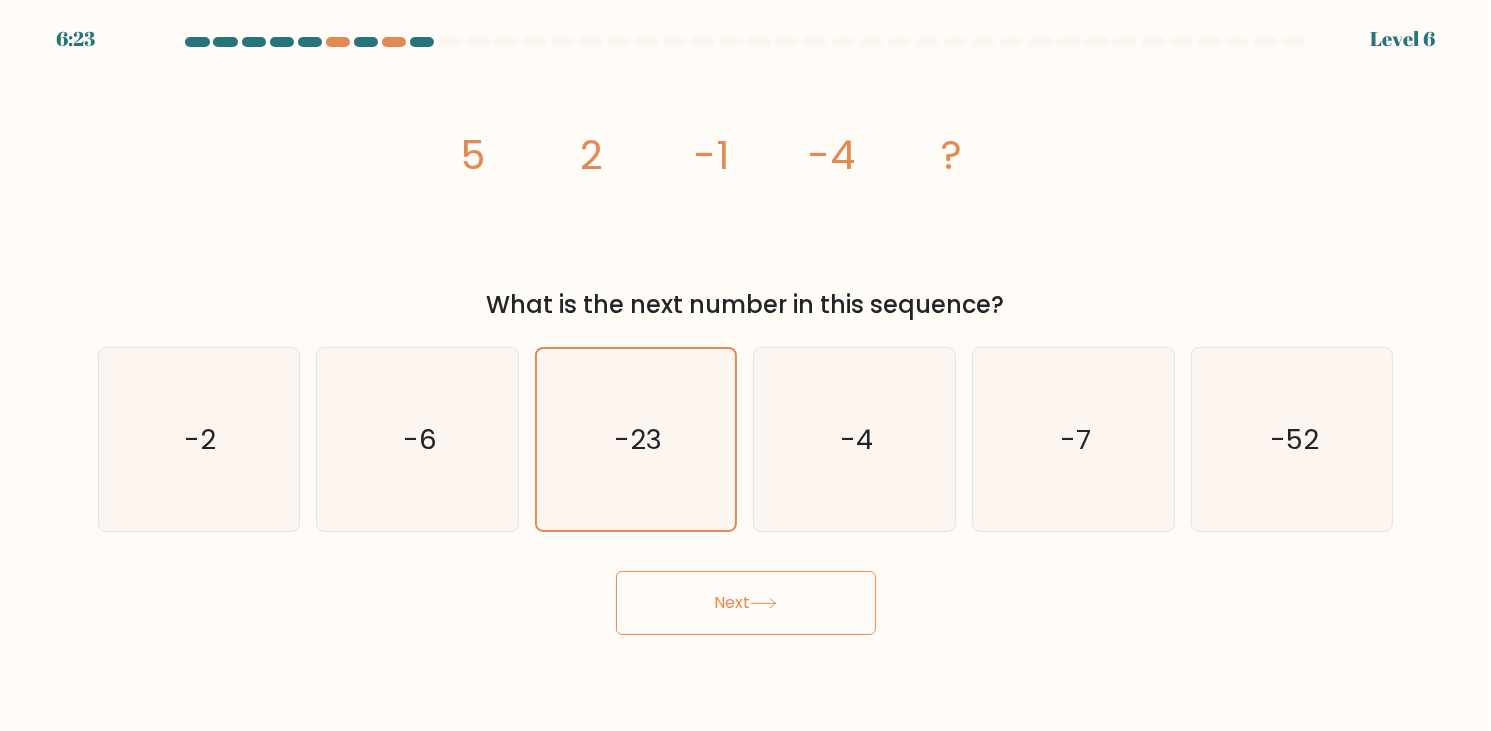 click on "Next" at bounding box center [746, 603] 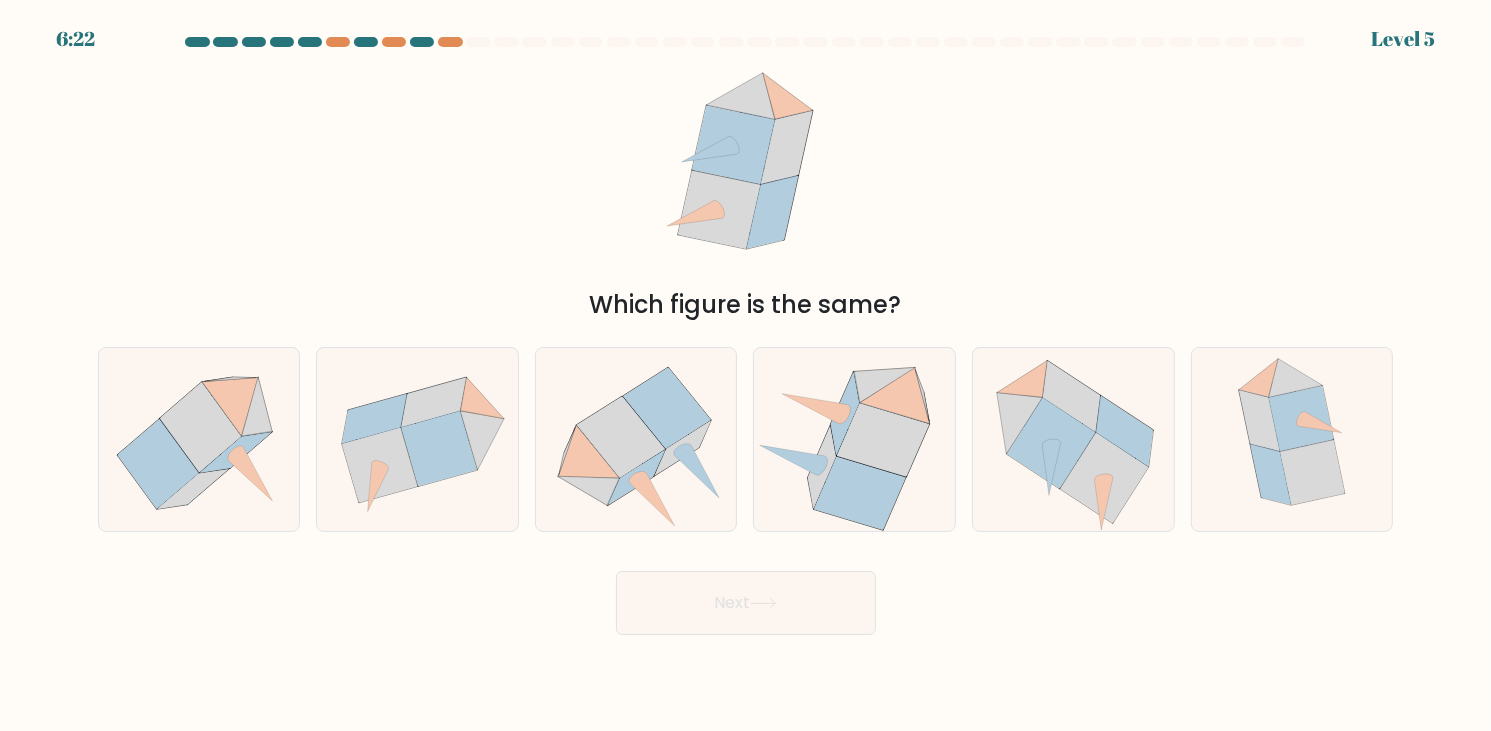 click 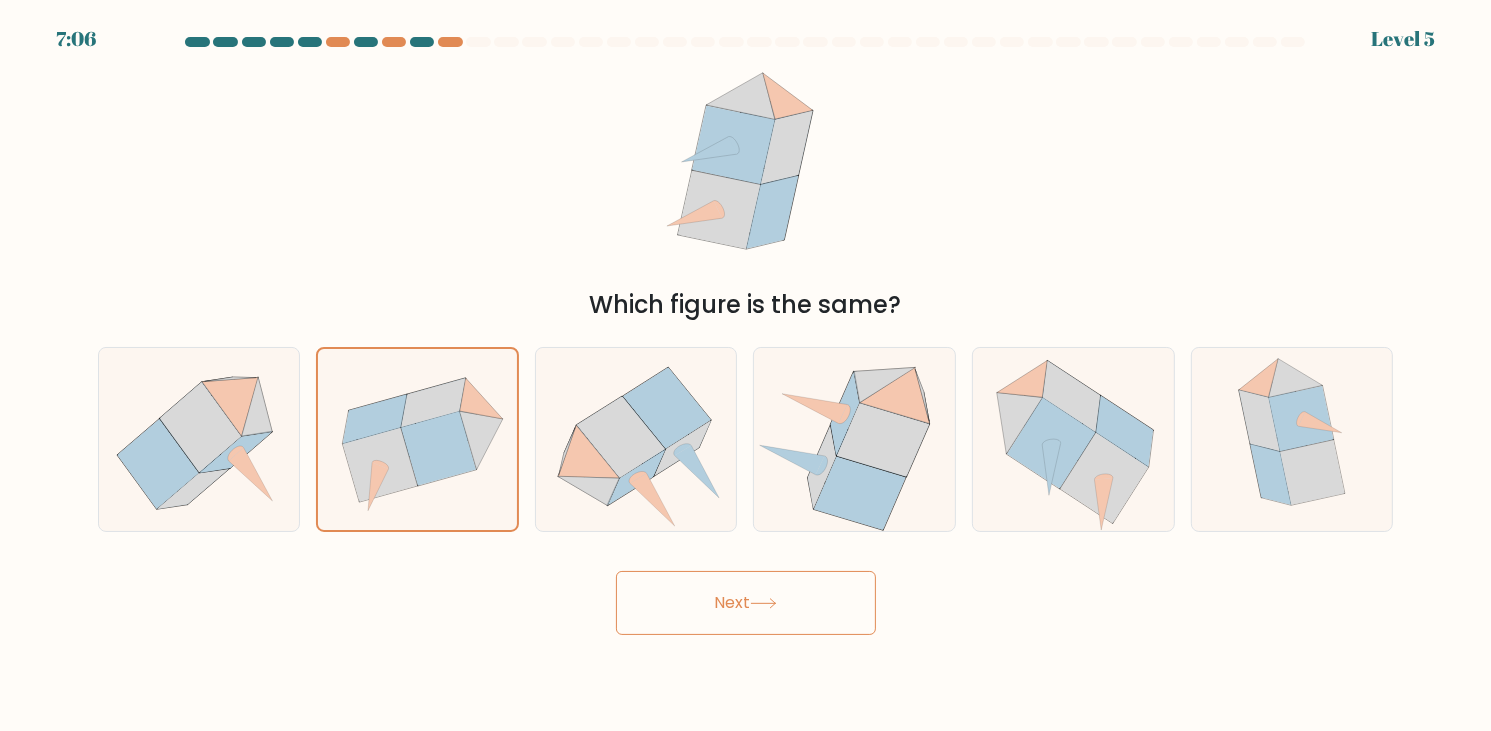 click on "Next" at bounding box center [746, 603] 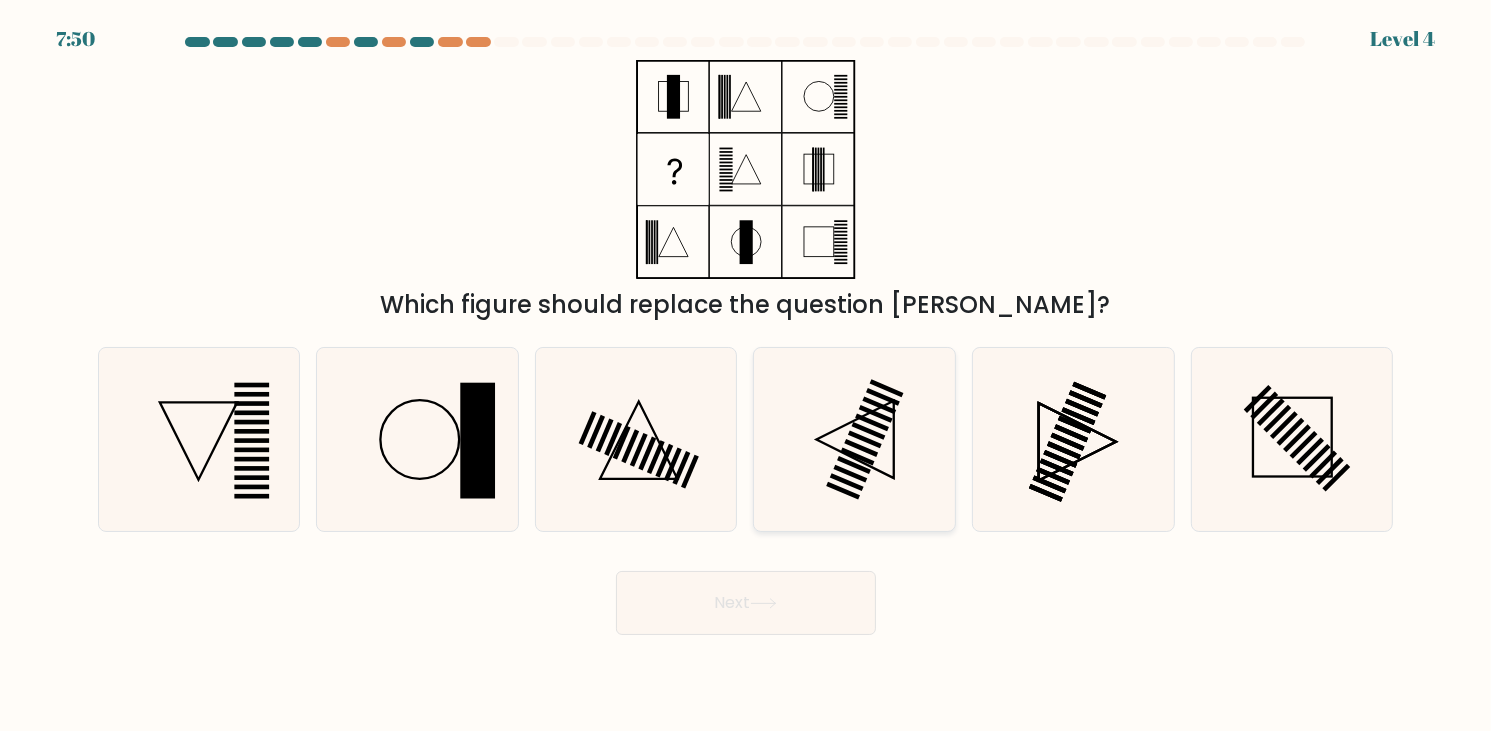 click 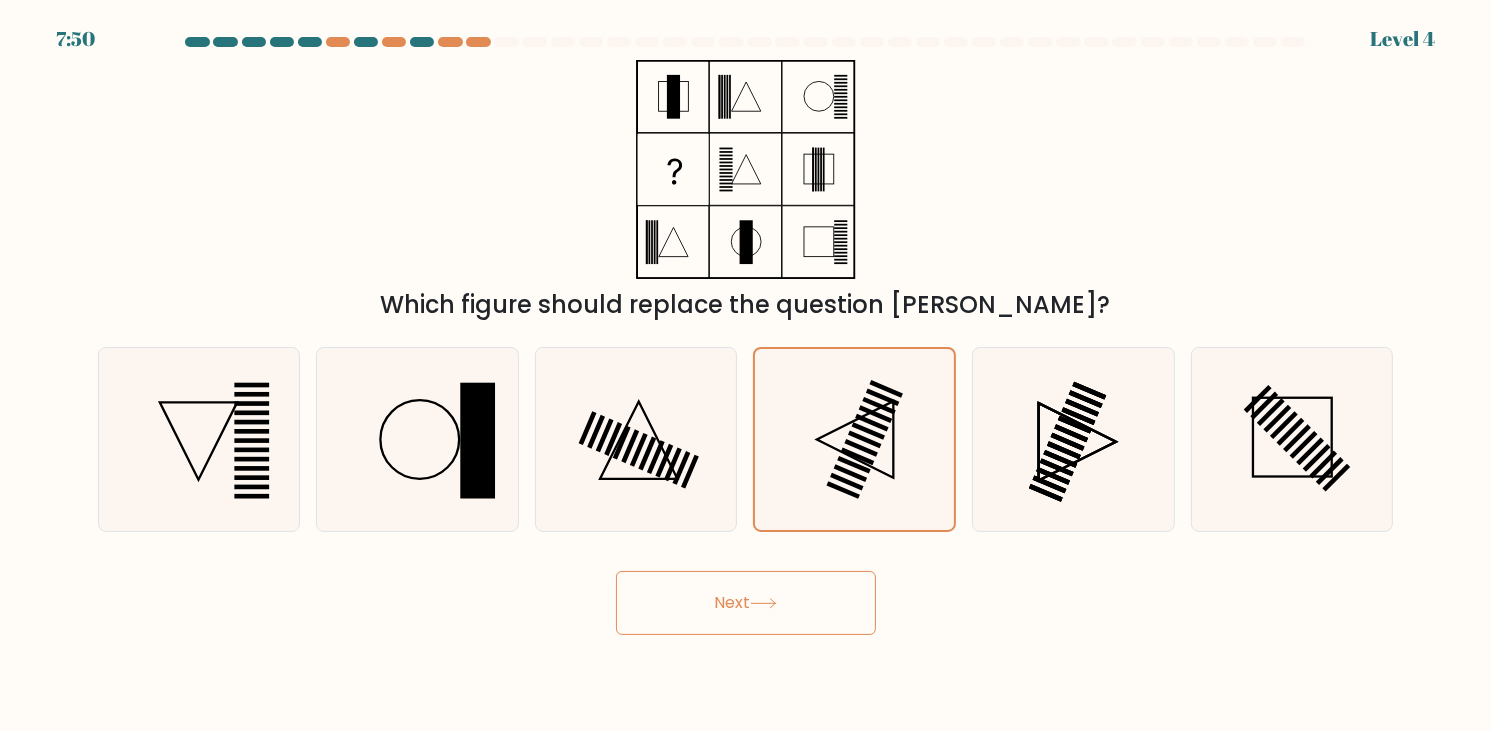 click on "Next" at bounding box center [746, 603] 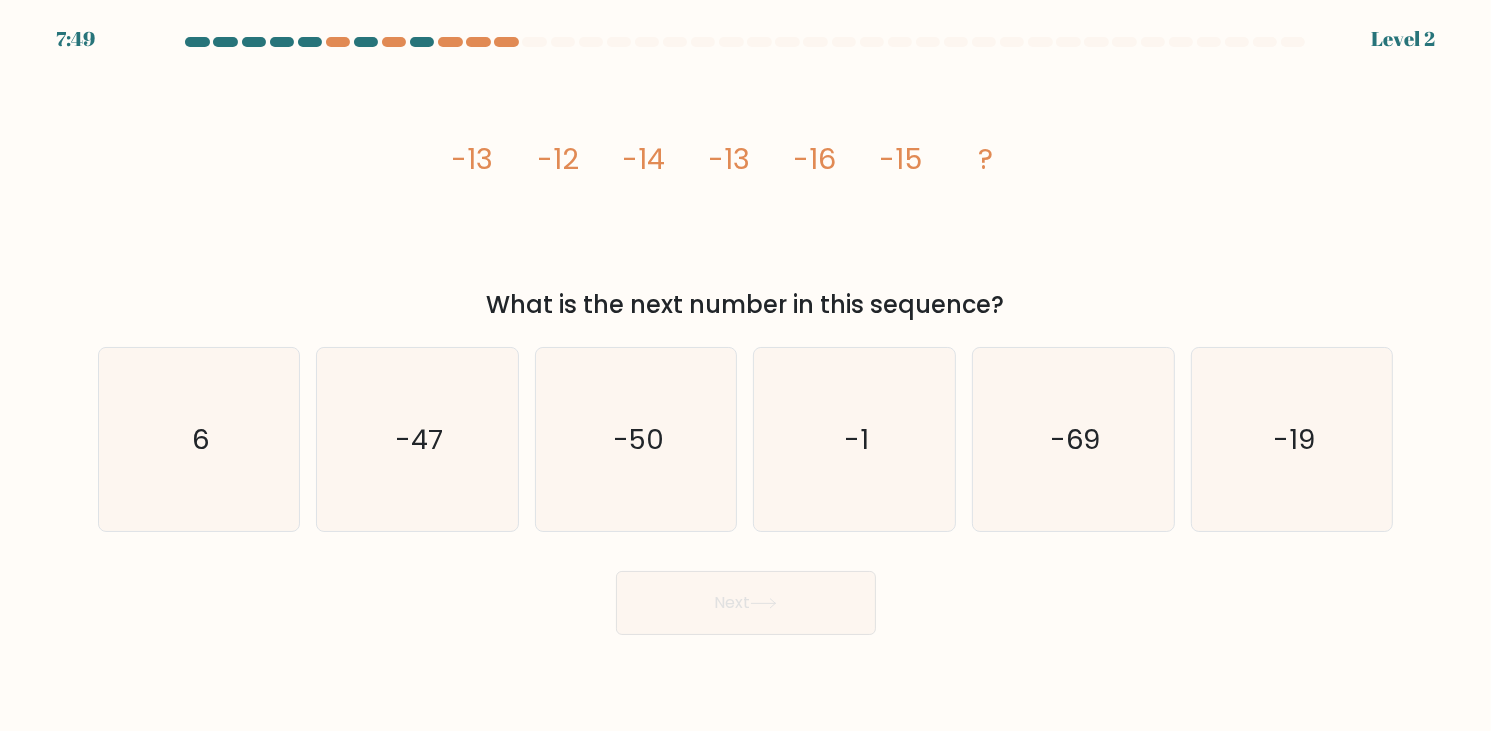 click on "Next" at bounding box center (746, 603) 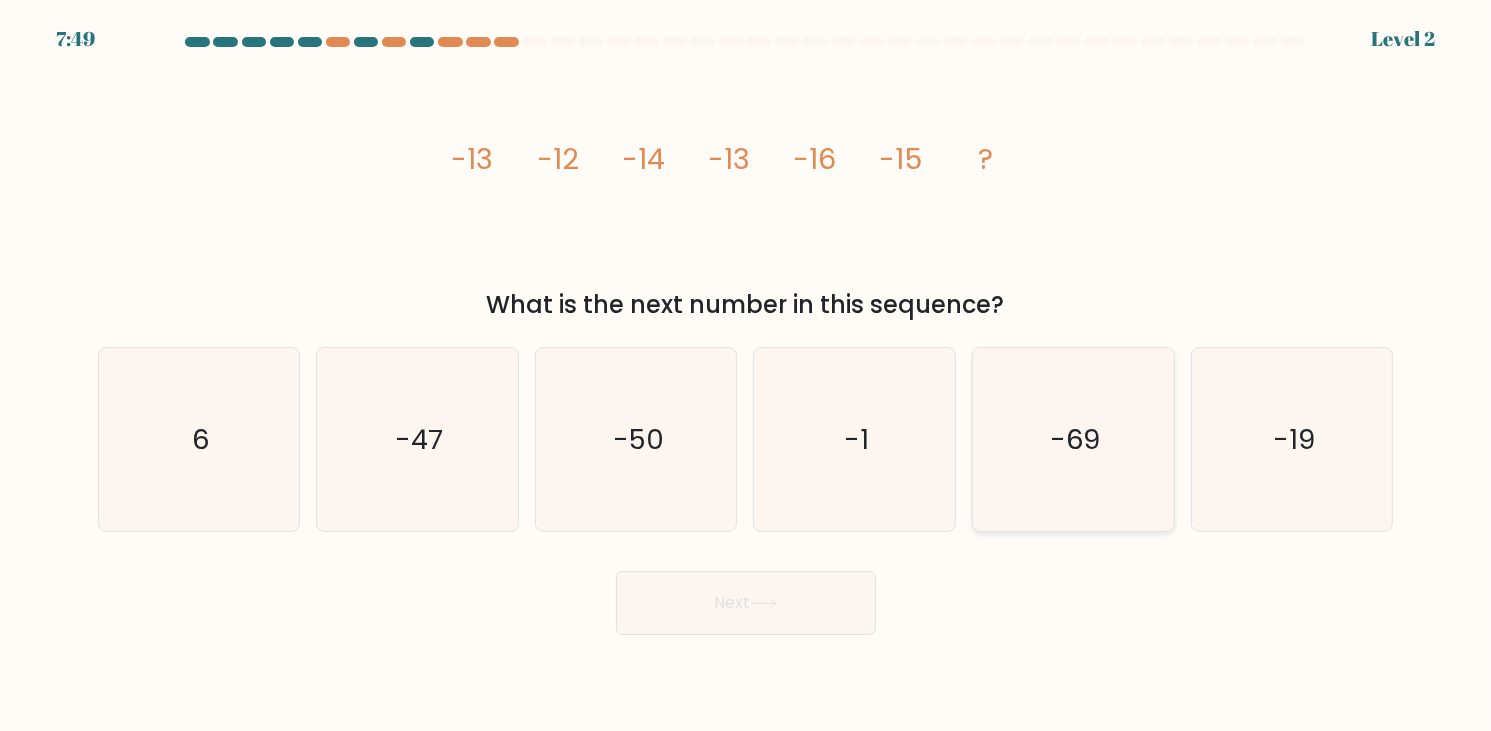 click on "-69" 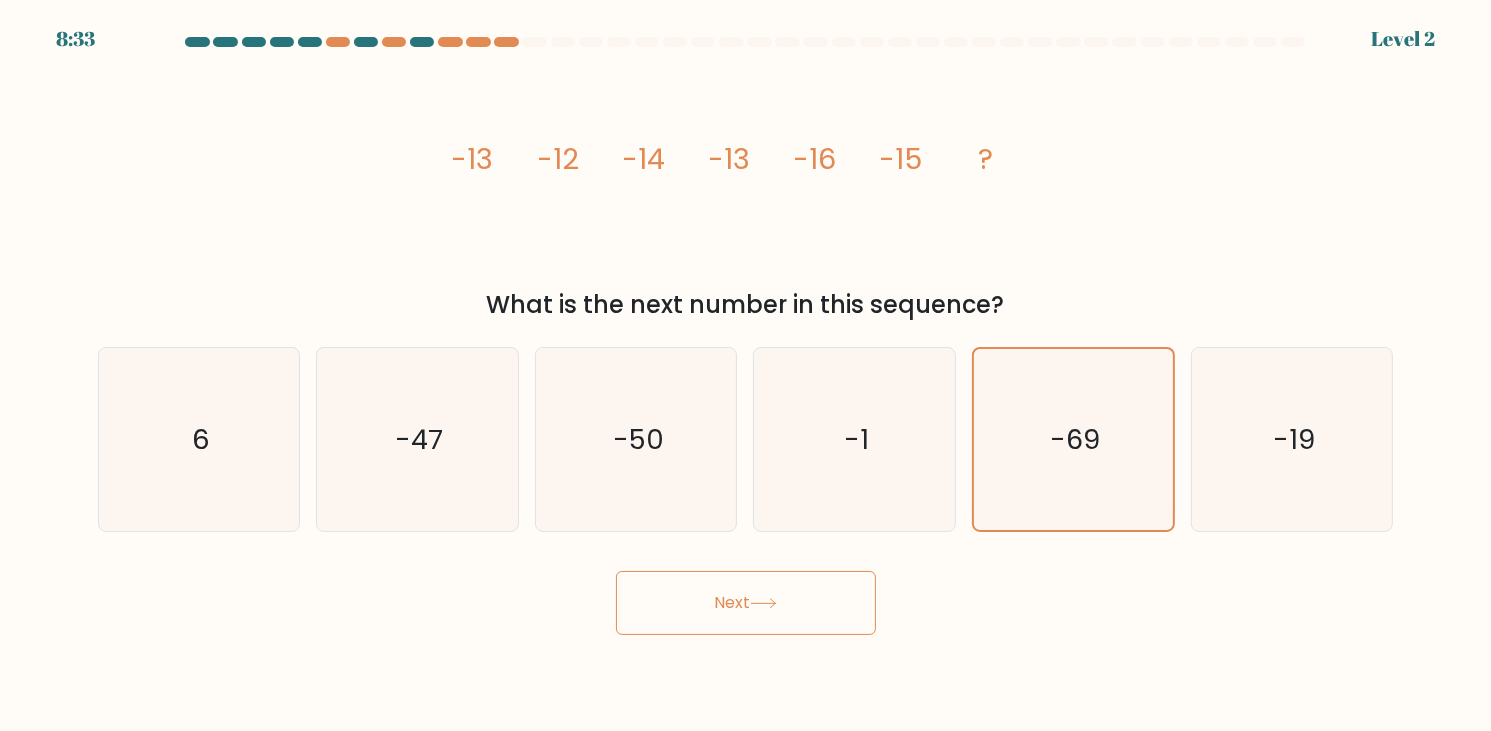 click 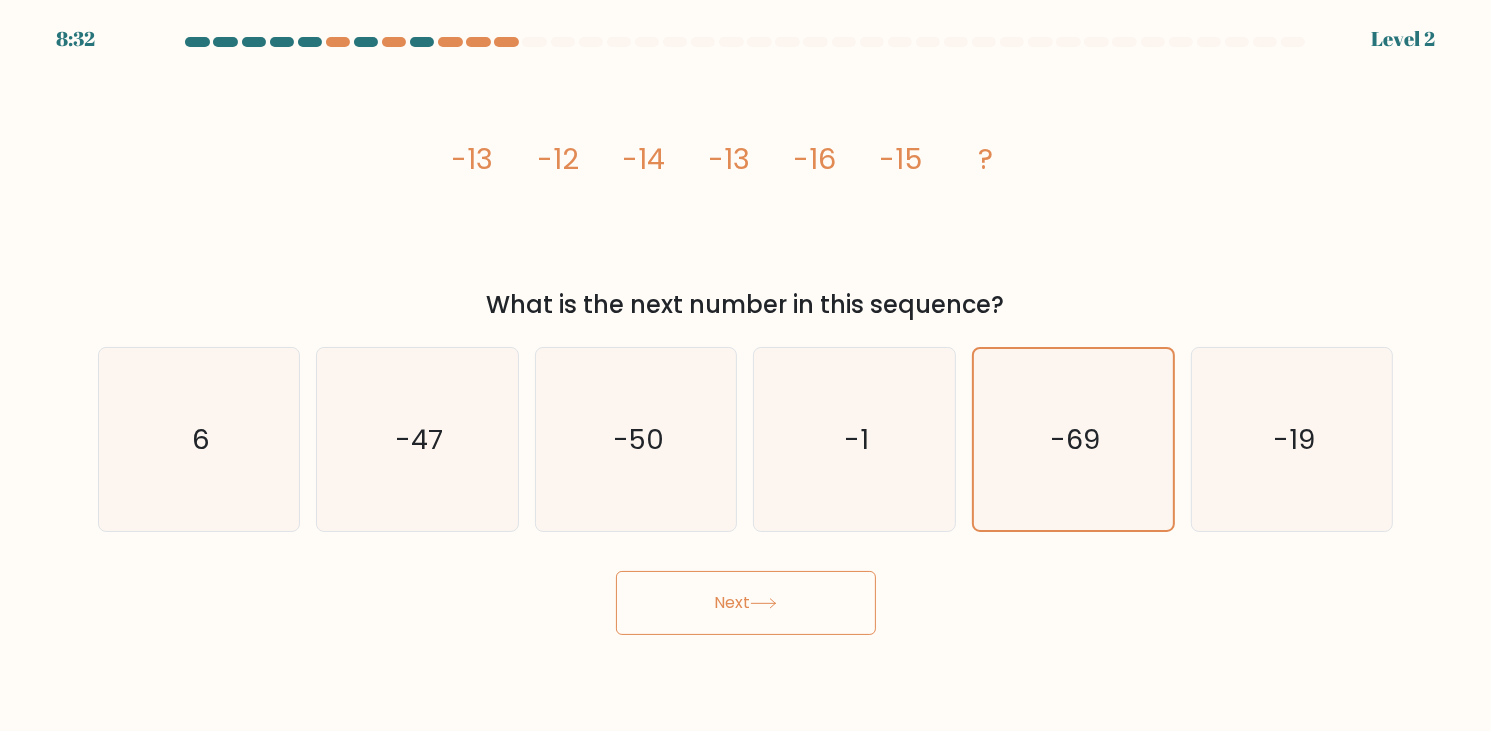click on "Next" at bounding box center (746, 603) 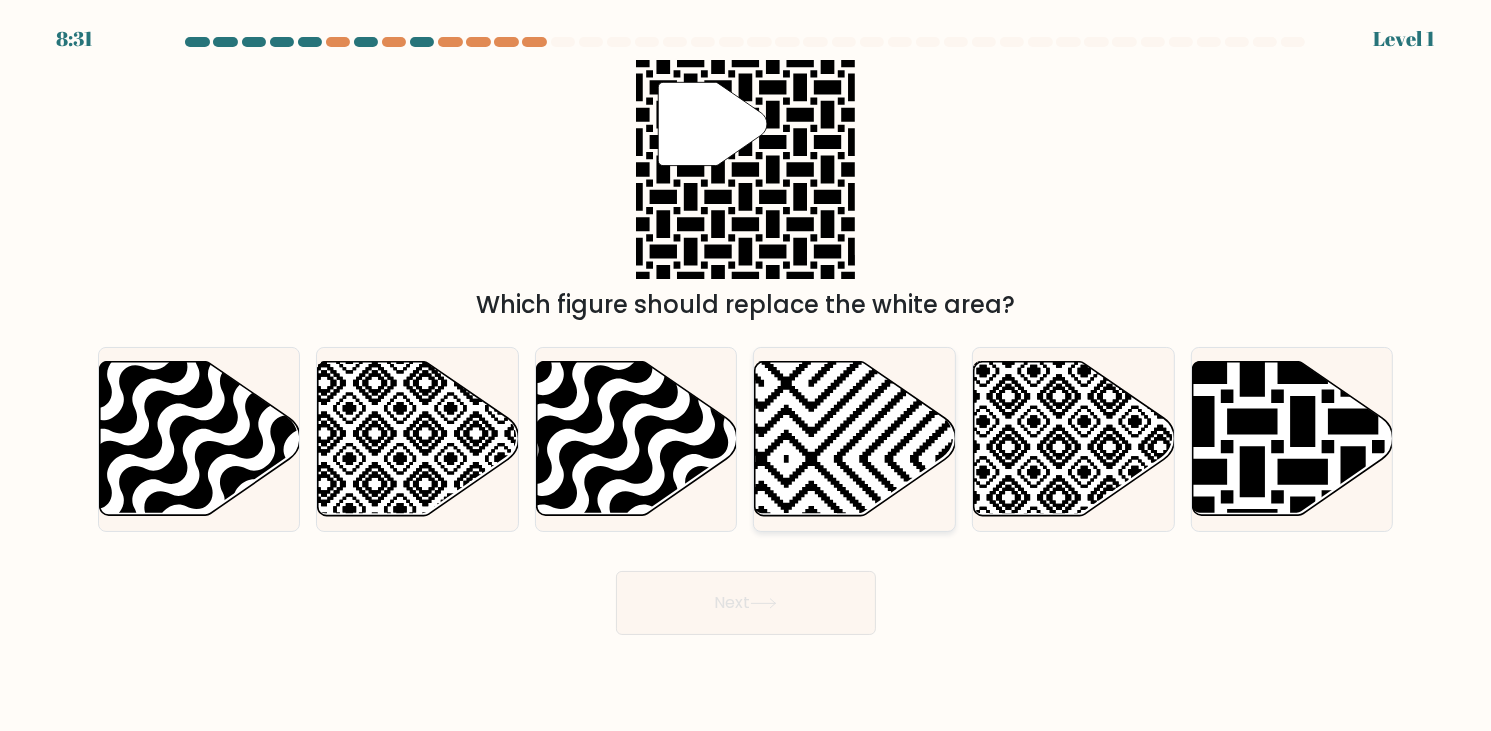 click 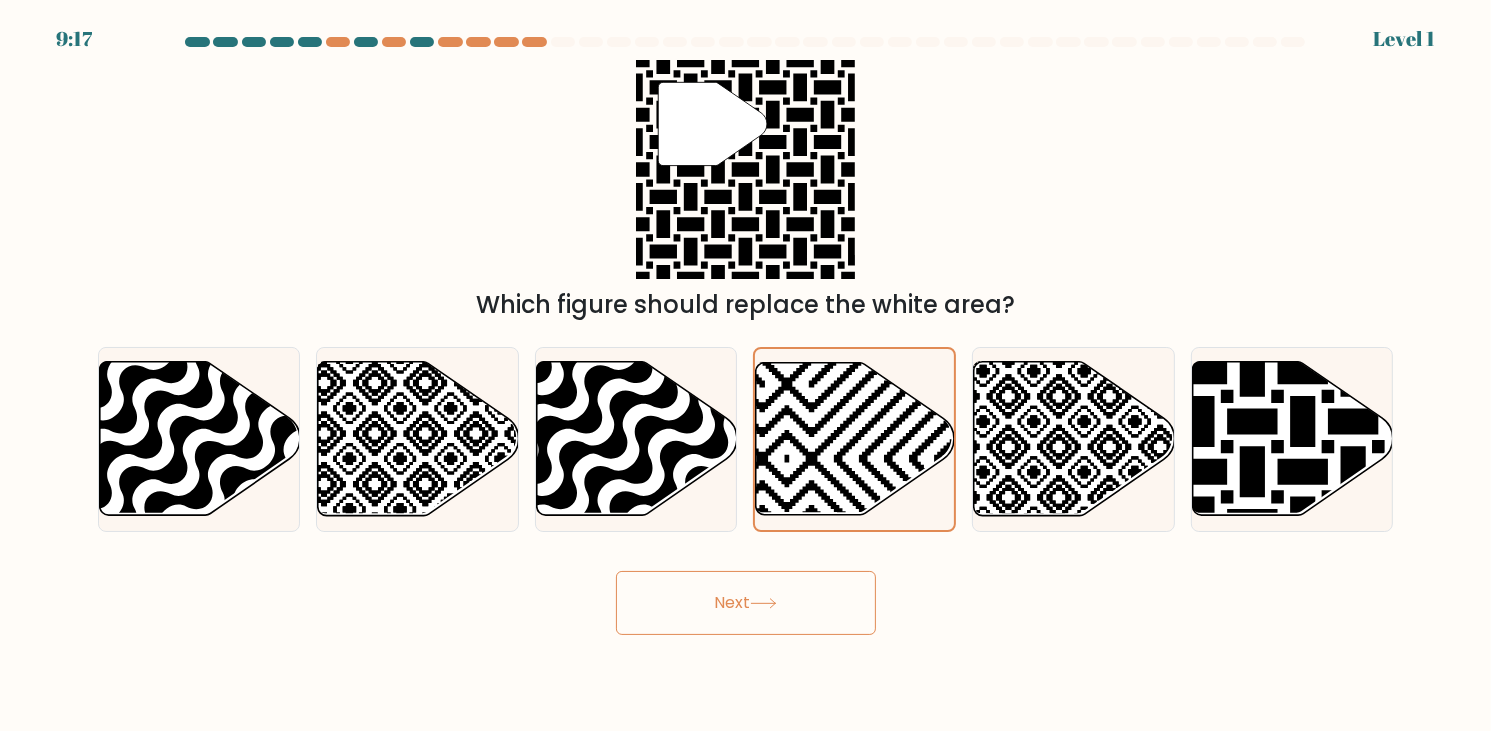 click on "Next" at bounding box center (746, 603) 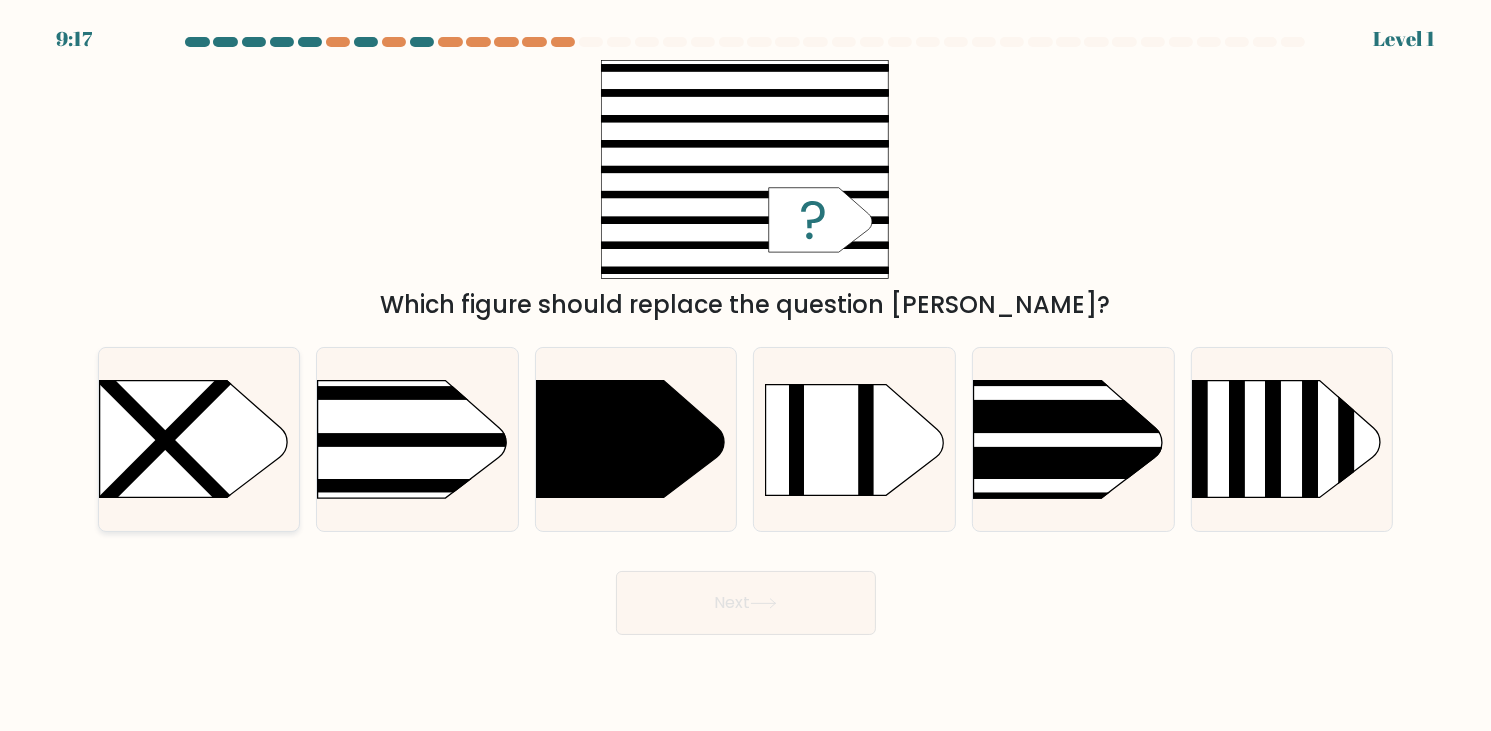 click 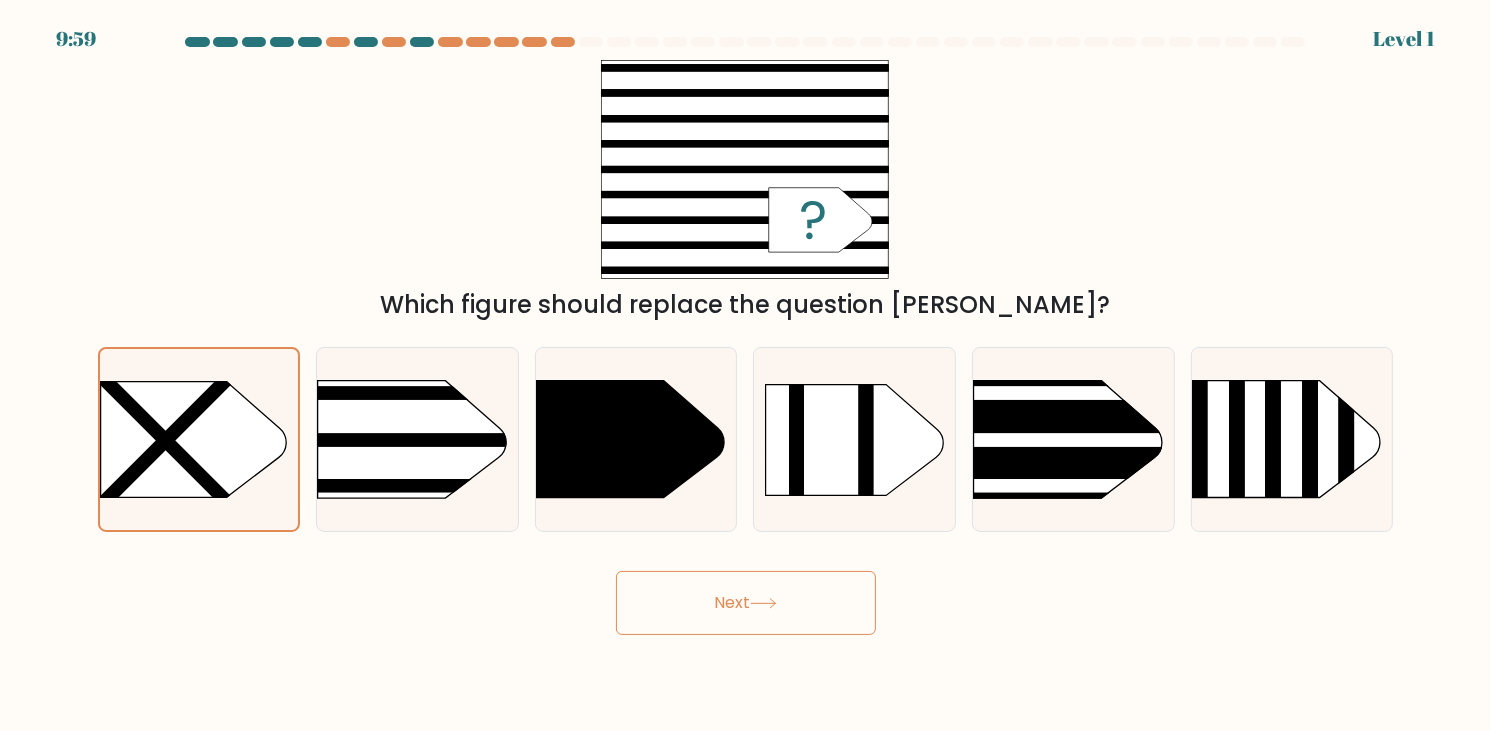 click on "Next" at bounding box center [746, 603] 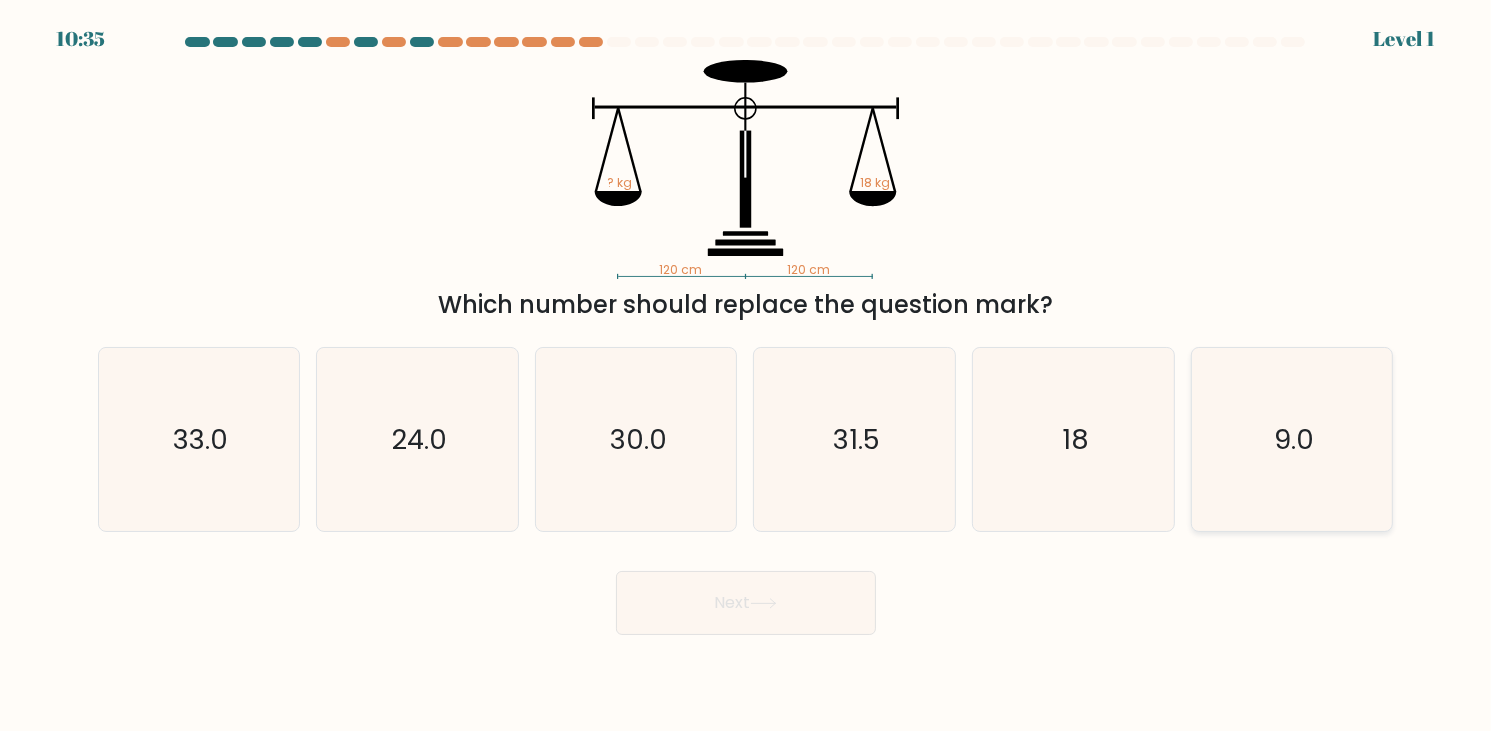 click on "9.0" 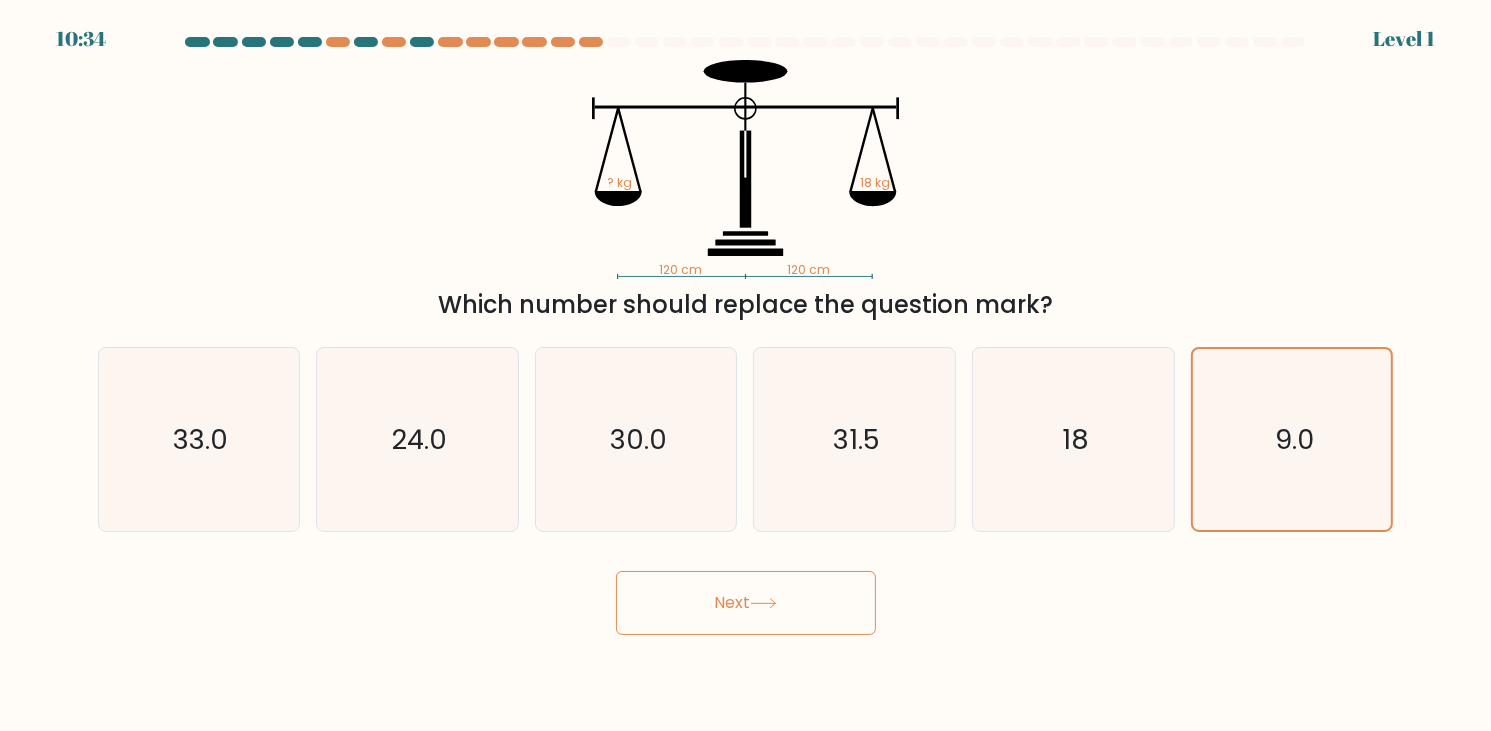 click on "Next" at bounding box center [746, 603] 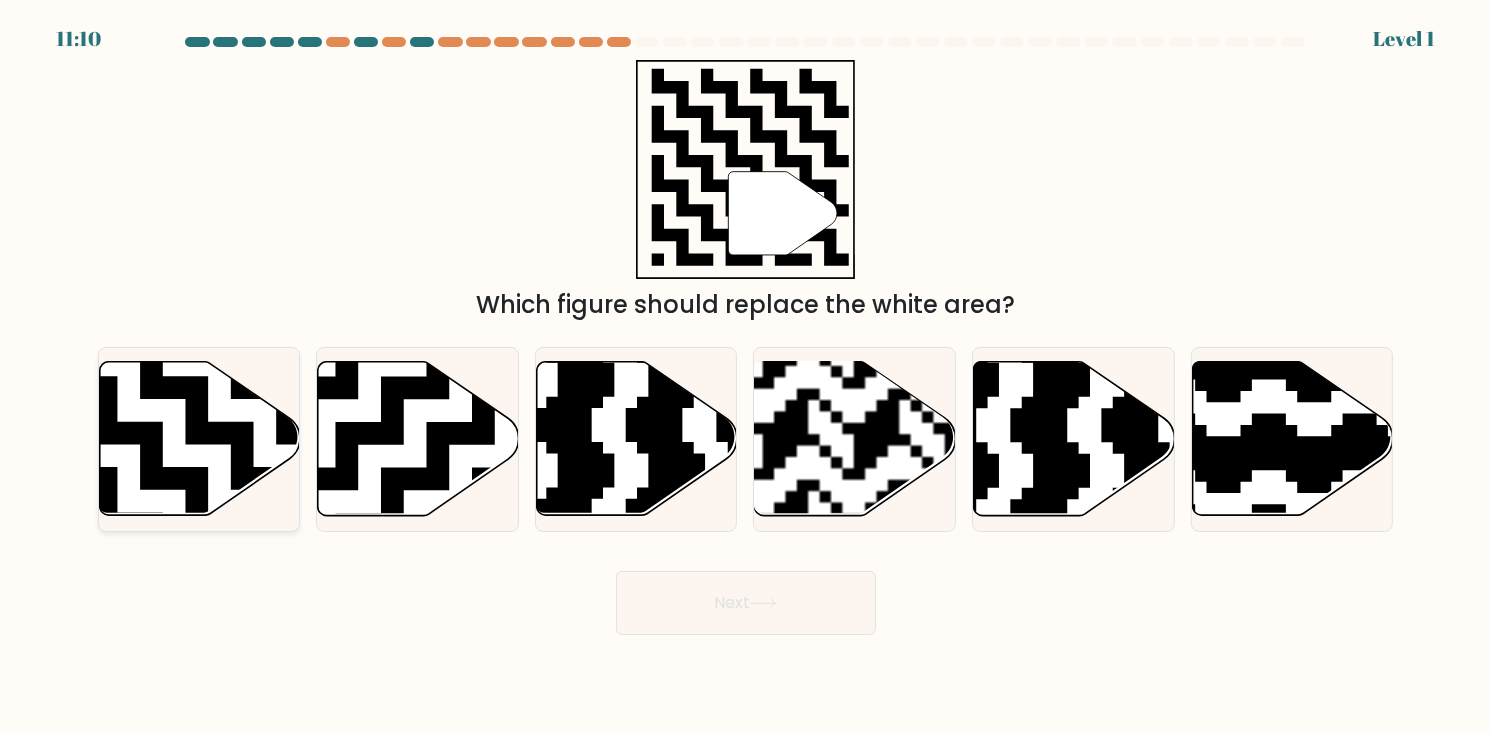click 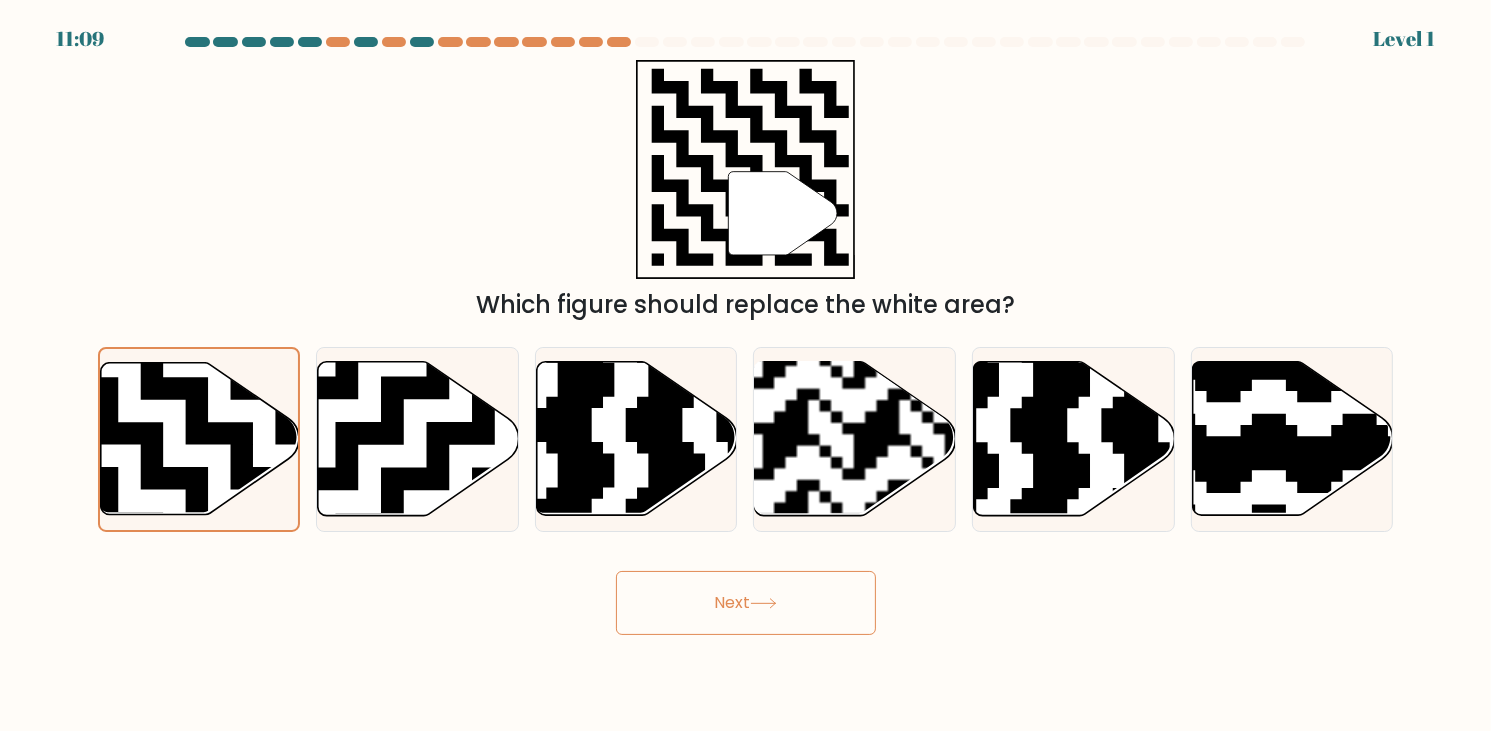 drag, startPoint x: 800, startPoint y: 536, endPoint x: 792, endPoint y: 563, distance: 28.160255 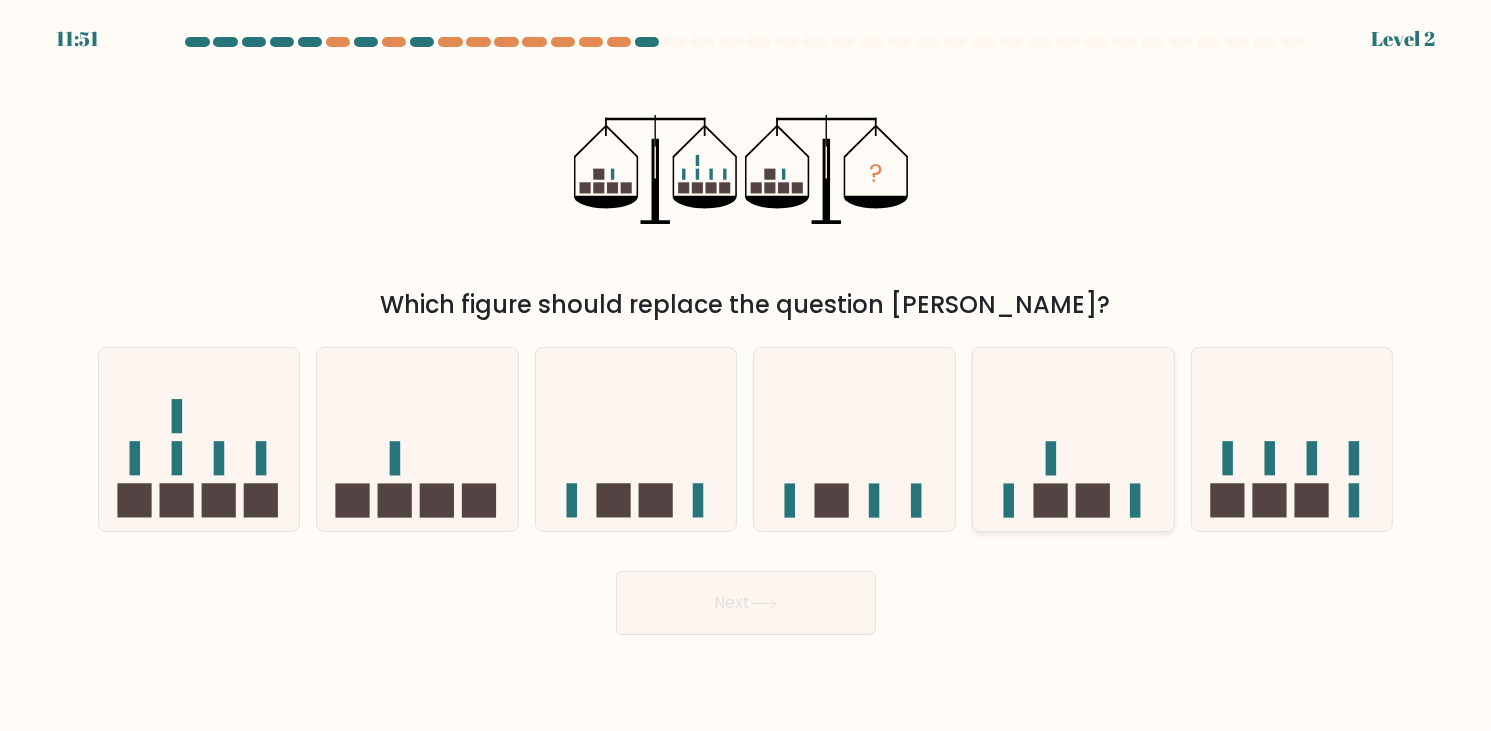 click 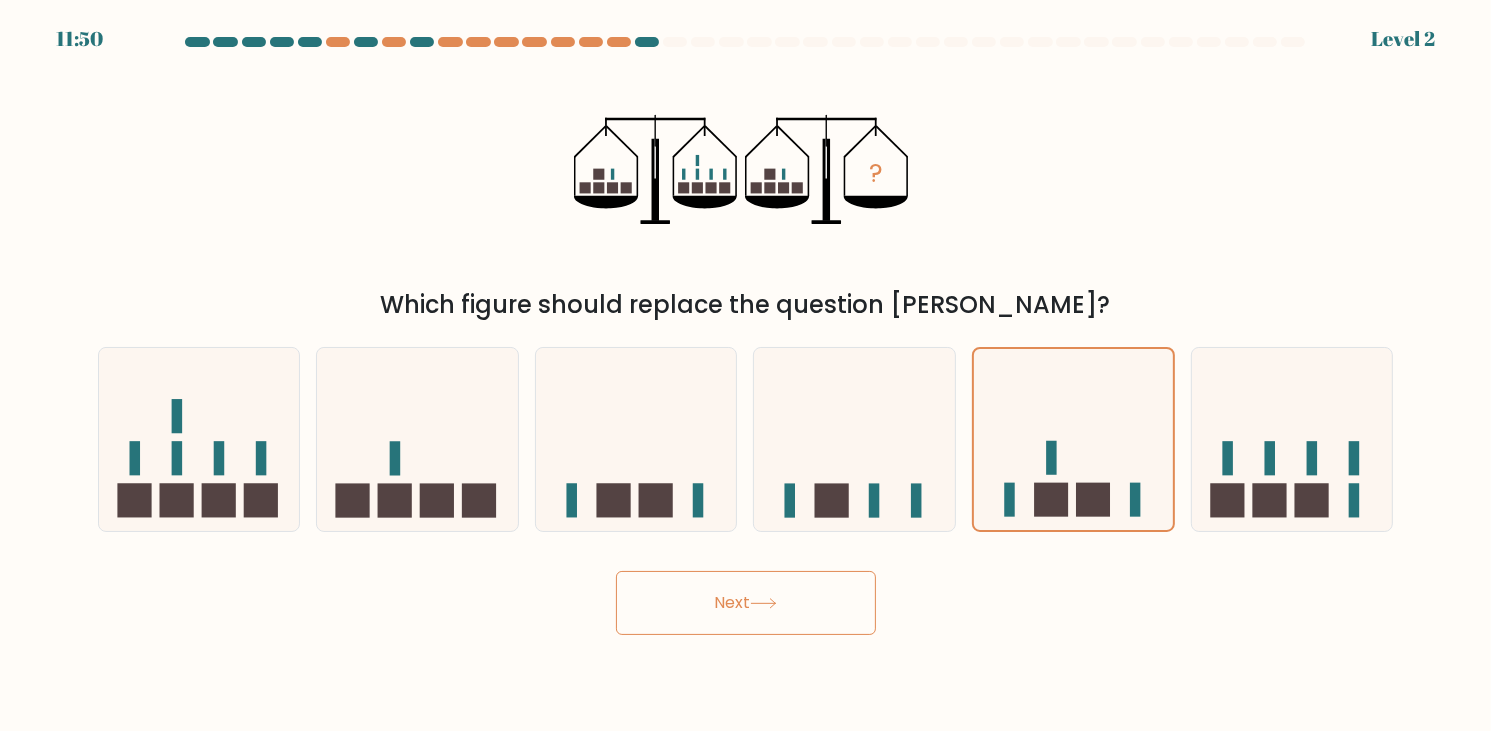 click on "Next" at bounding box center (746, 603) 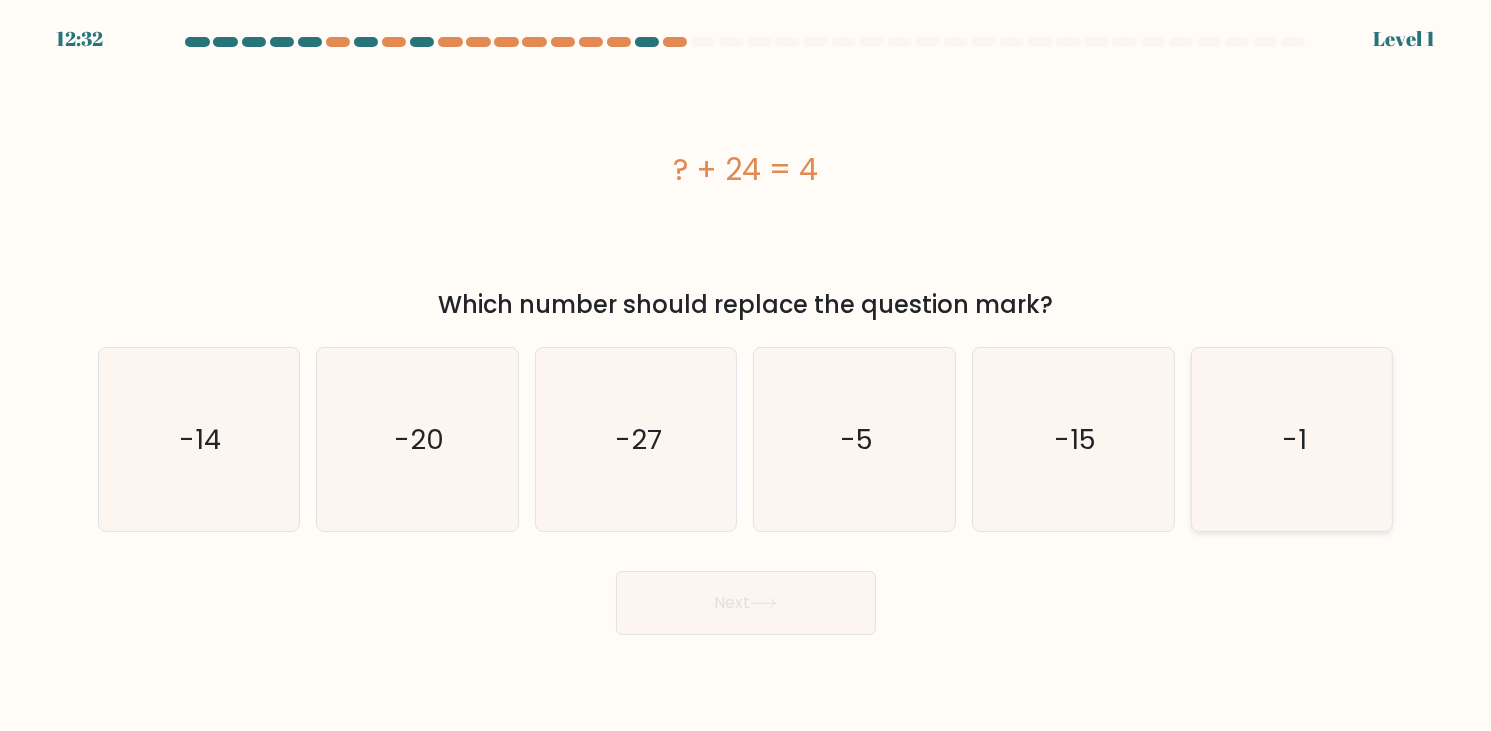 click on "-1" 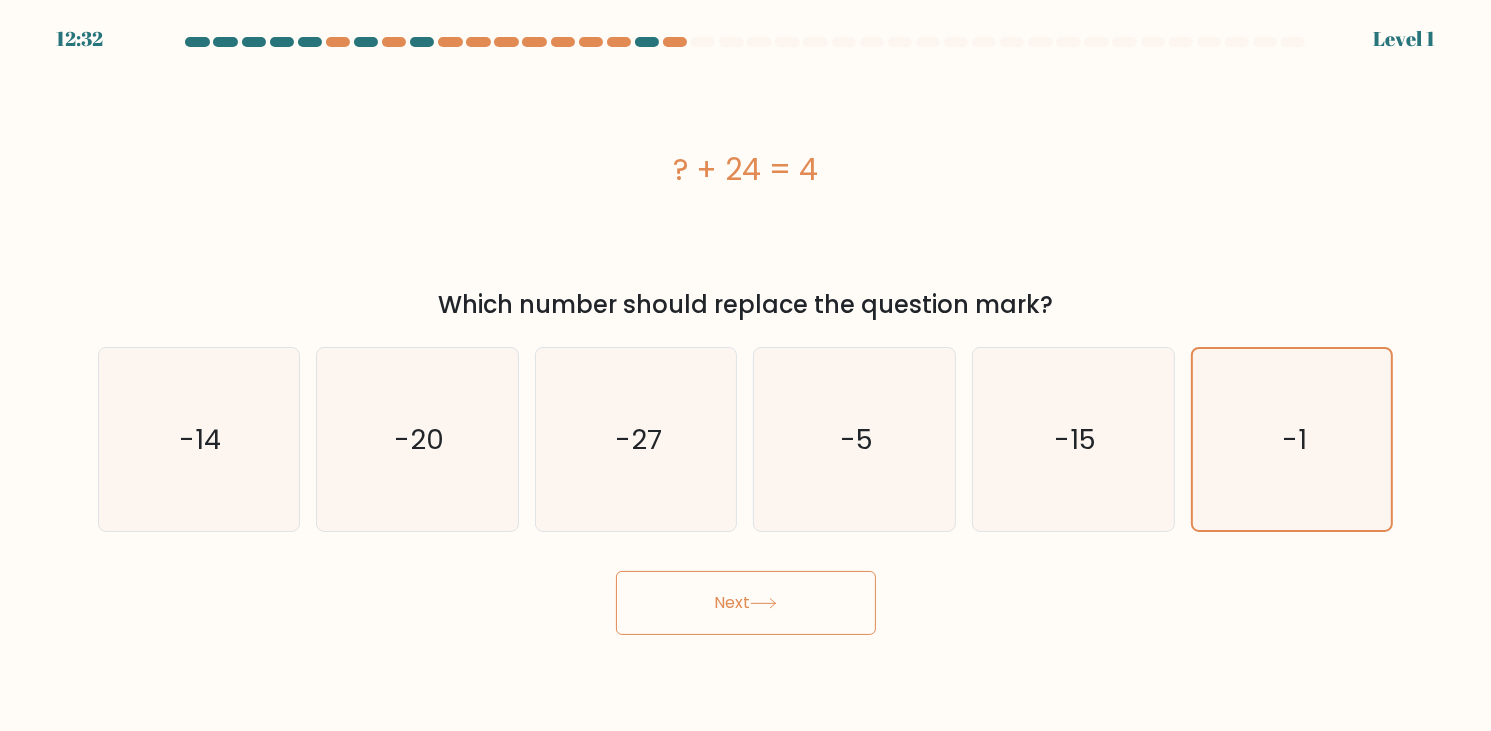 click on "Next" at bounding box center (746, 603) 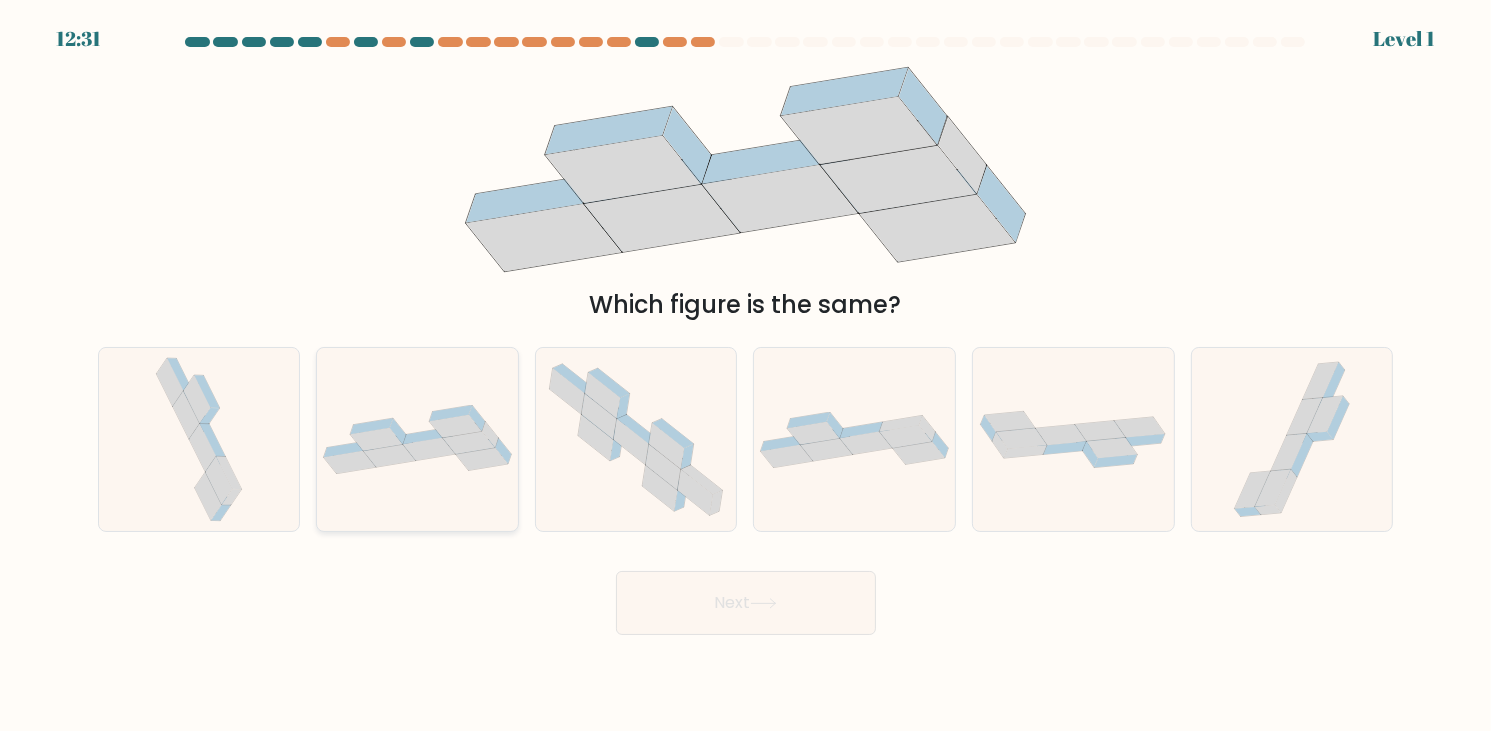 click 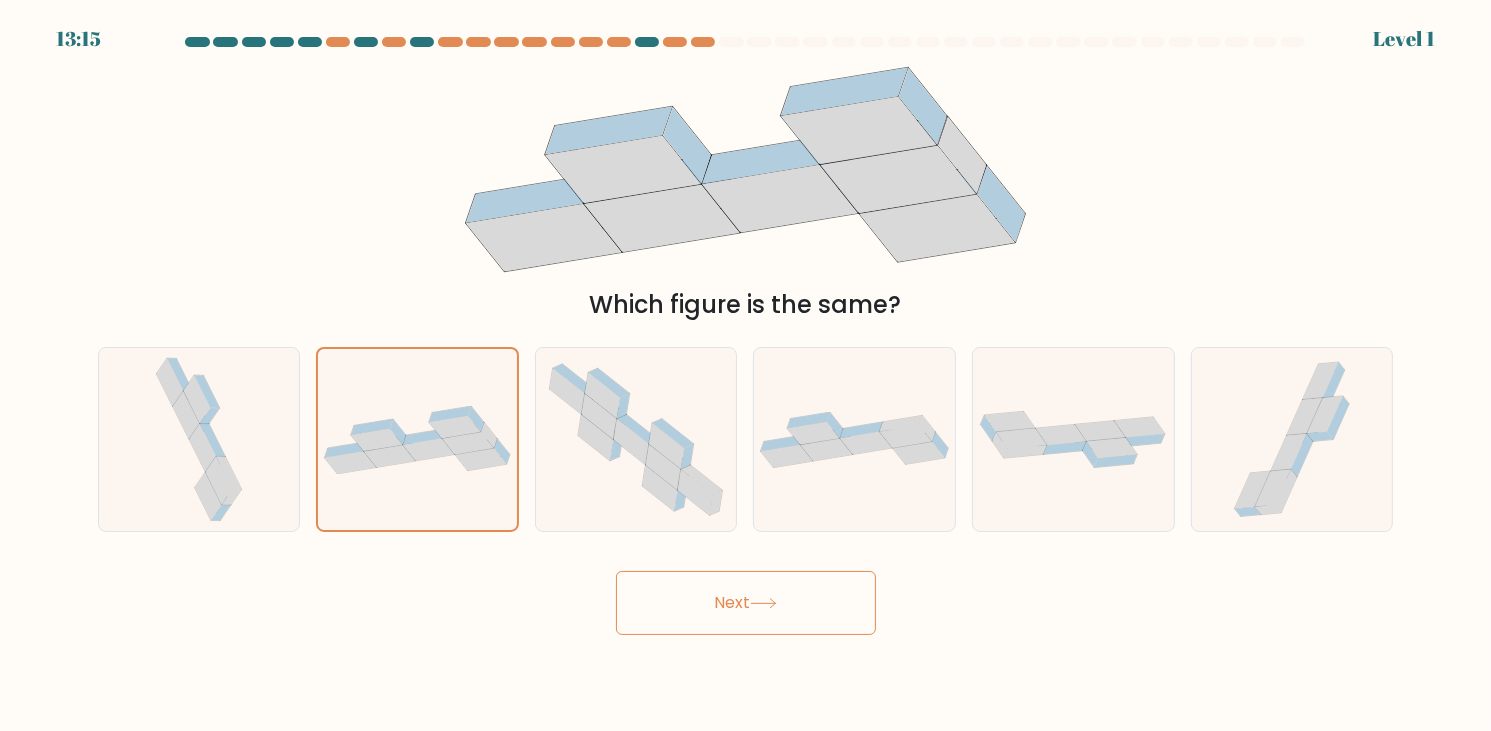click on "Next" at bounding box center [746, 603] 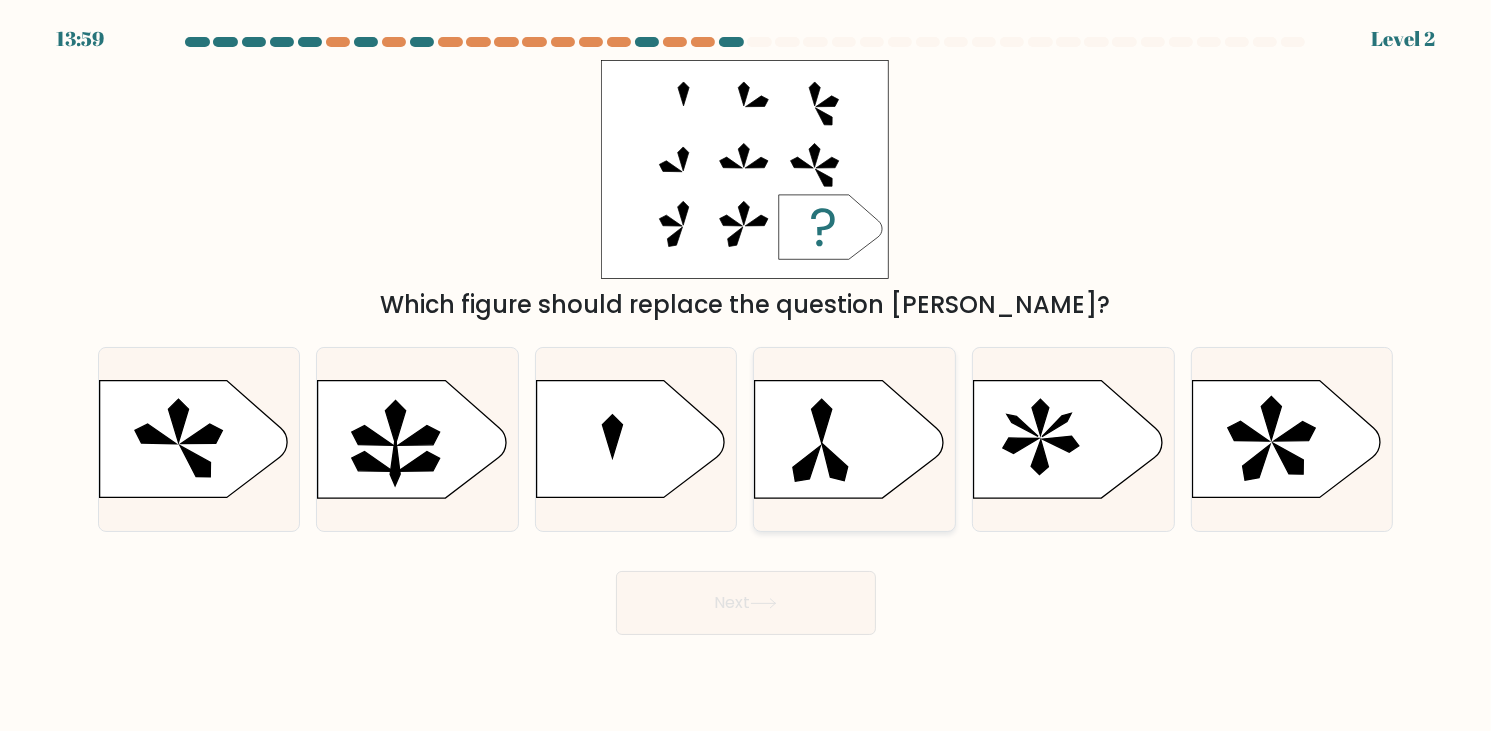 click 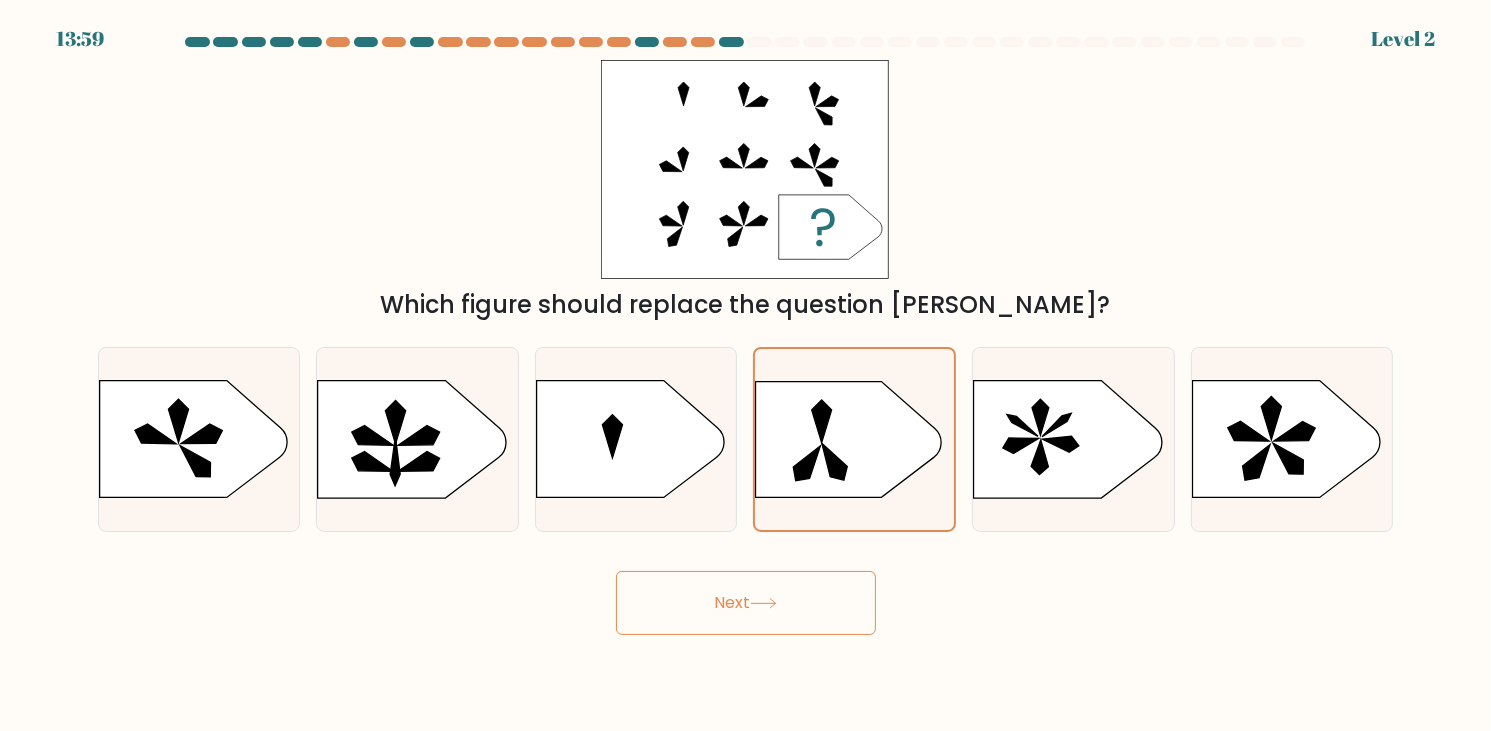 click on "Next" at bounding box center (746, 603) 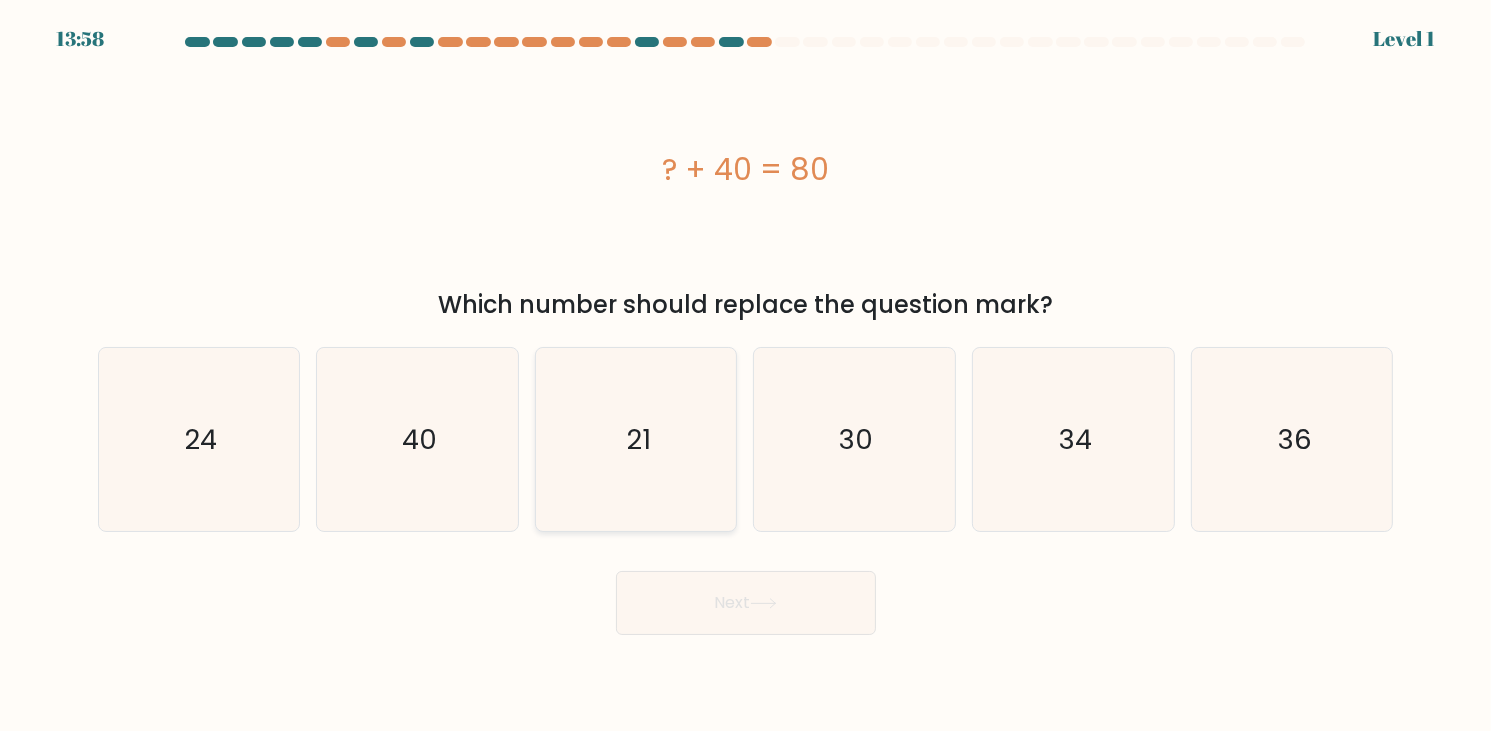 click on "21" 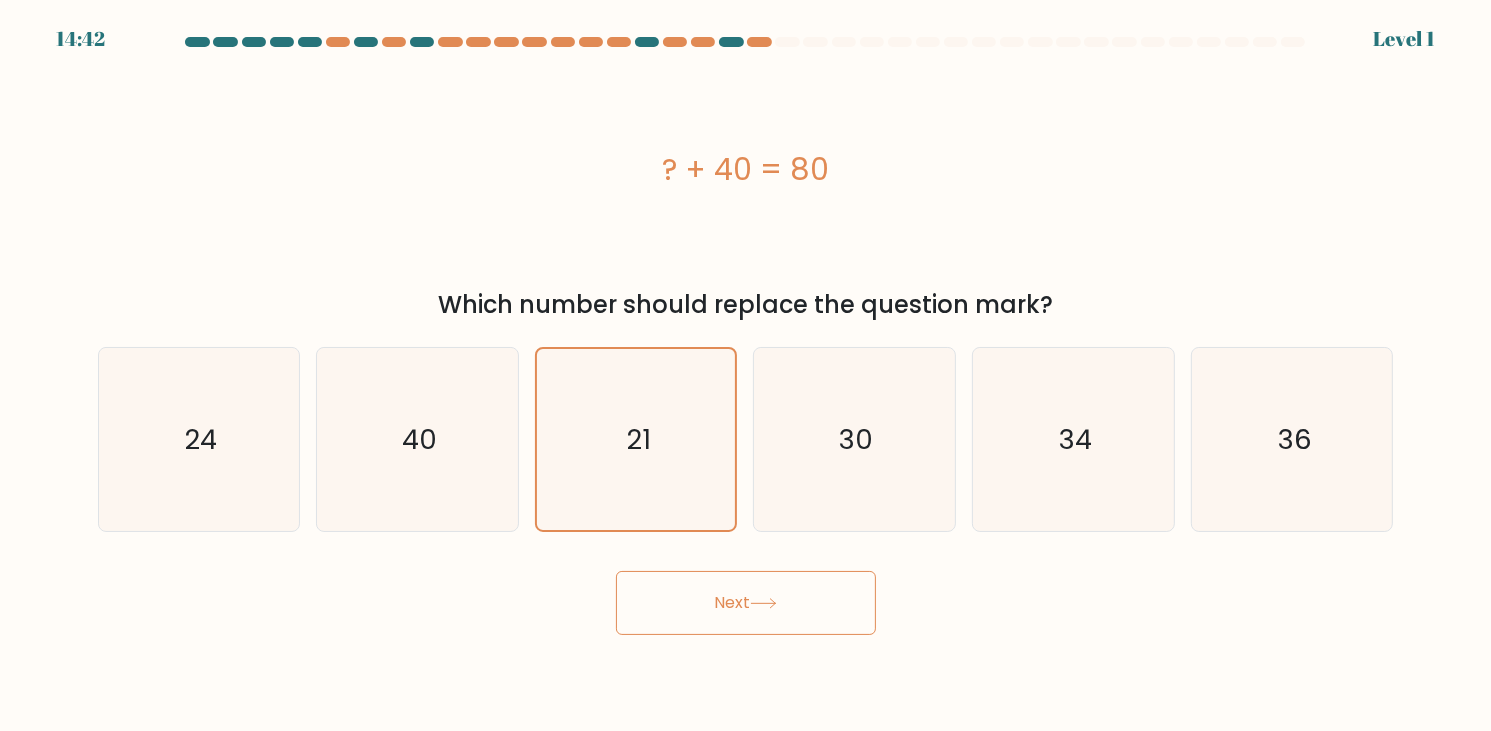 click on "Next" at bounding box center [746, 603] 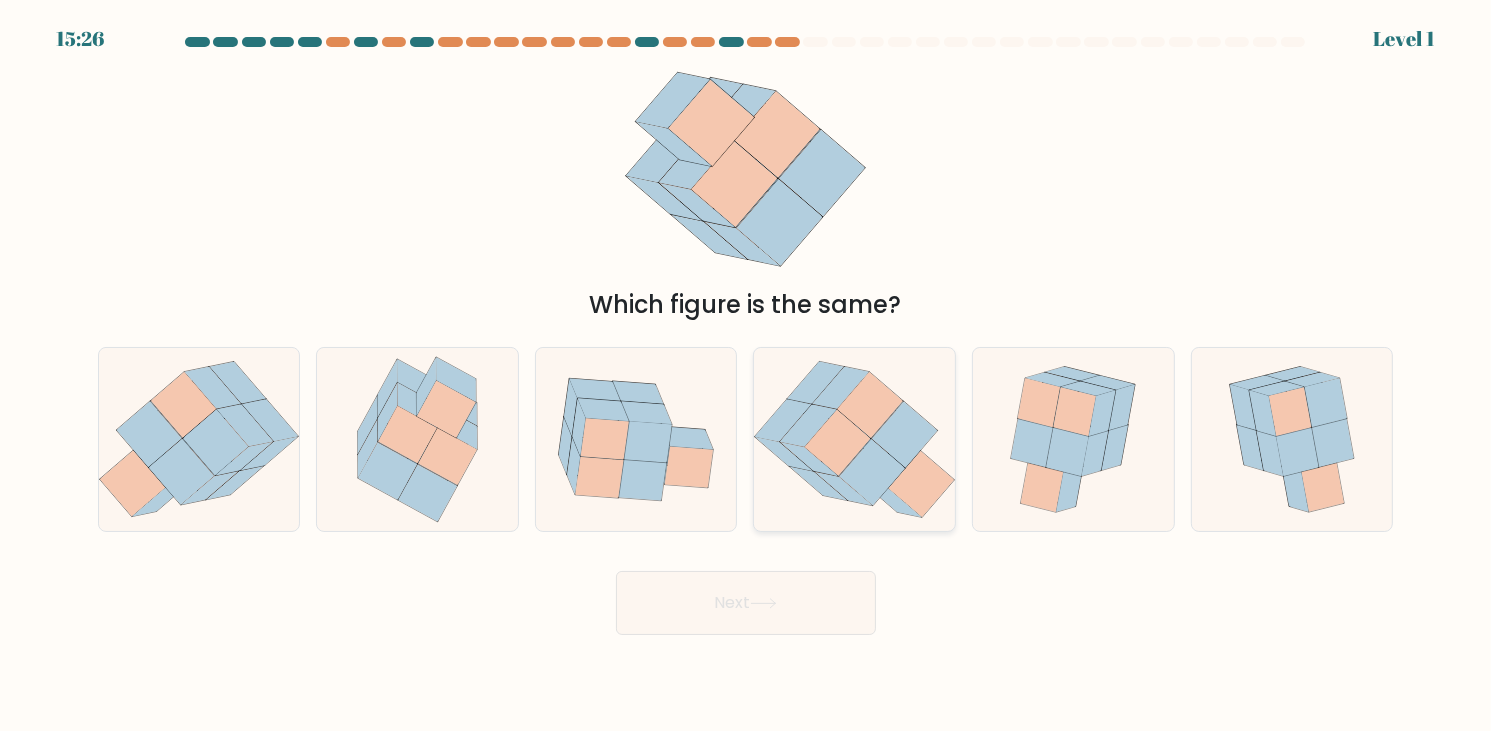 click 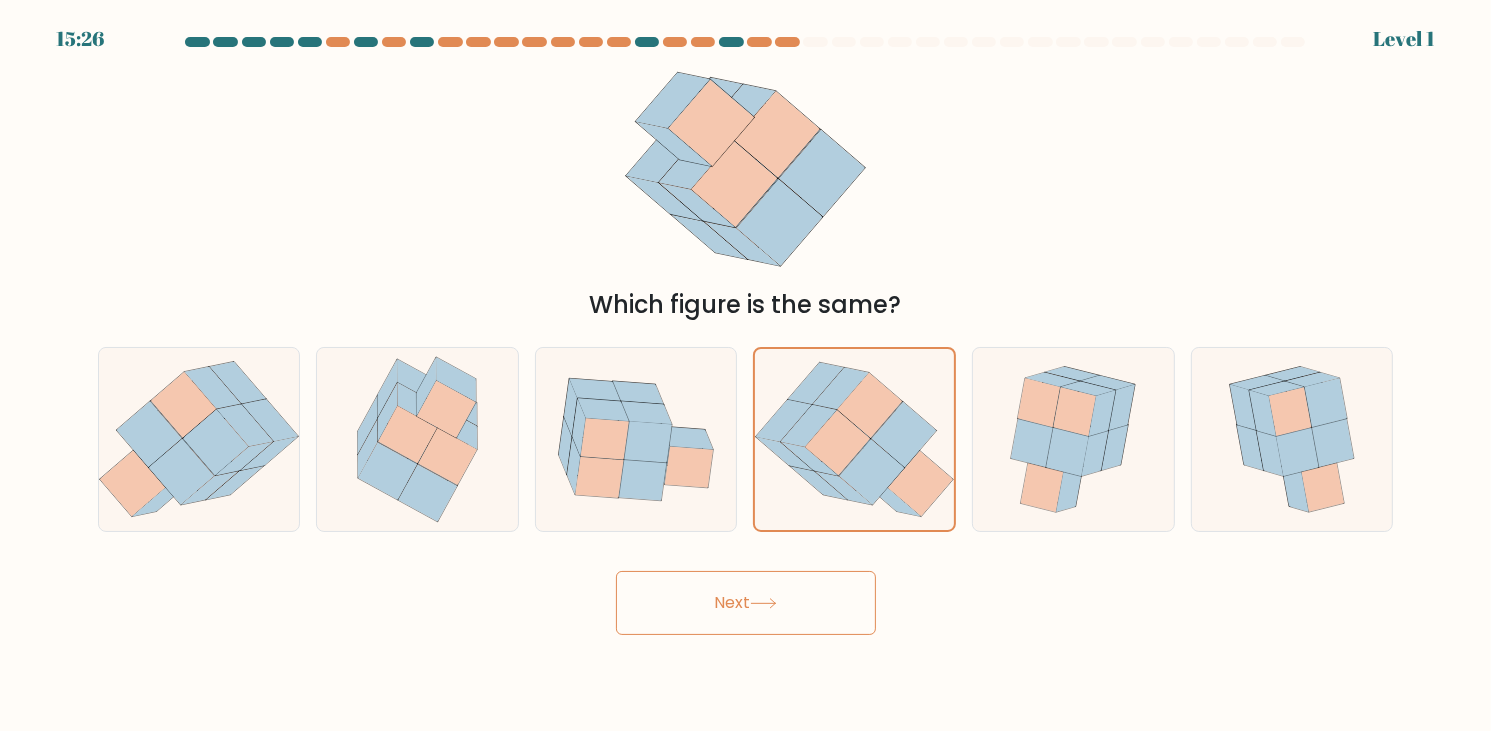 click on "Next" at bounding box center [746, 603] 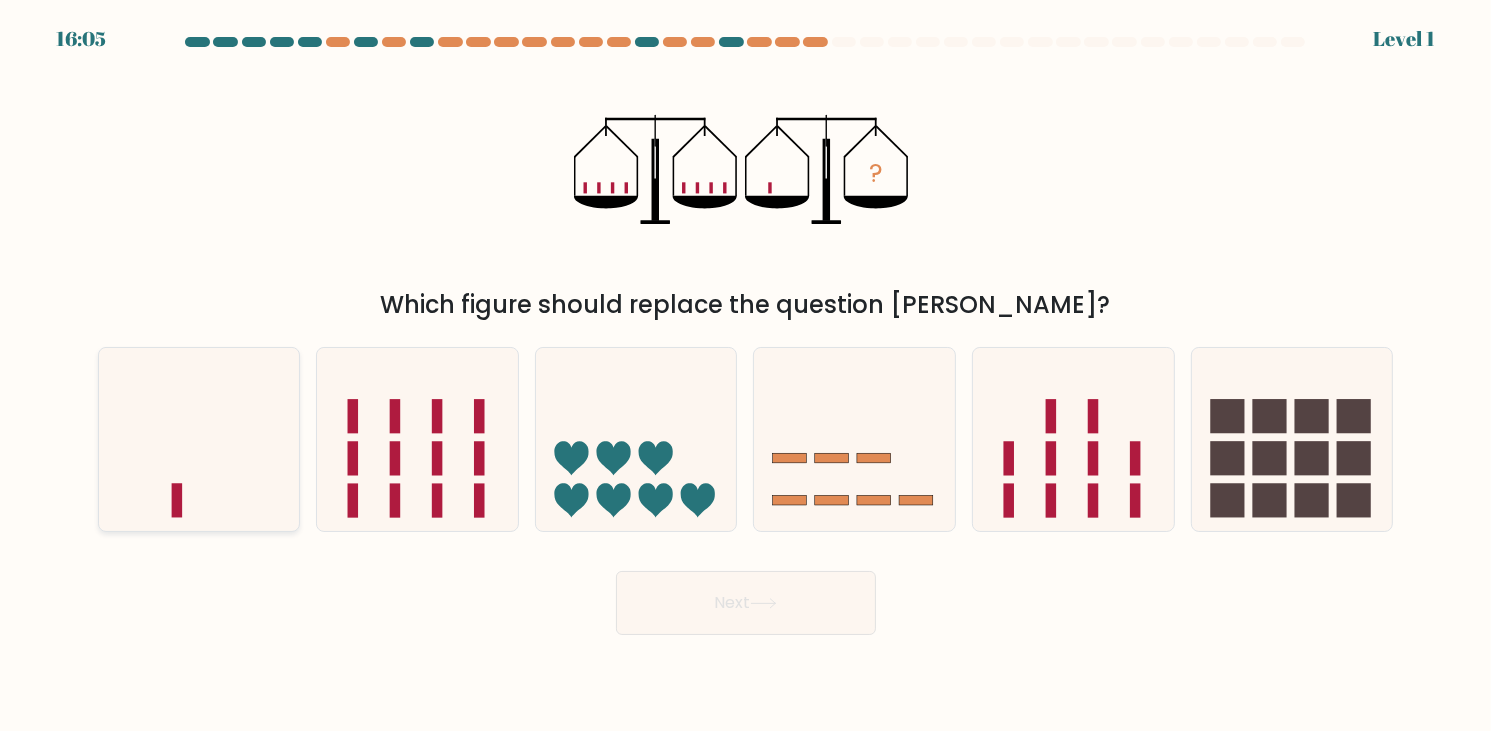 click 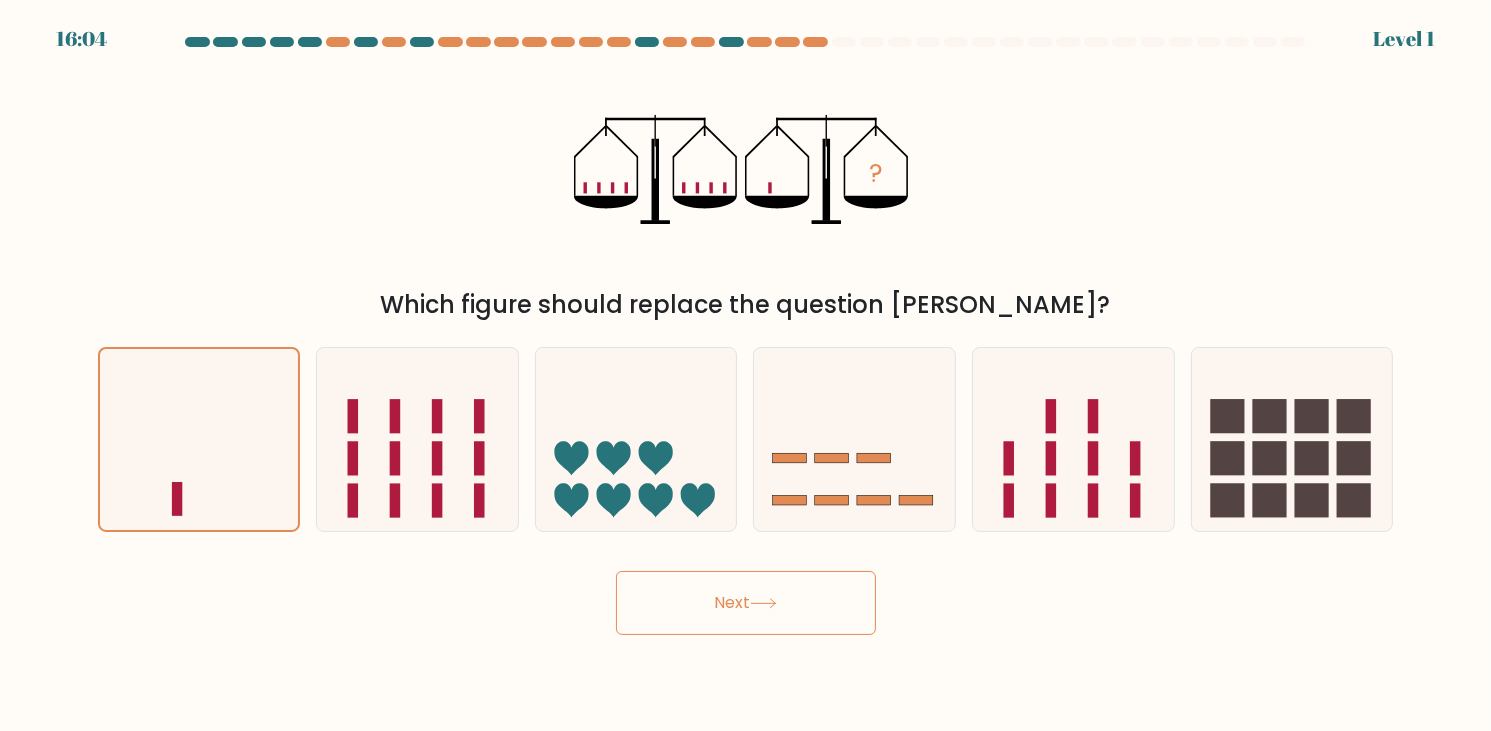 click on "Next" at bounding box center (746, 603) 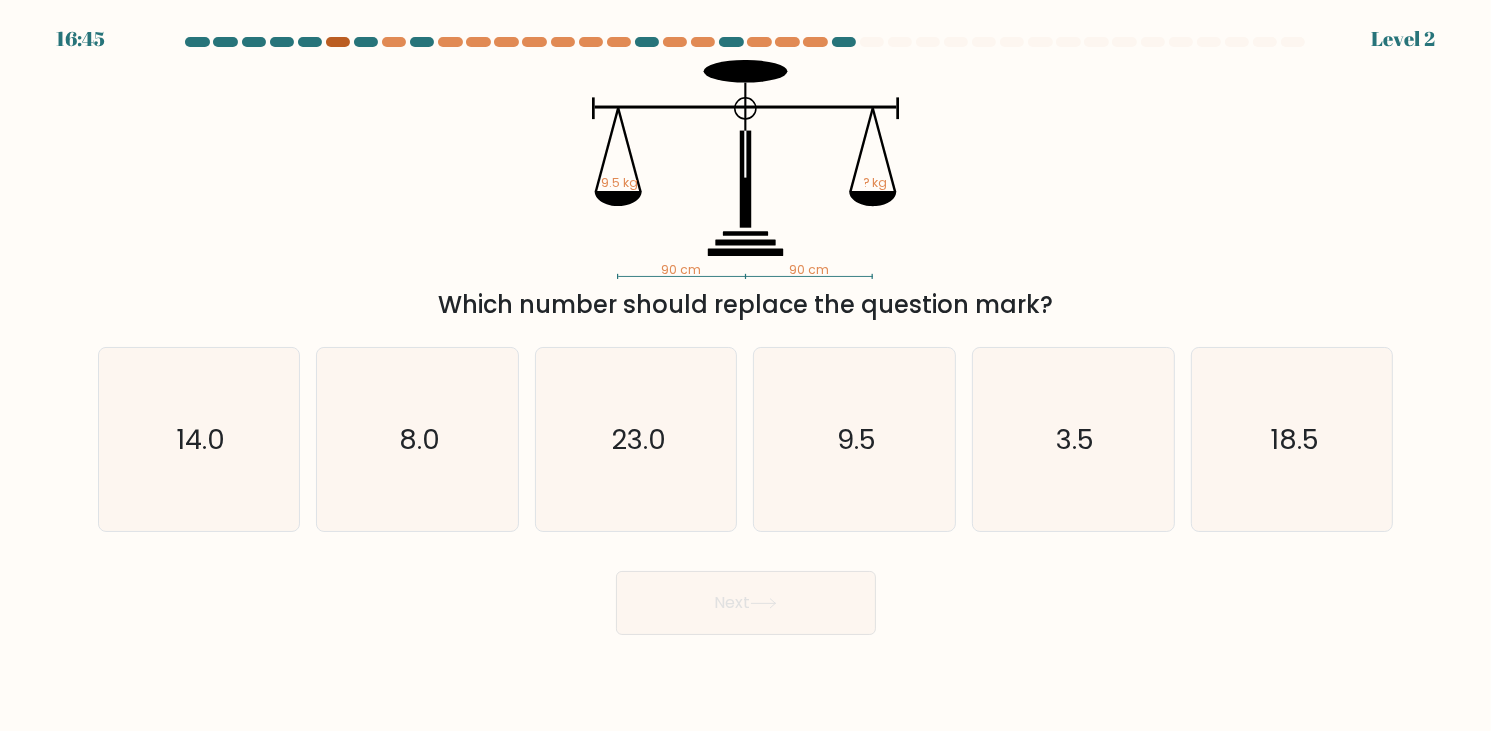 click at bounding box center [338, 42] 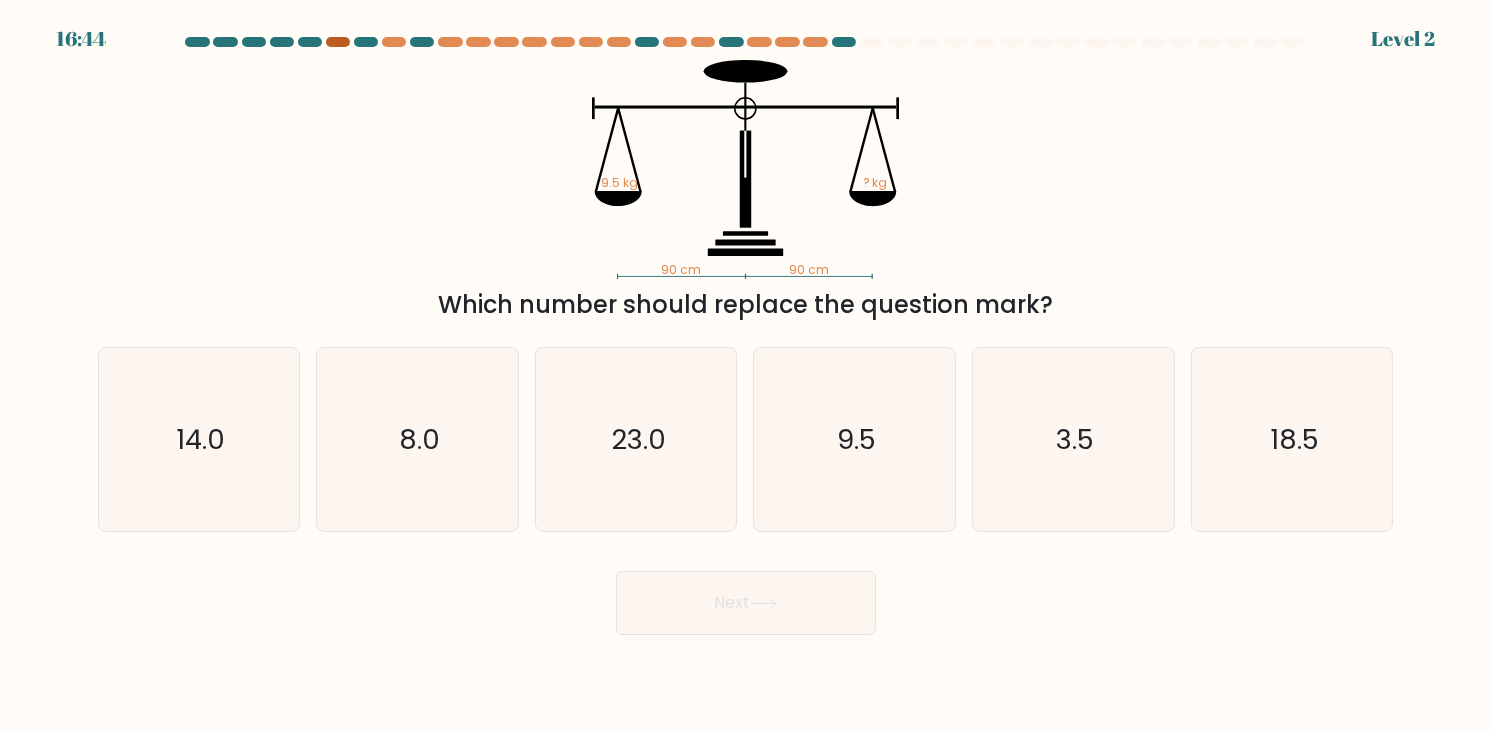 click at bounding box center [338, 42] 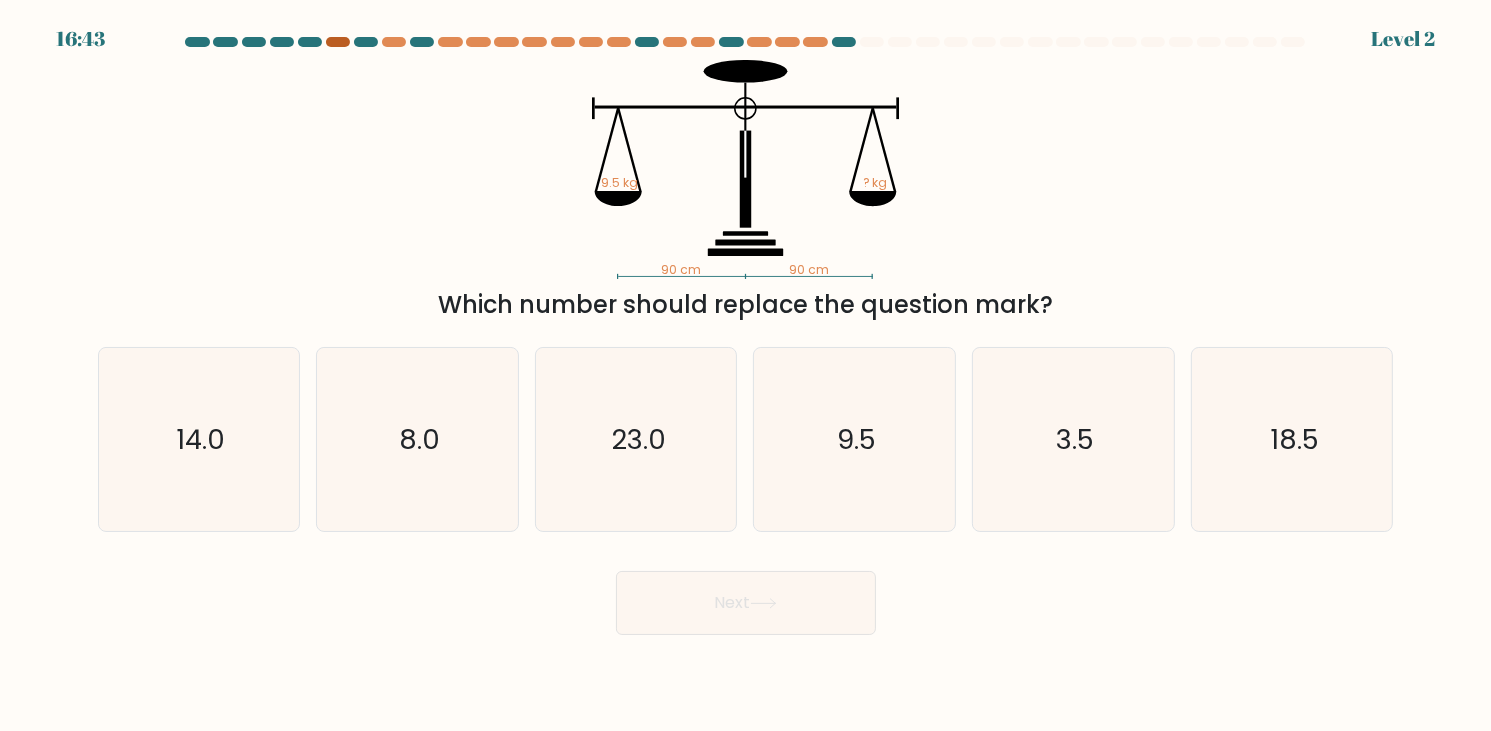click at bounding box center [338, 42] 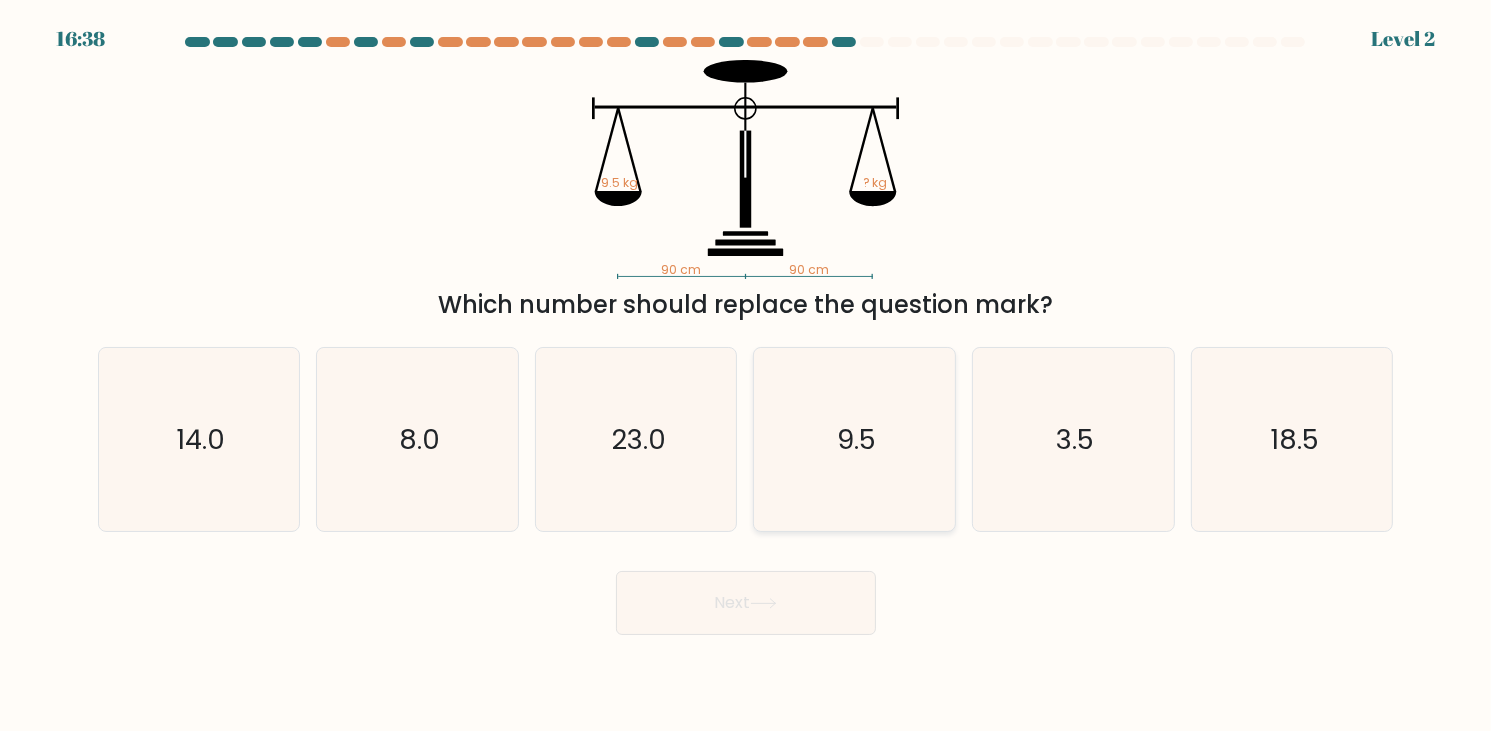 click on "9.5" 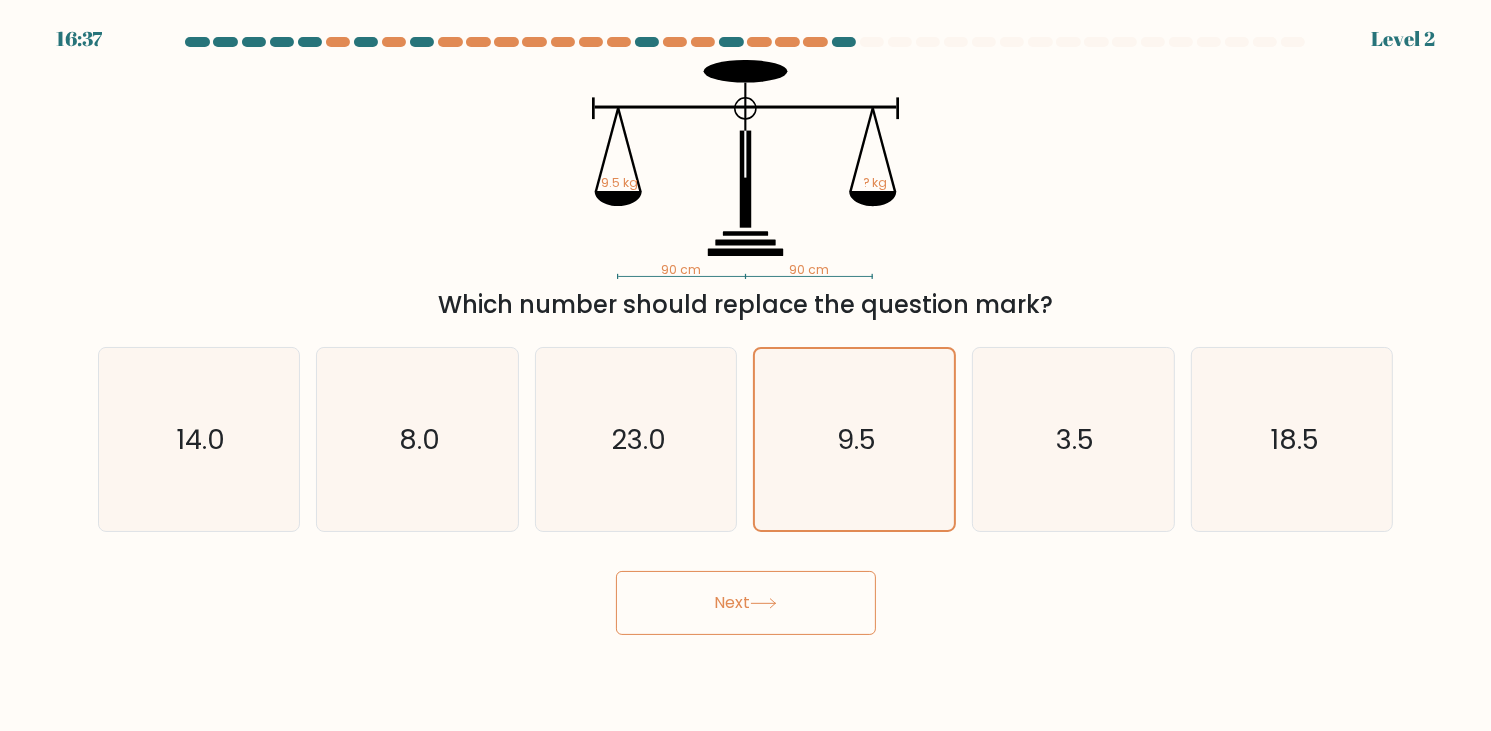 click on "Next" at bounding box center (746, 603) 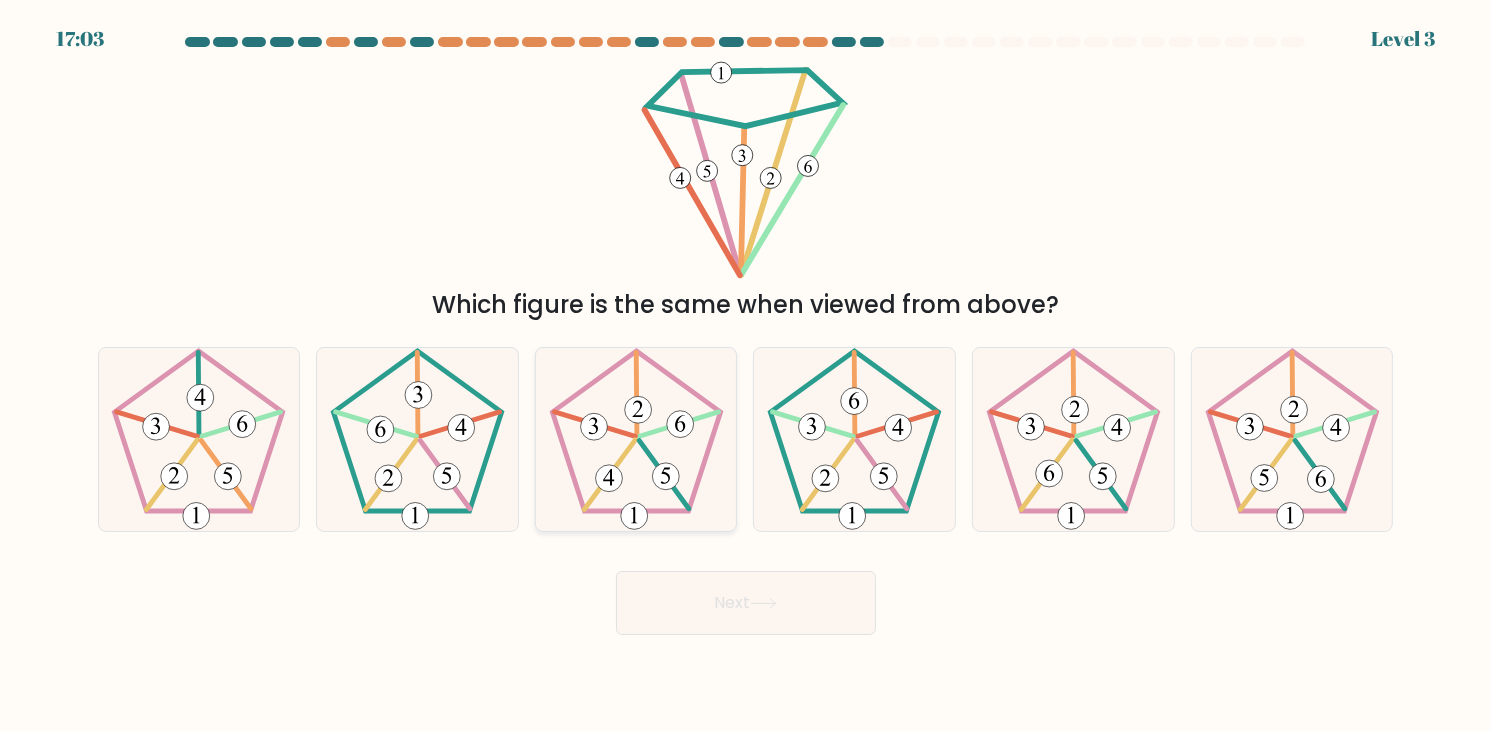 click 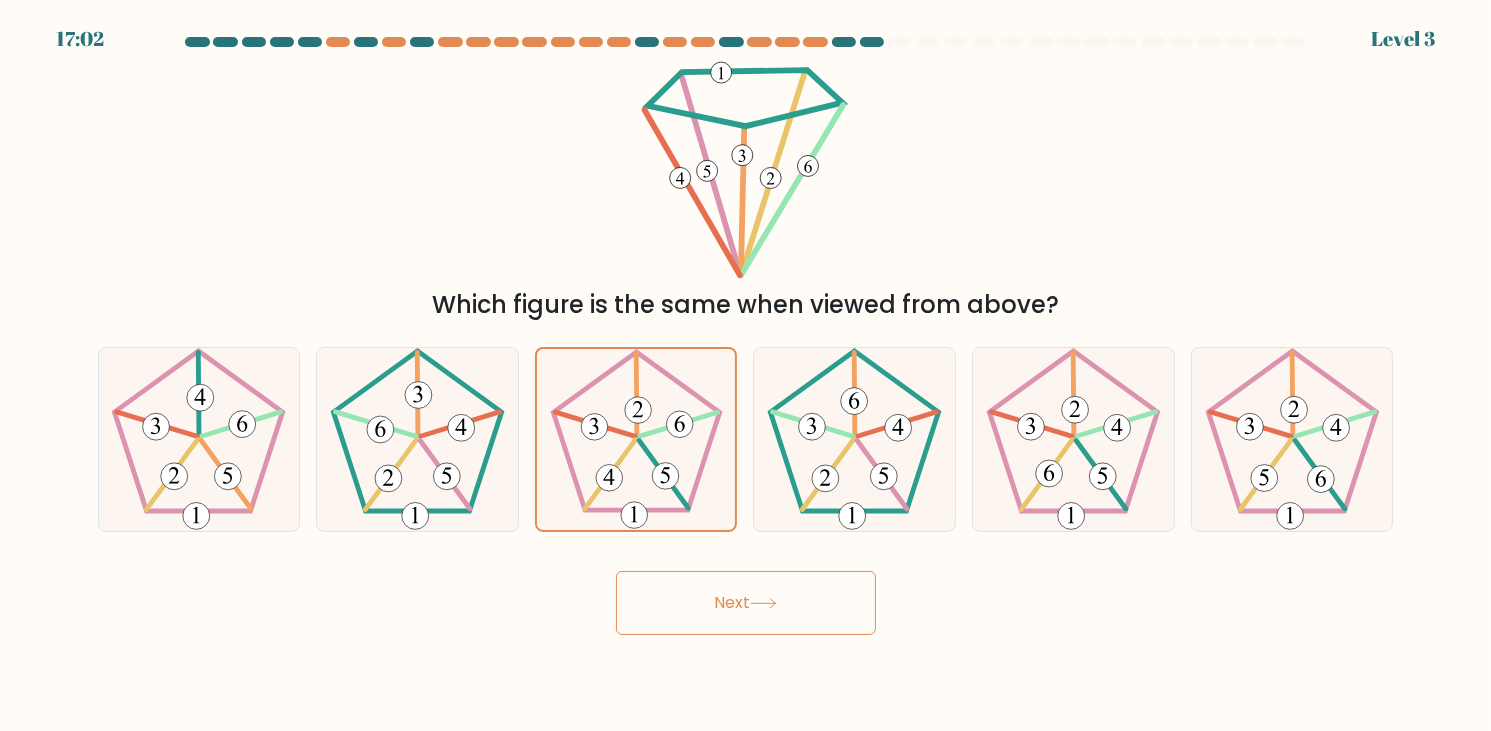 click on "17:02
Level 3" at bounding box center (745, 365) 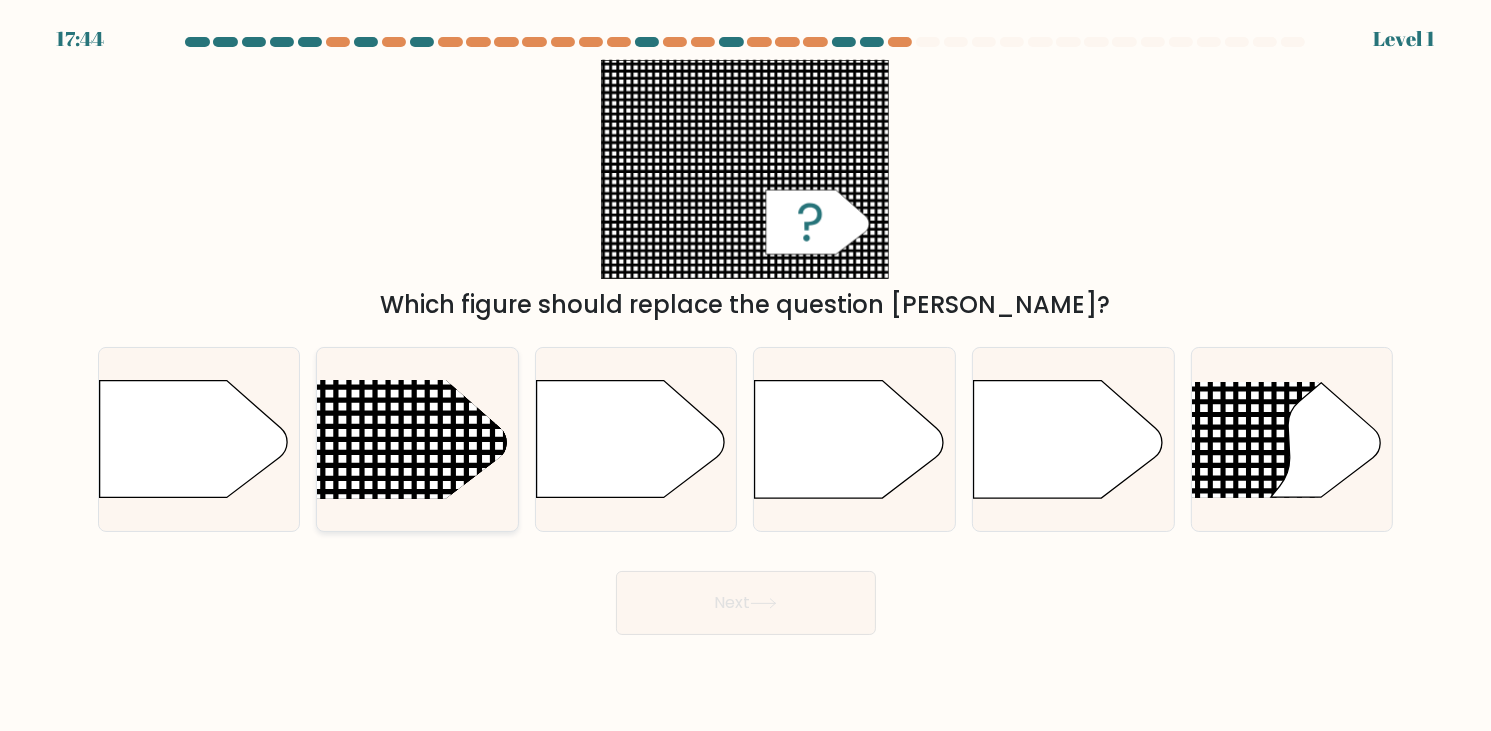 click 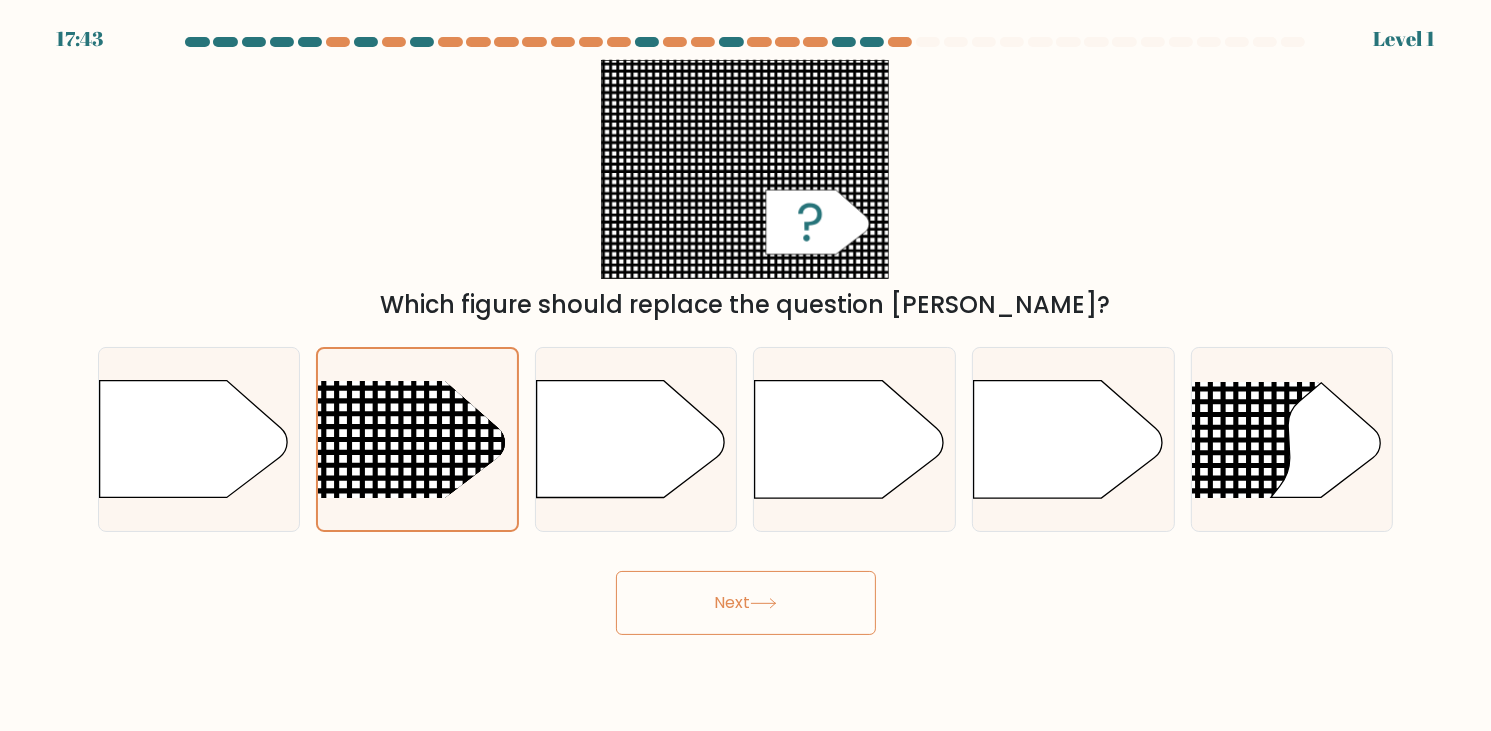 click on "Next" at bounding box center (746, 603) 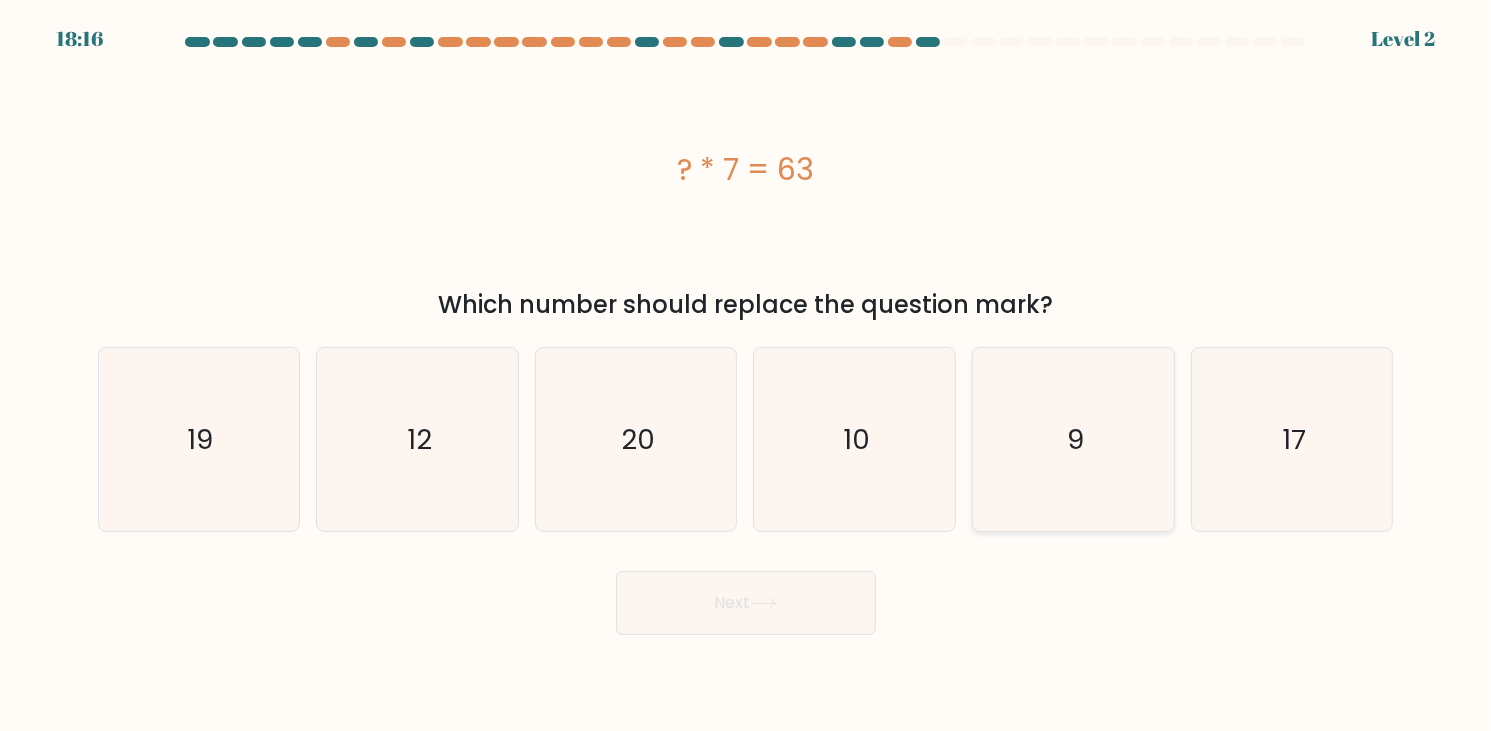 drag, startPoint x: 1146, startPoint y: 416, endPoint x: 1106, endPoint y: 432, distance: 43.081318 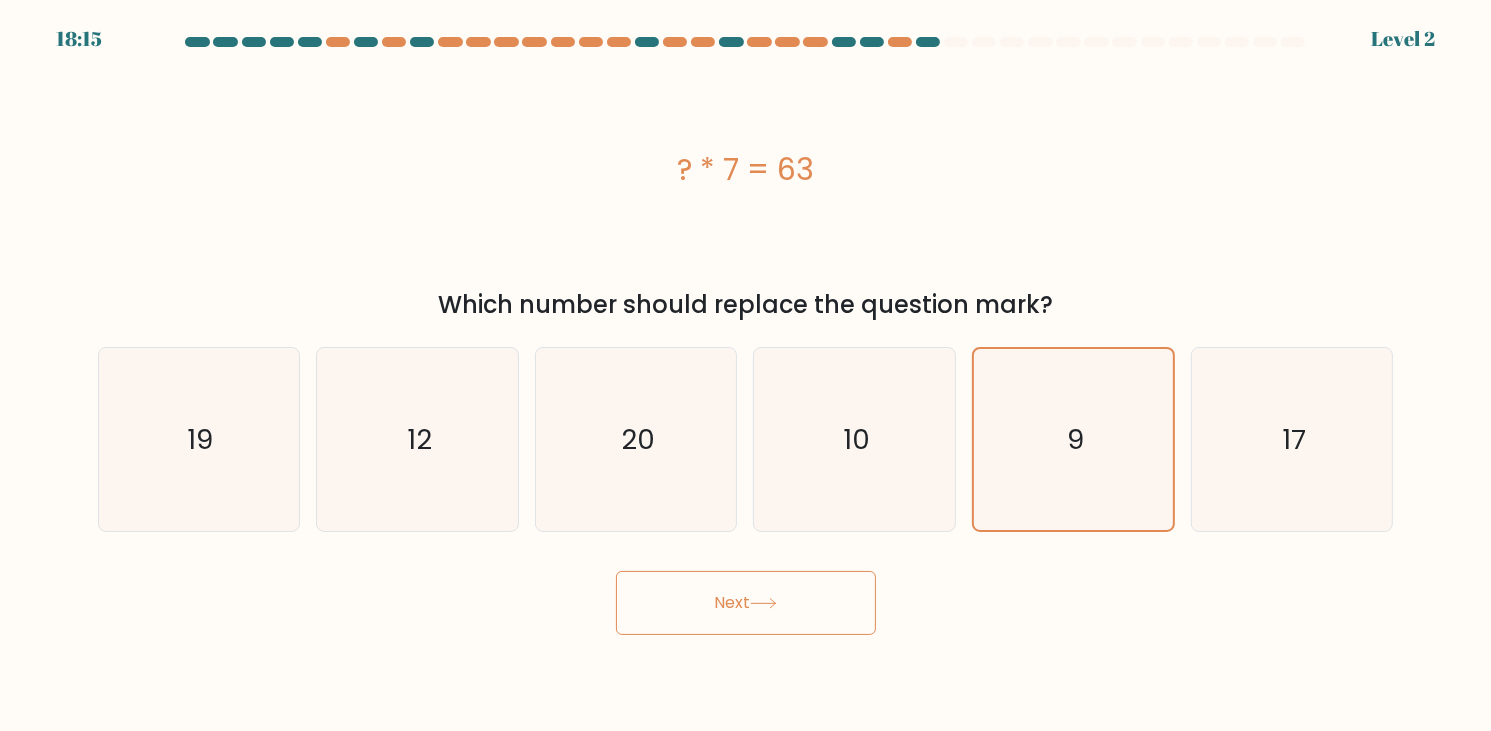 click on "Next" at bounding box center (746, 603) 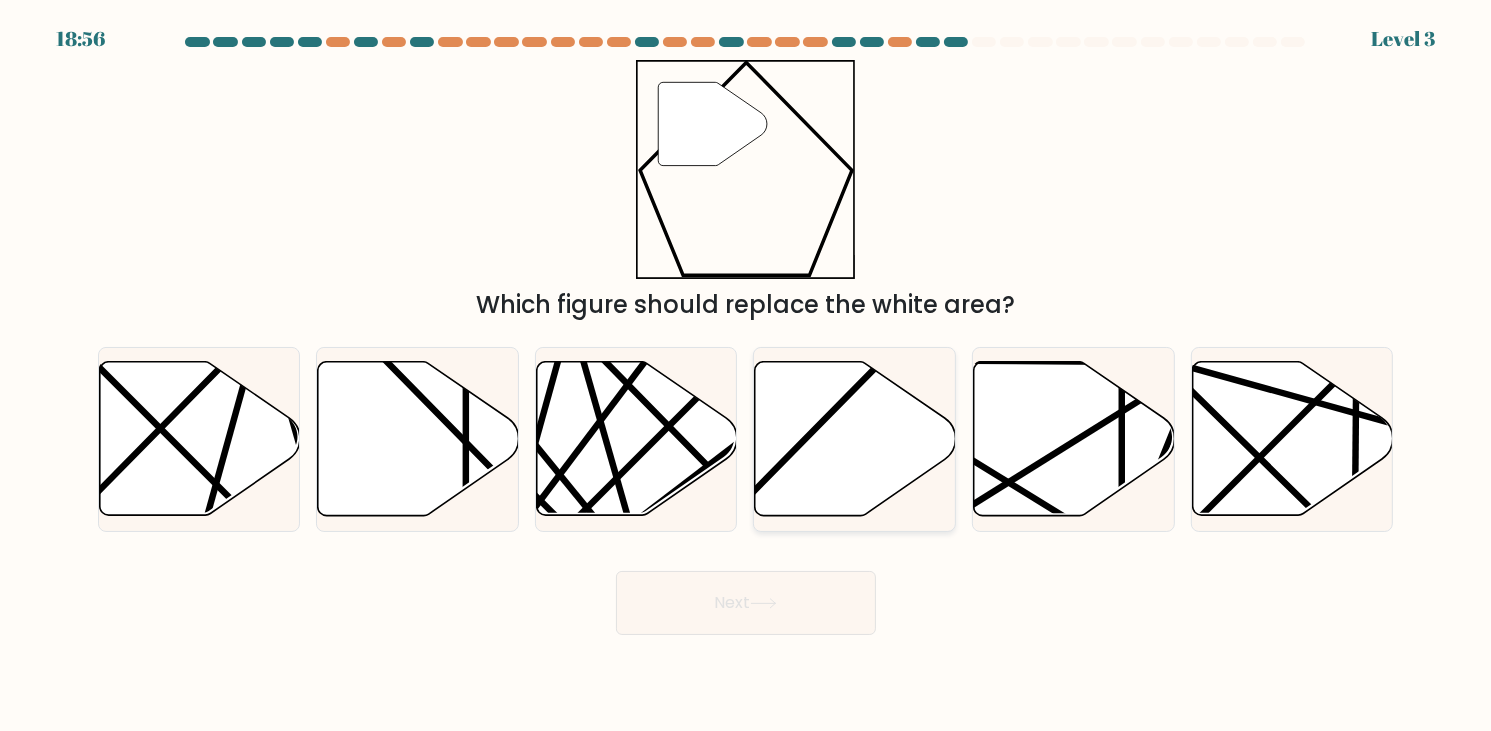 click 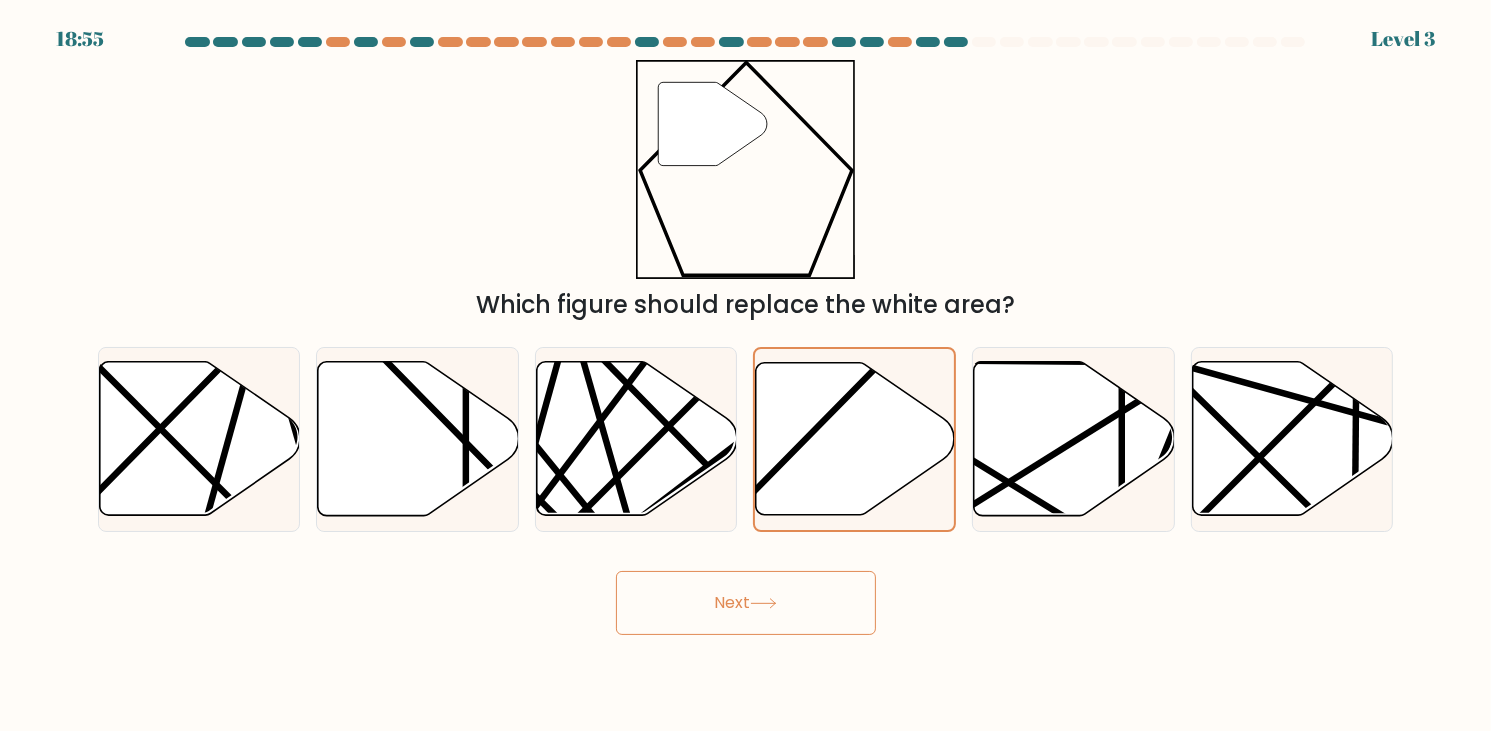 click on "Next" at bounding box center (746, 603) 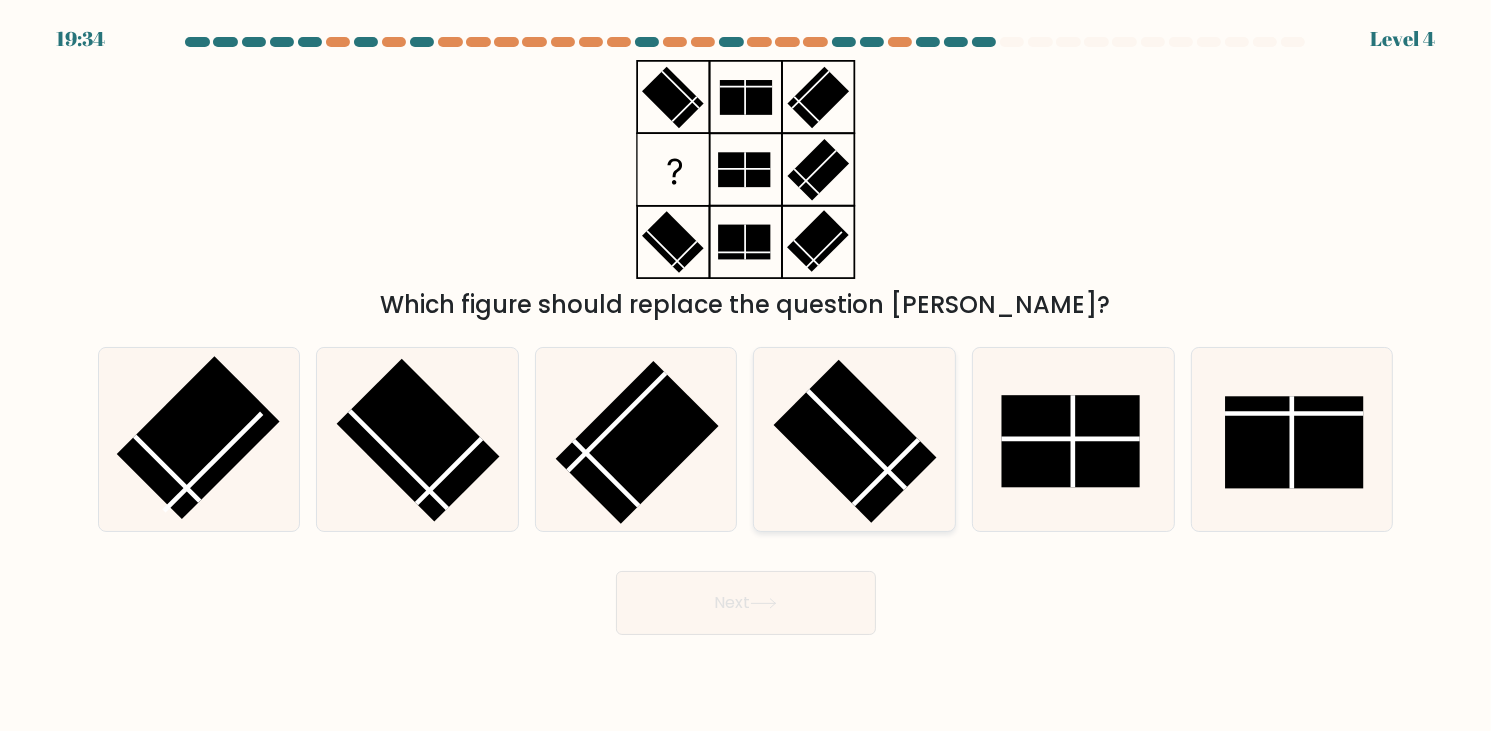 click 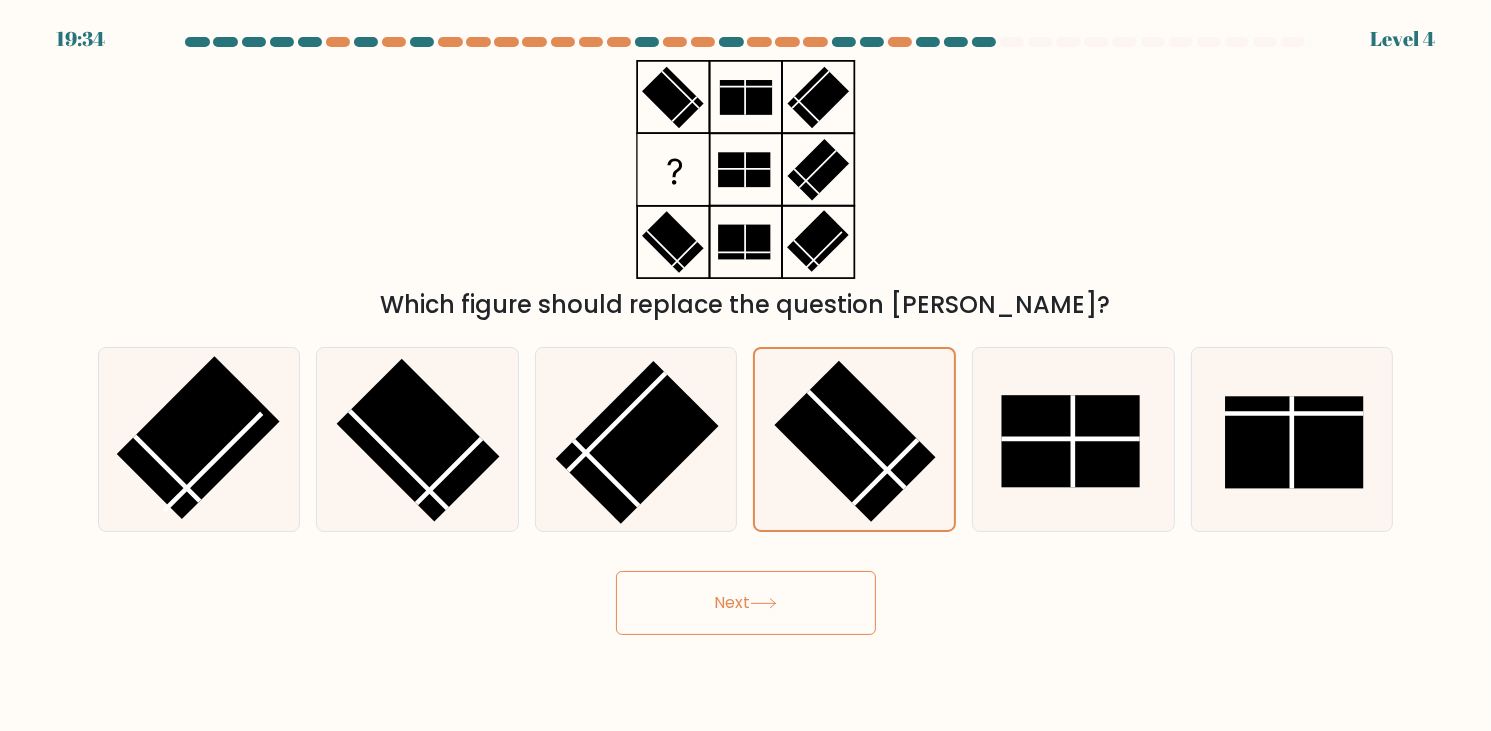 click on "Next" at bounding box center [746, 603] 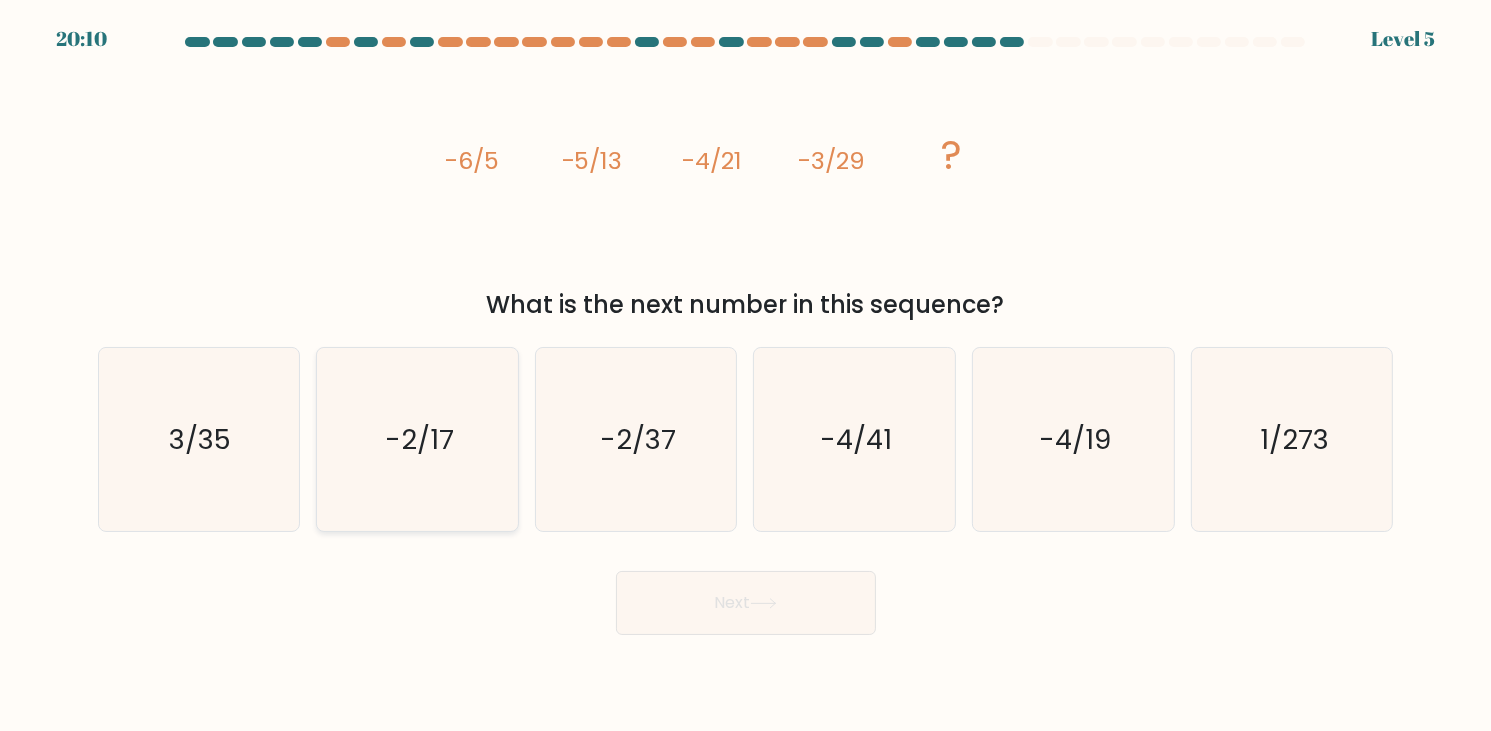 click on "-2/17" 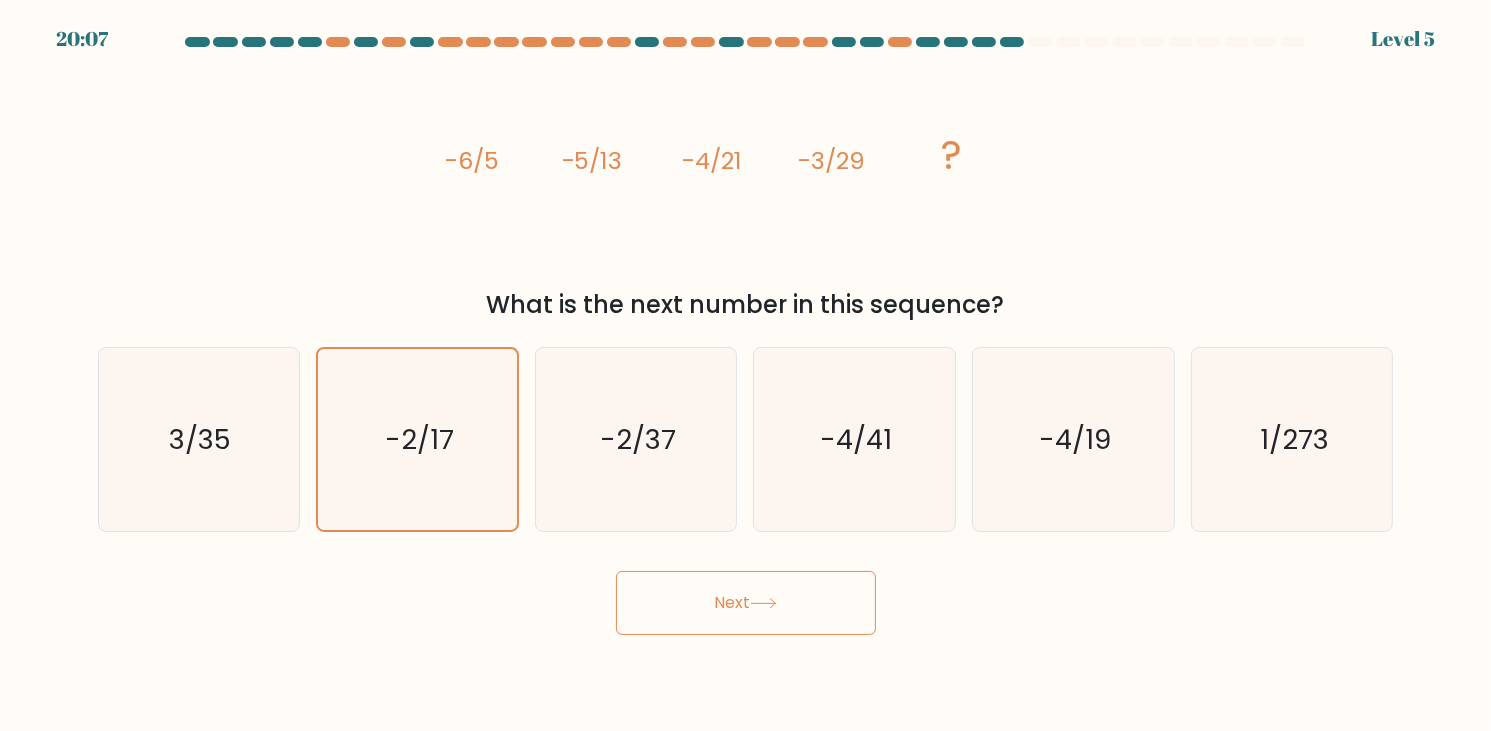 click on "Next" at bounding box center [746, 603] 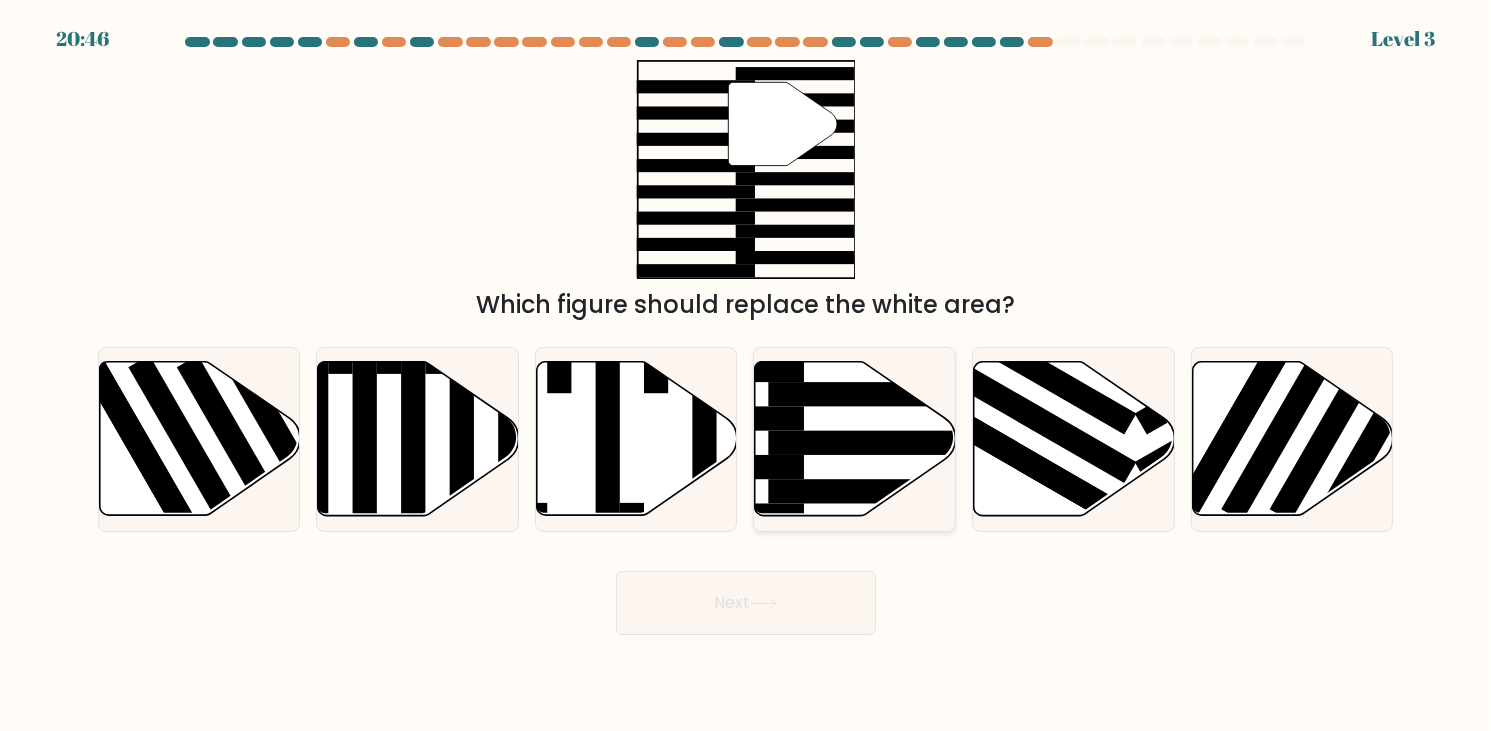 click 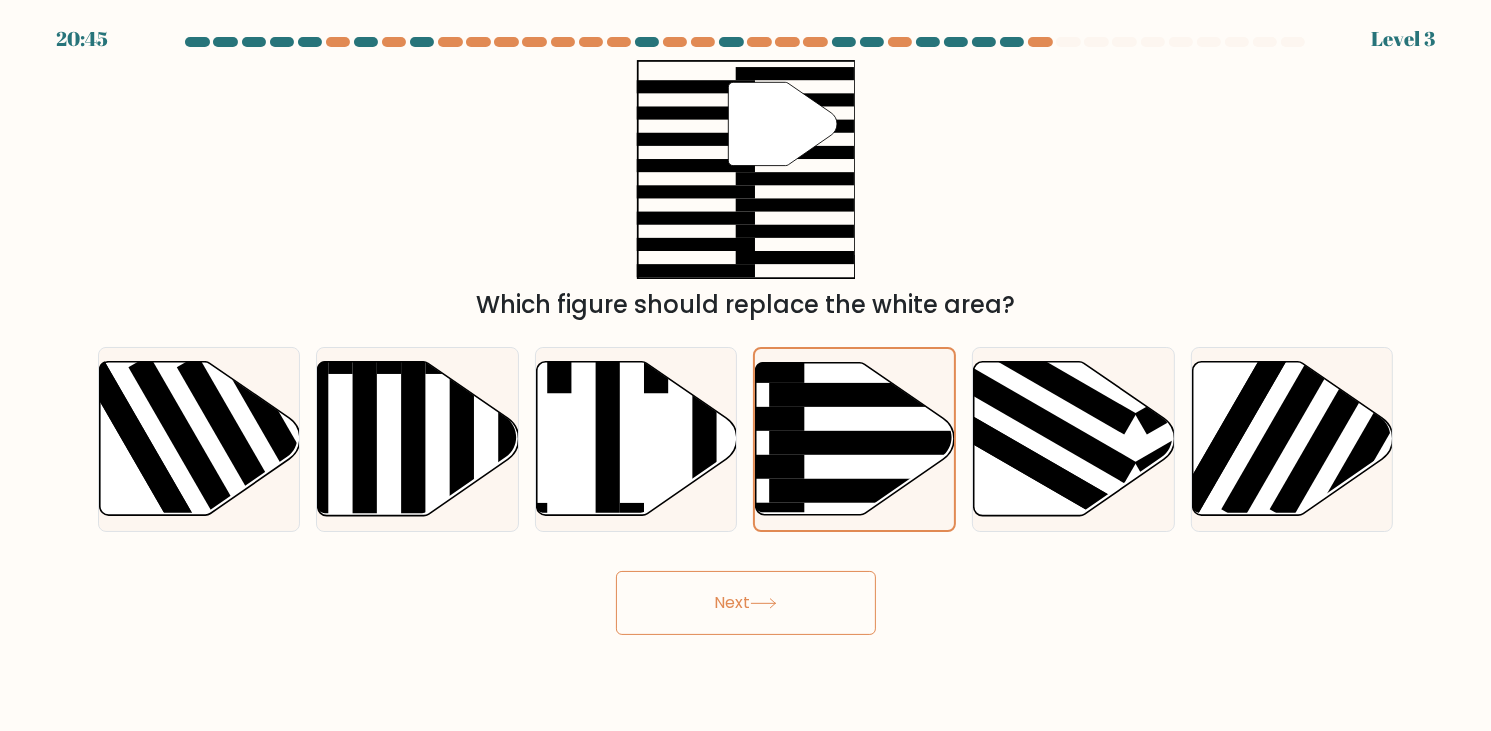 click on "Next" at bounding box center (746, 603) 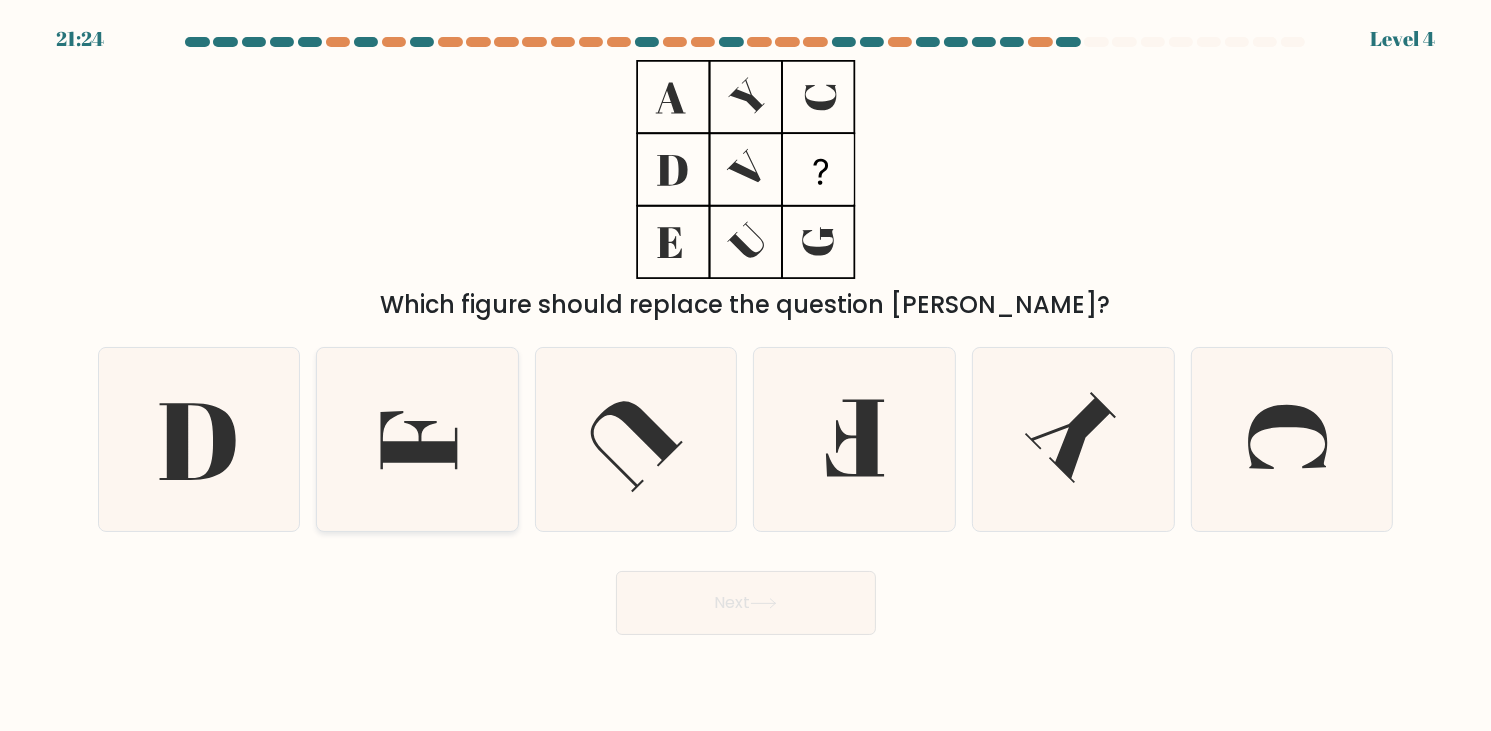 click 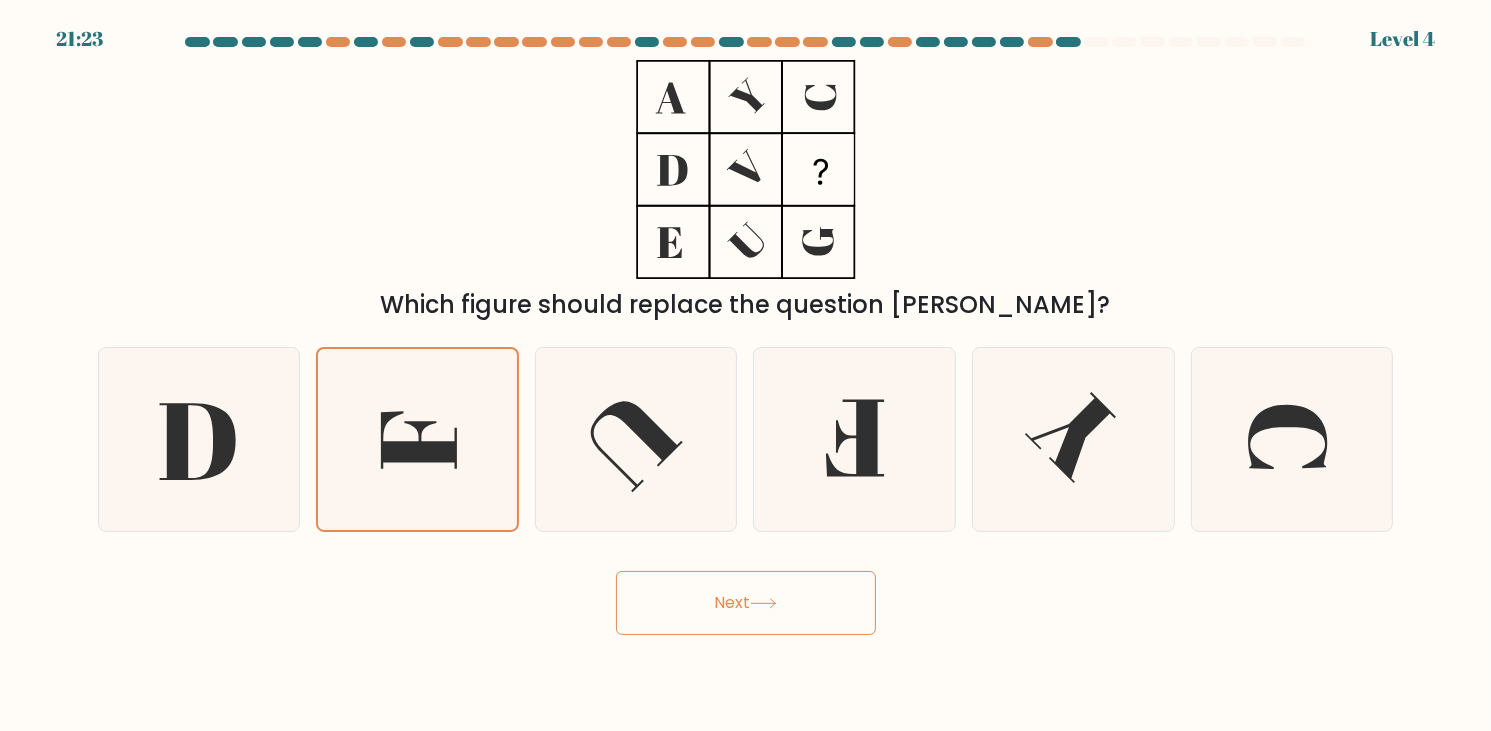 click on "Next" at bounding box center (746, 603) 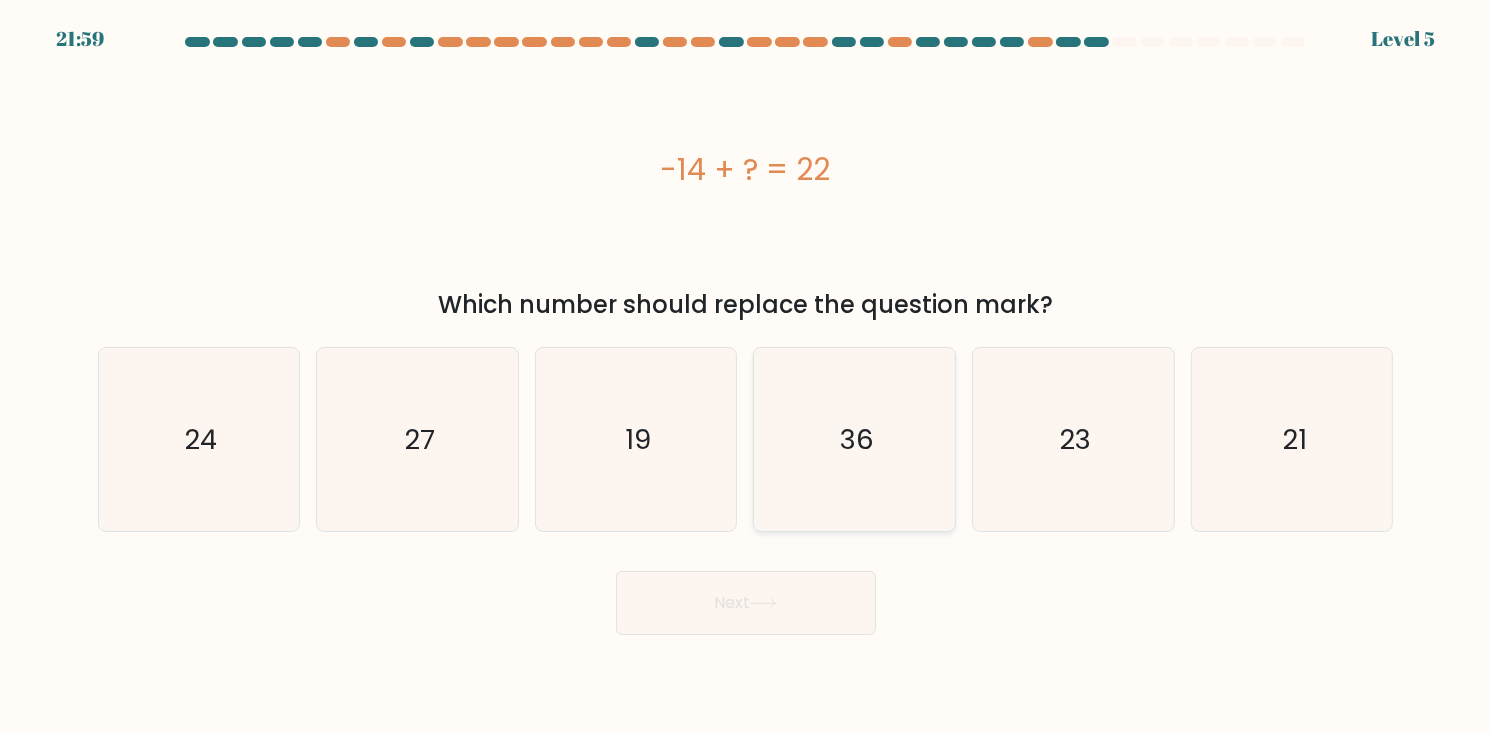 click on "36" 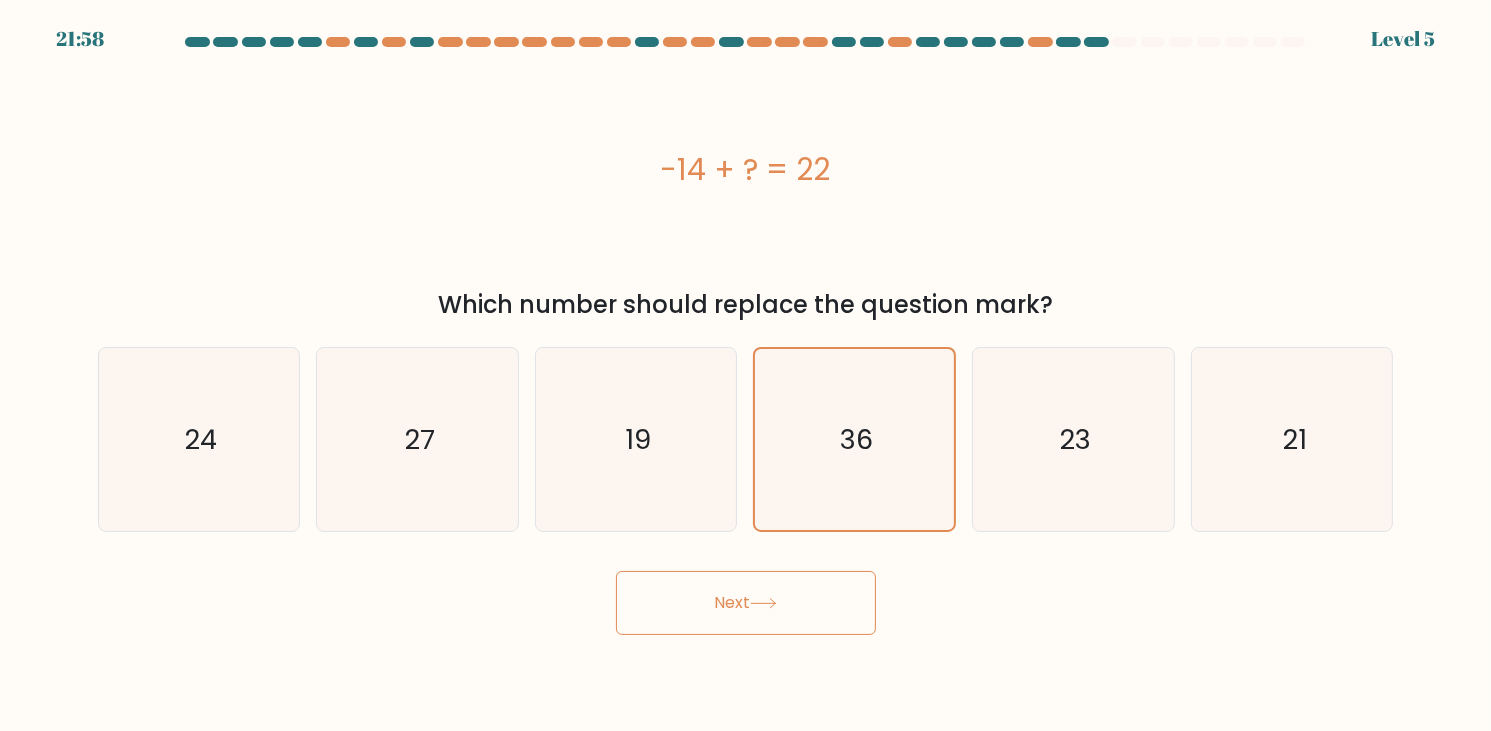 click on "Next" at bounding box center [746, 603] 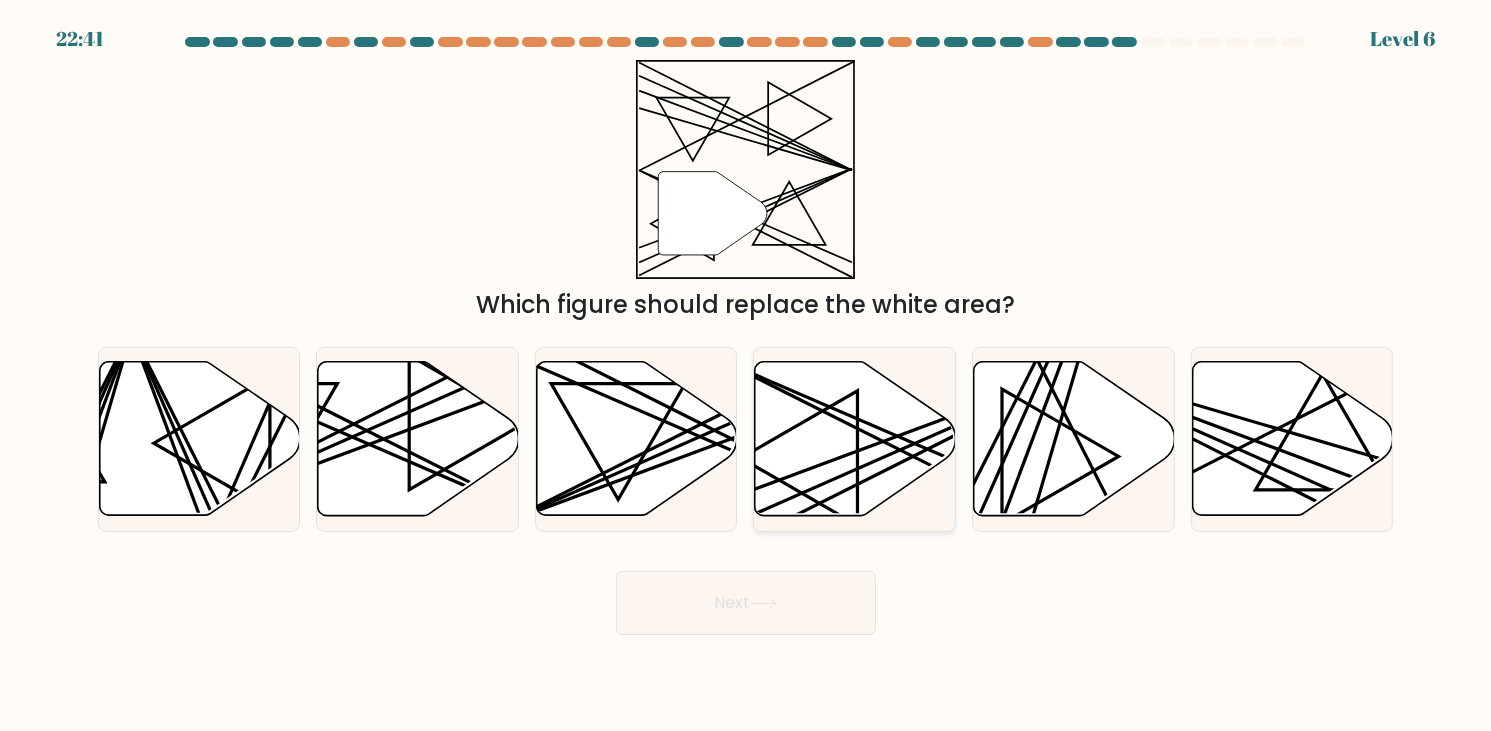 click 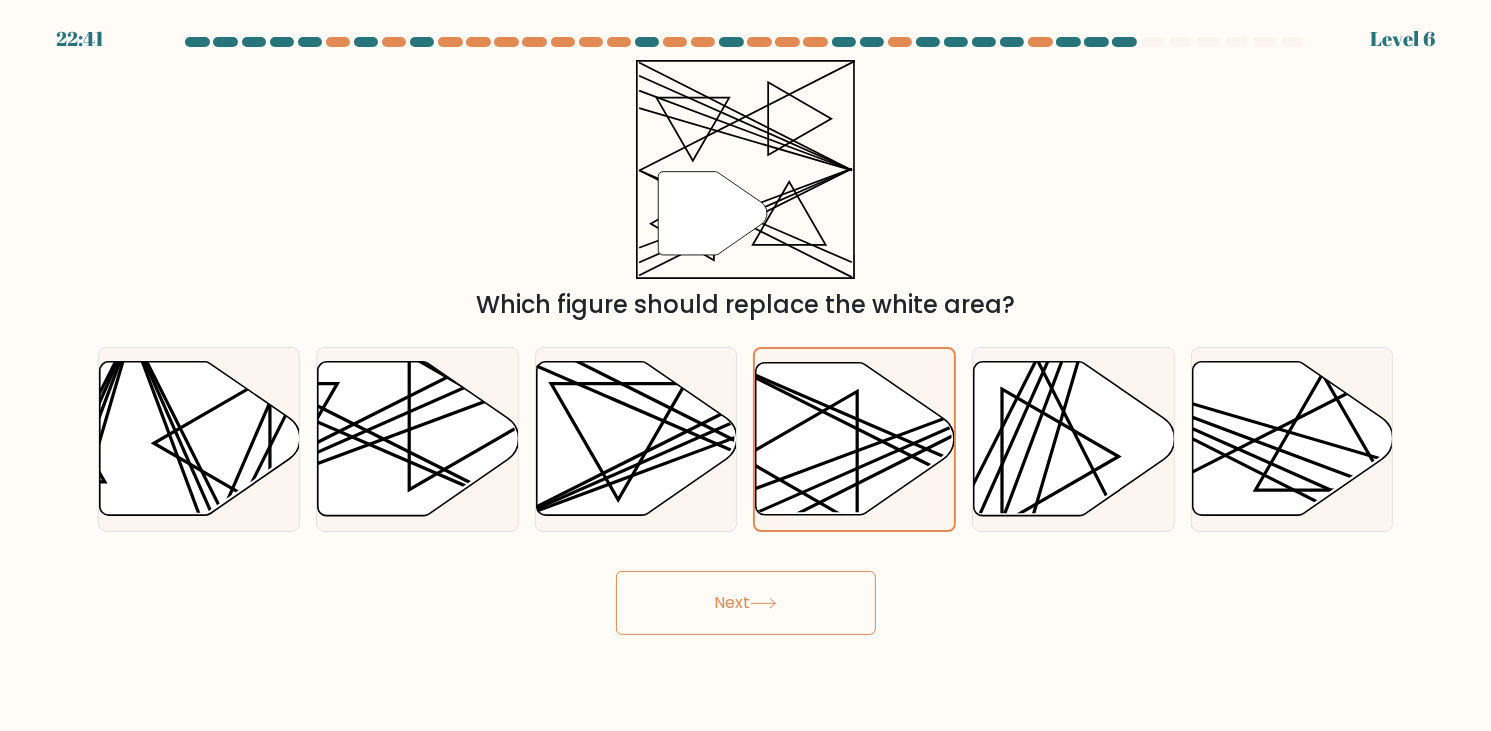 click on "Next" at bounding box center [746, 603] 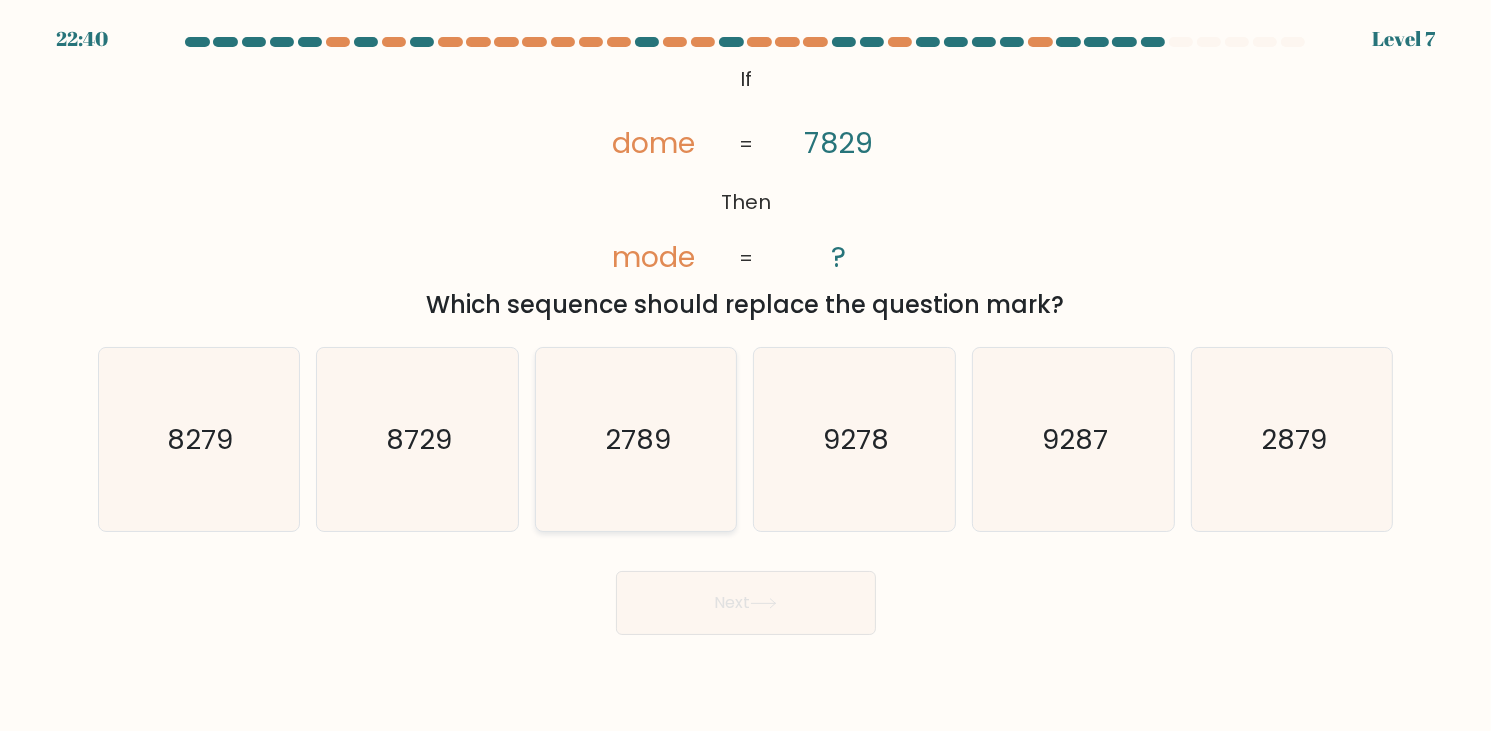 click on "2789" 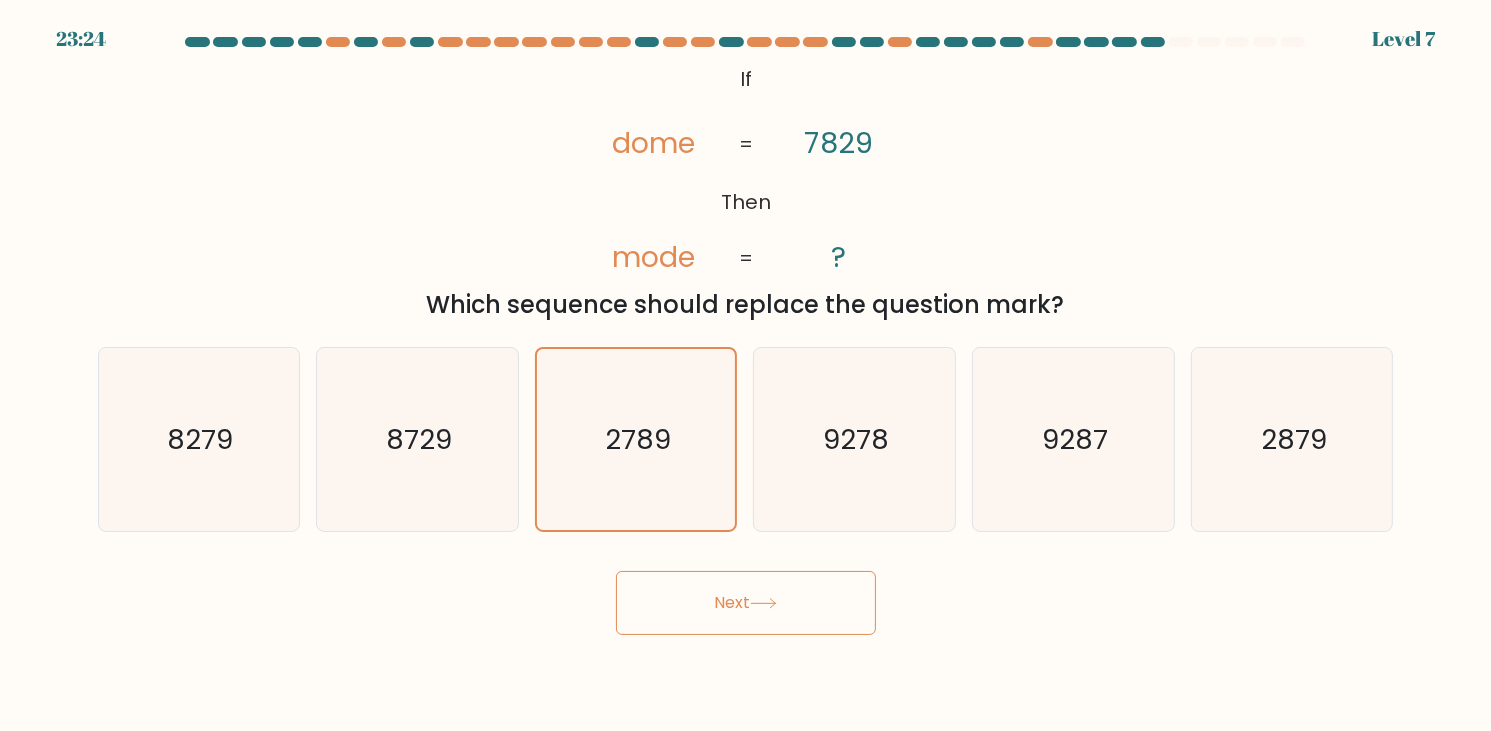click on "Next" at bounding box center (746, 603) 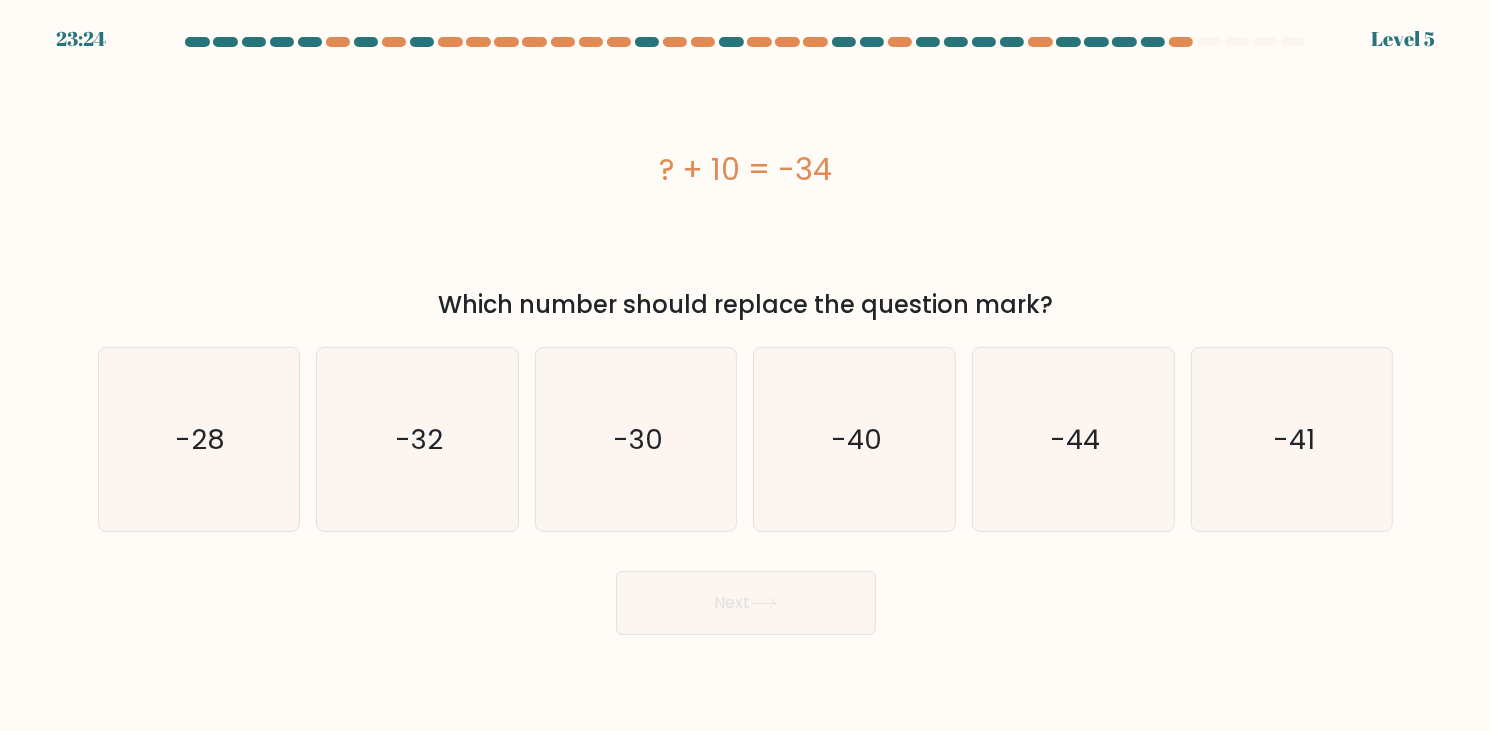 click on "Next" at bounding box center (746, 603) 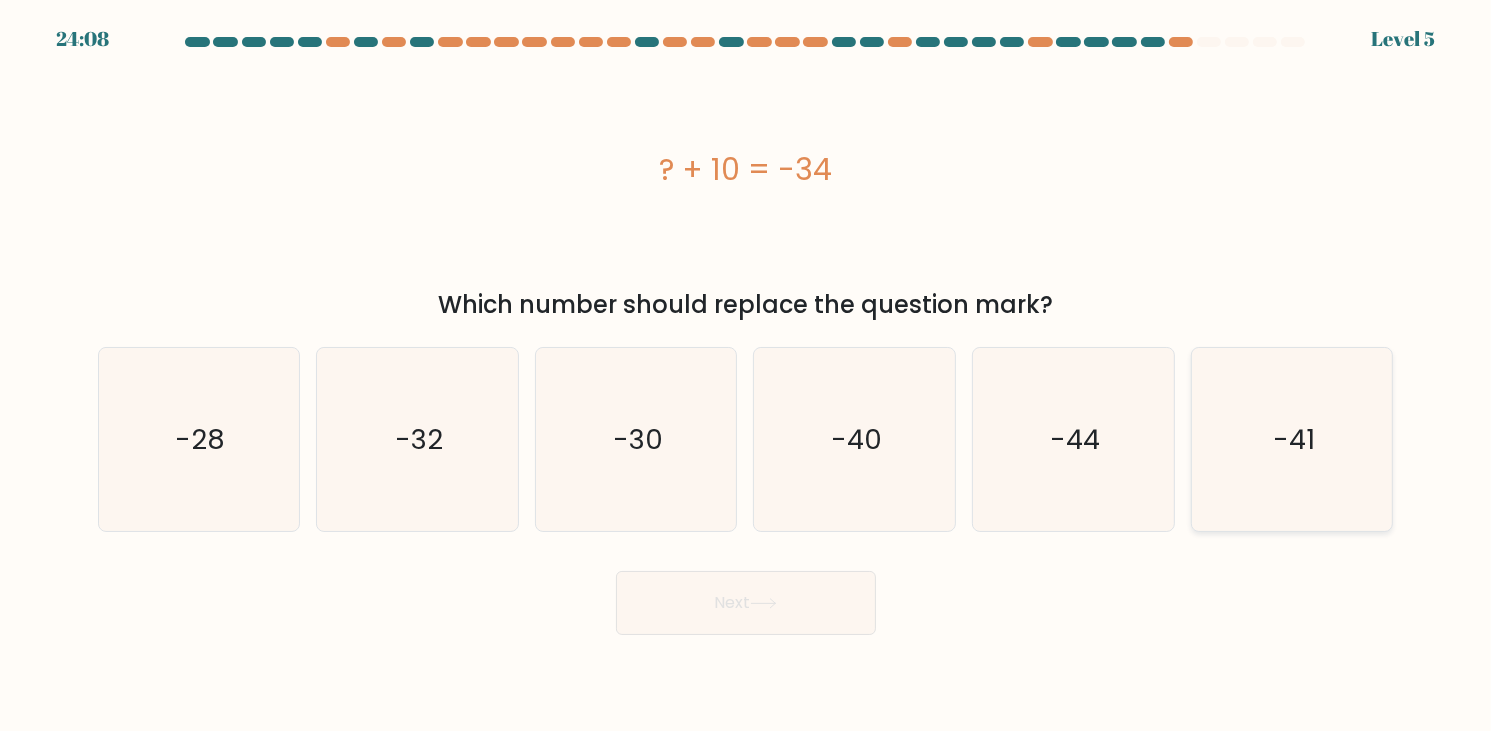 click on "-41" 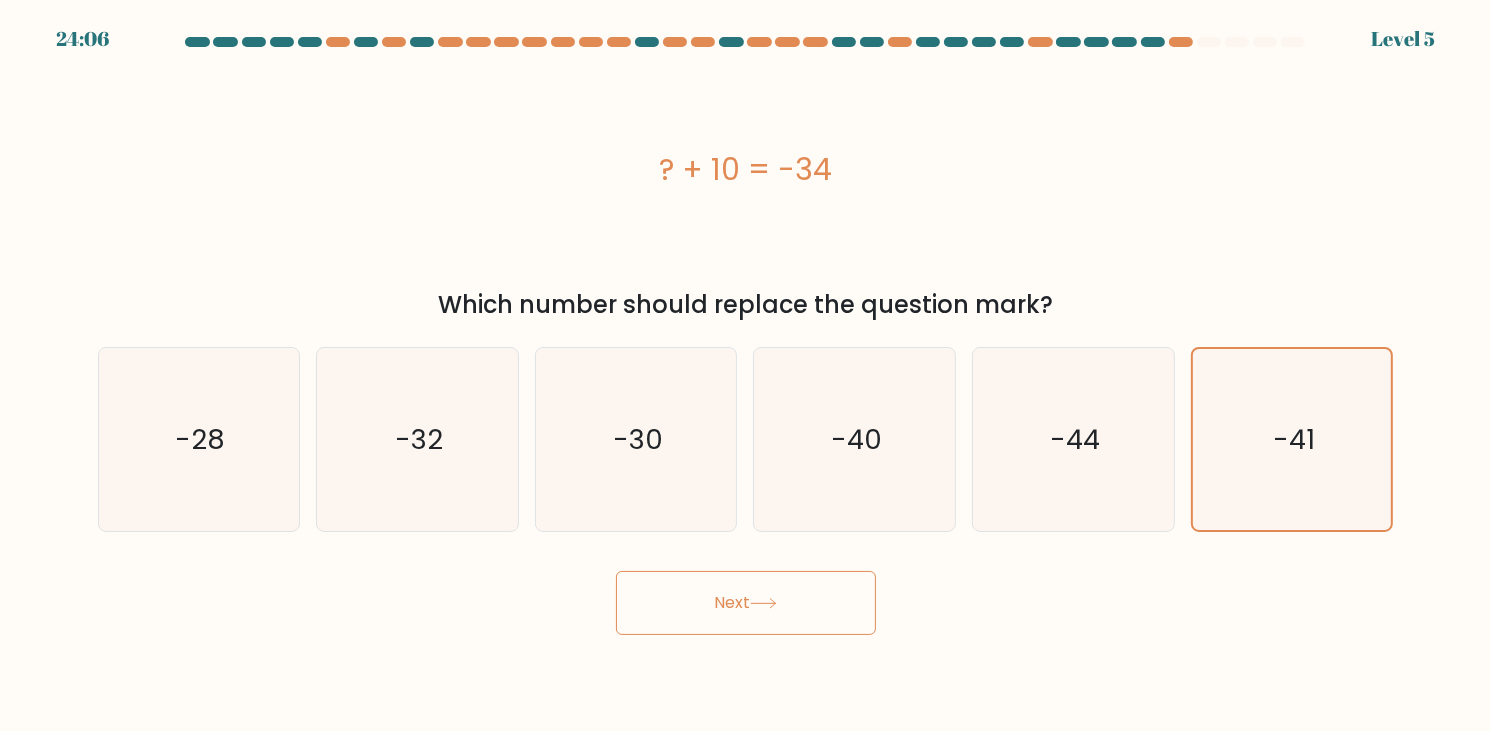click on "Next" at bounding box center [746, 603] 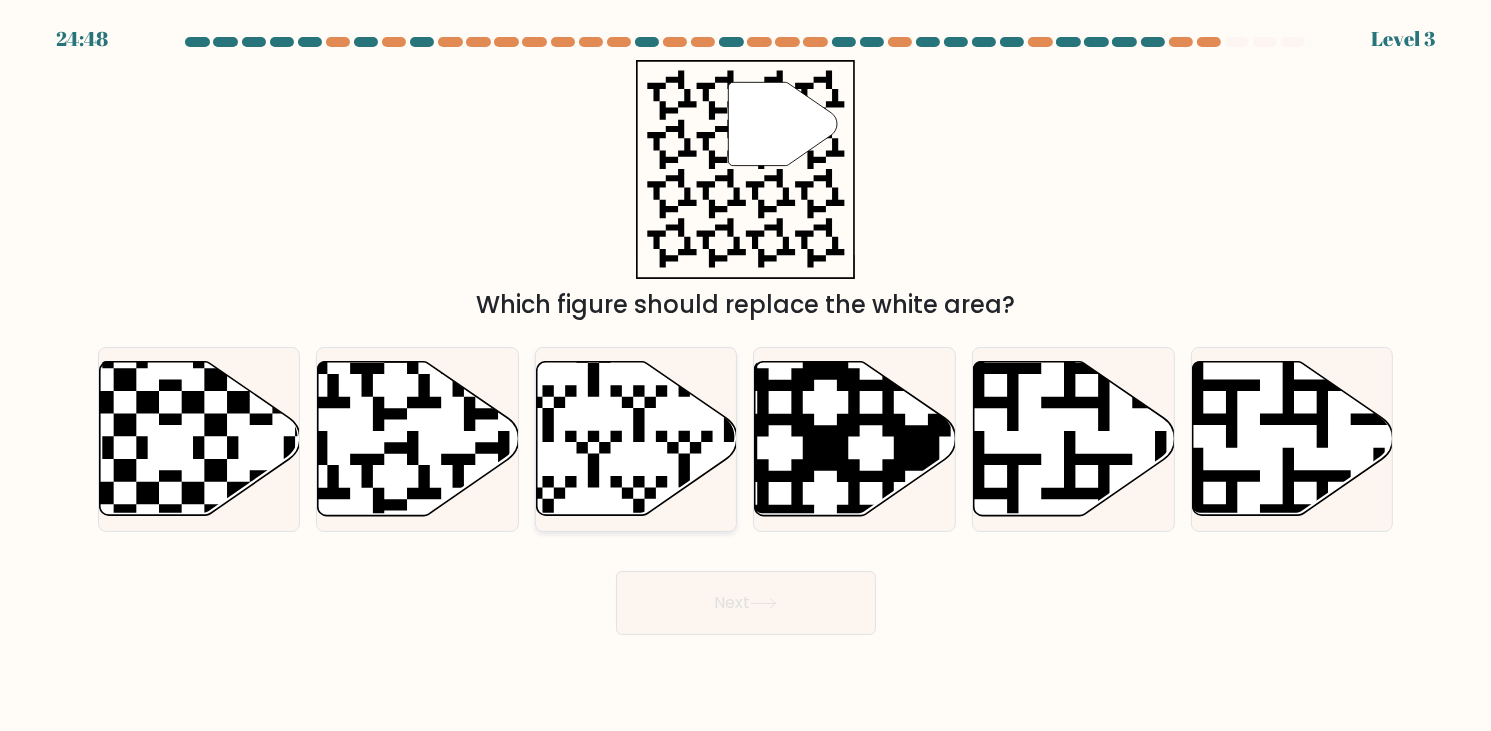 click 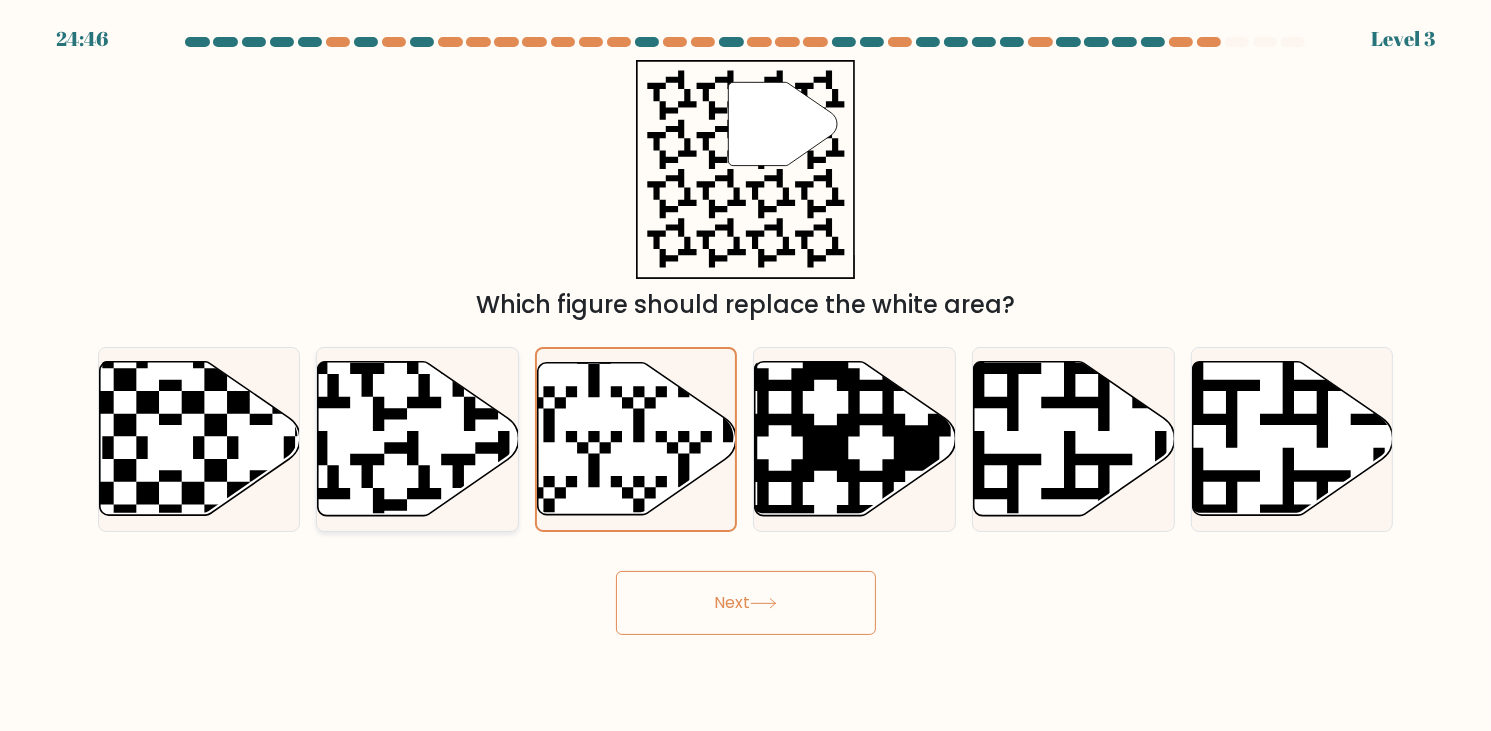click 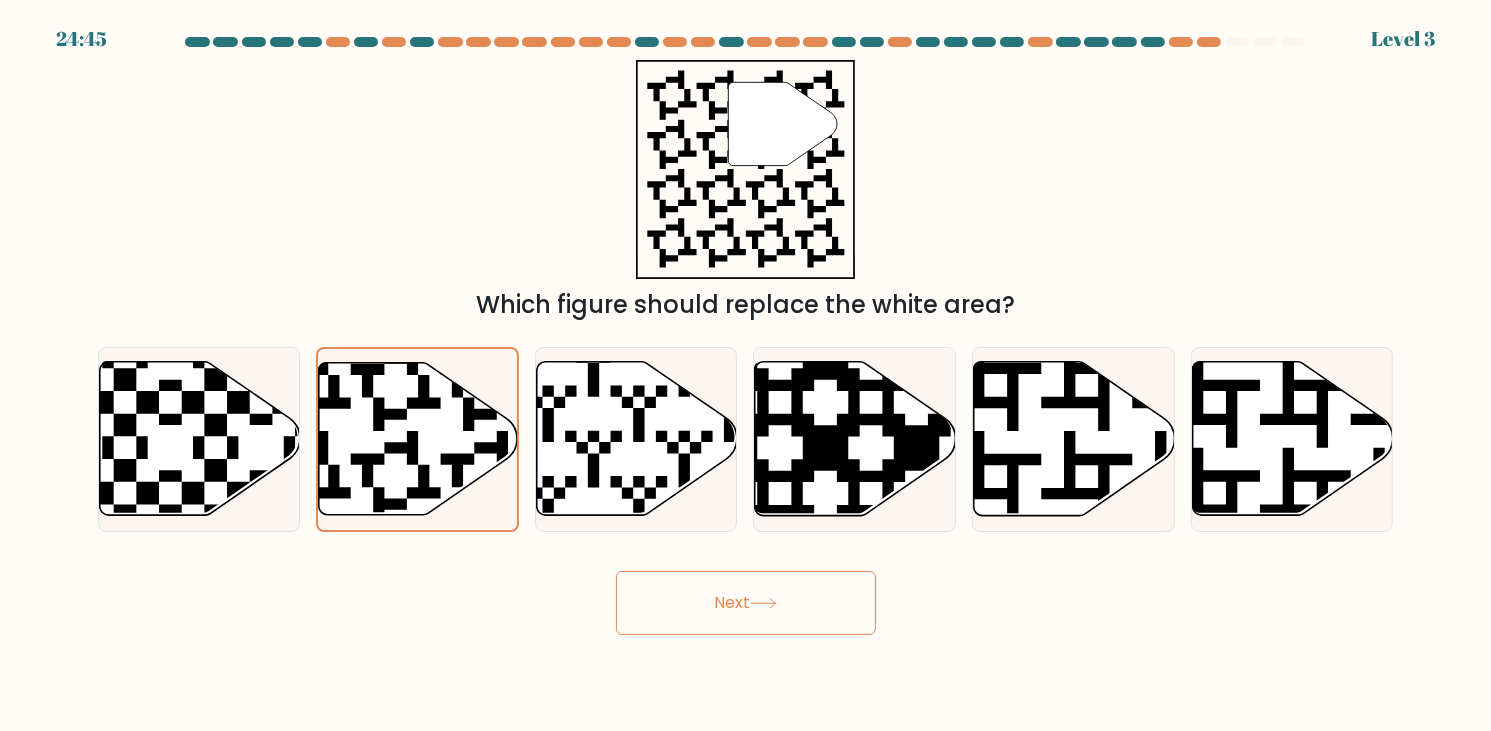 click on "Next" at bounding box center (746, 603) 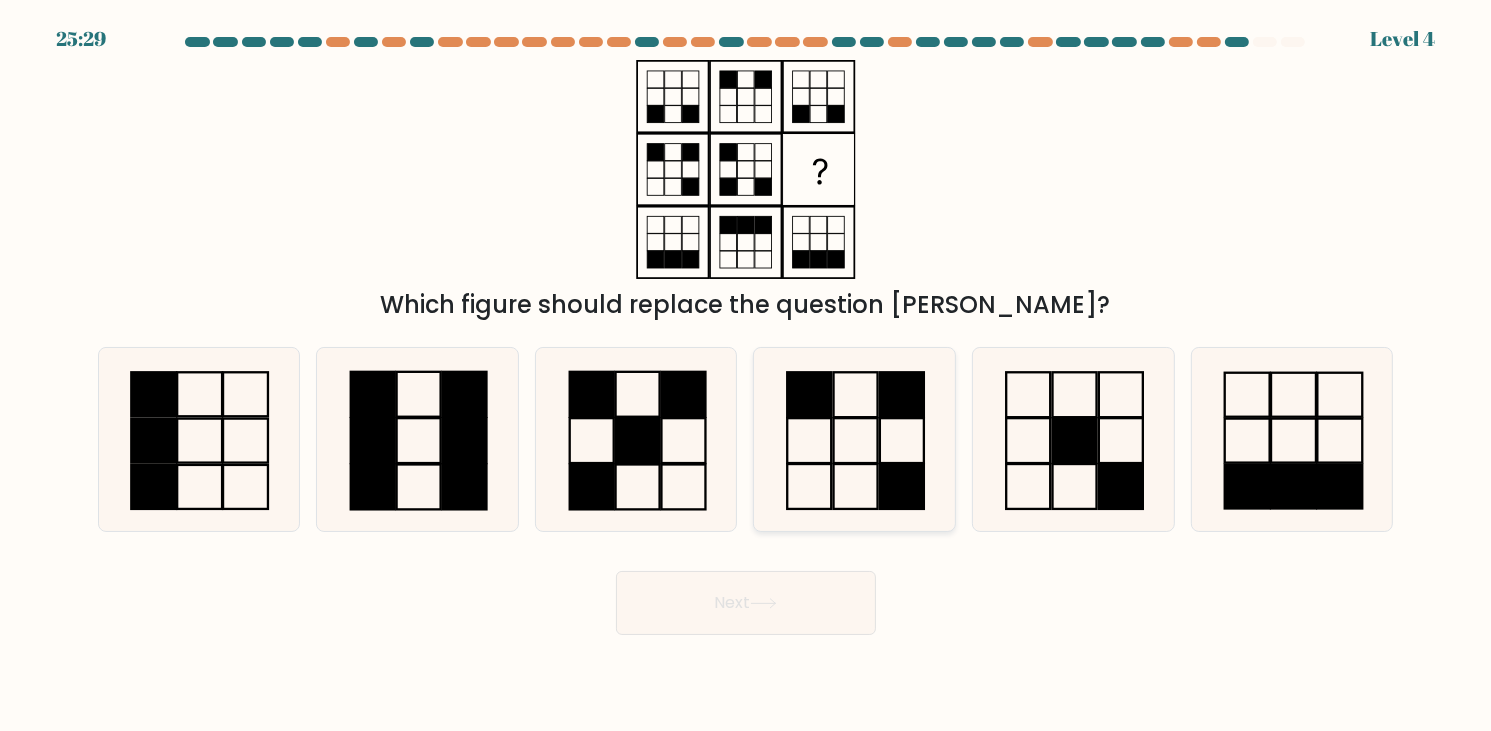 click 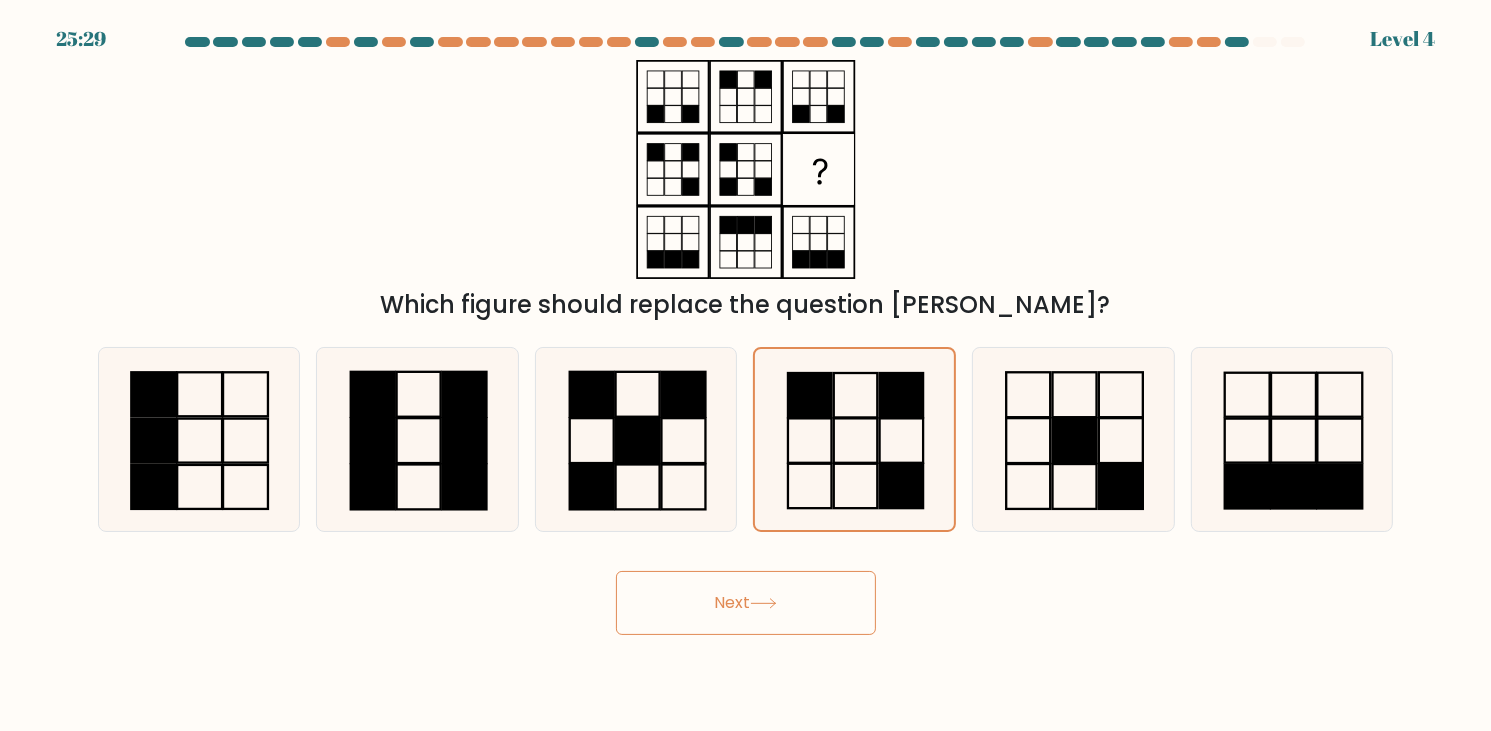click on "Next" at bounding box center [746, 603] 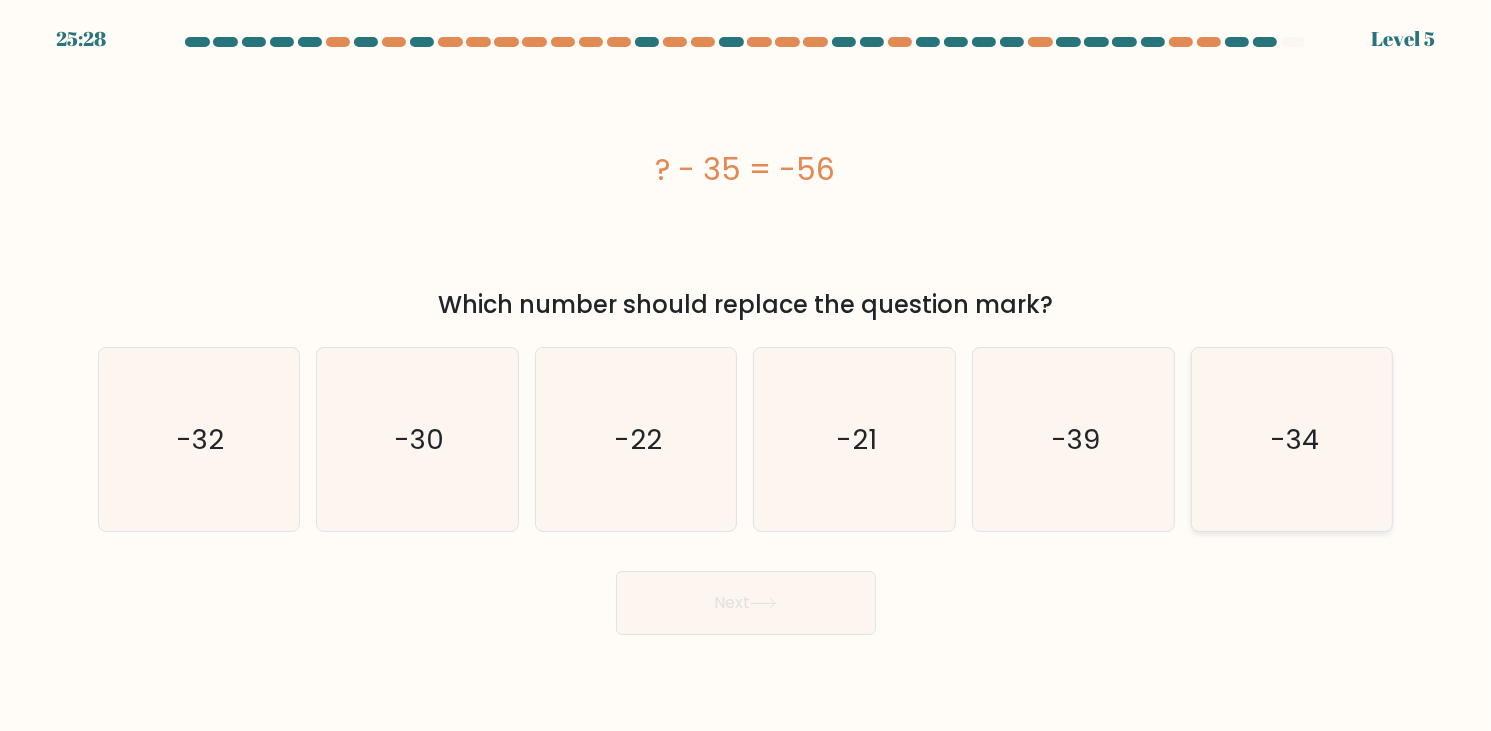 click on "-34" 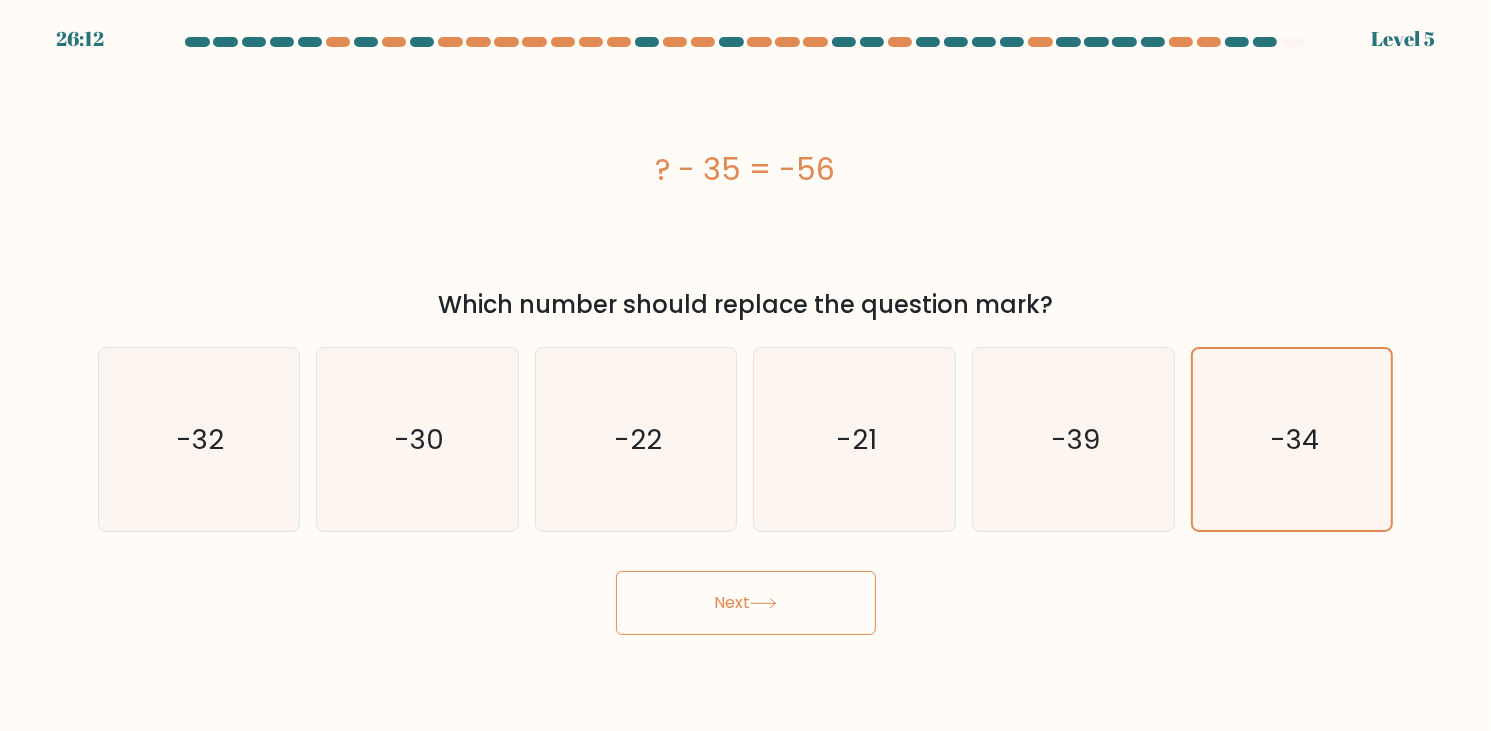 click on "Next" at bounding box center [746, 603] 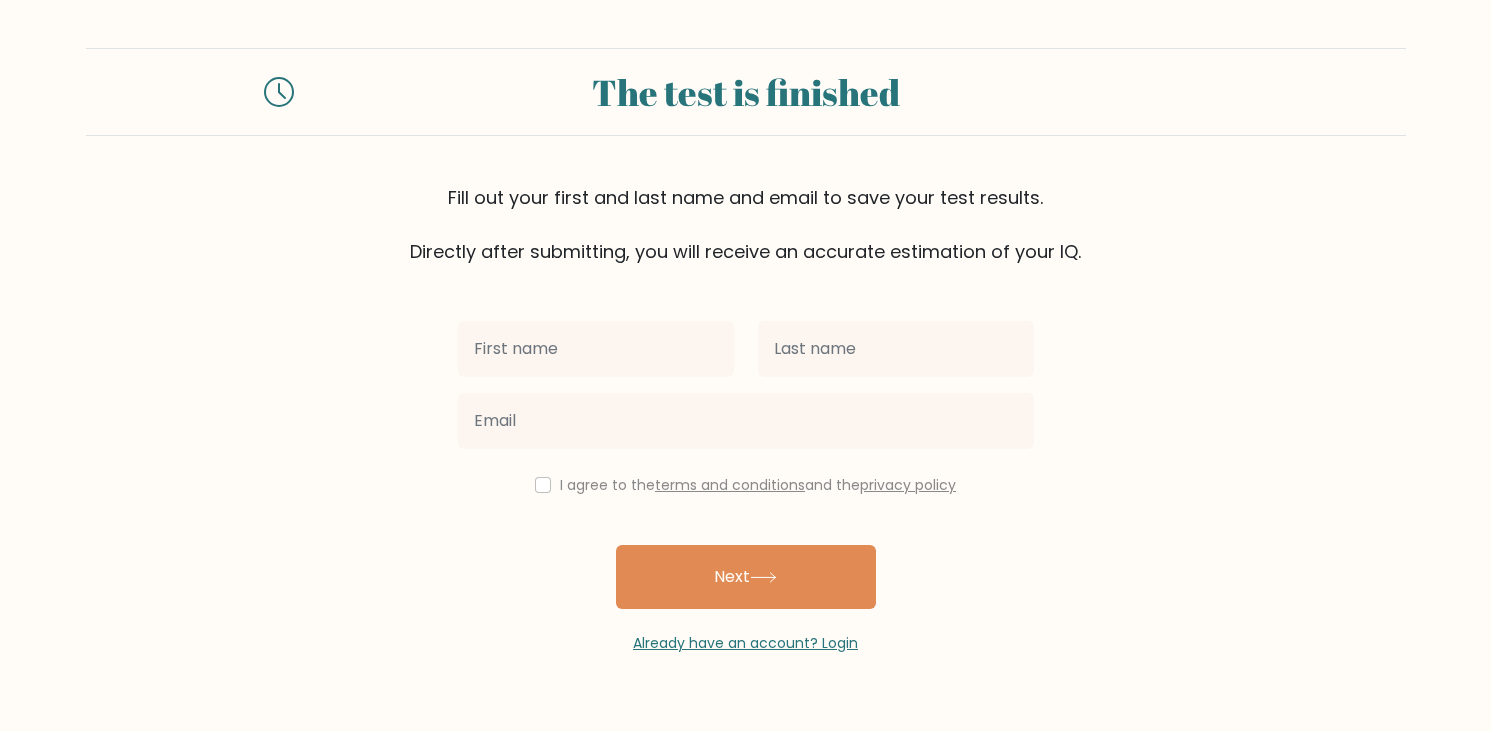 scroll, scrollTop: 0, scrollLeft: 0, axis: both 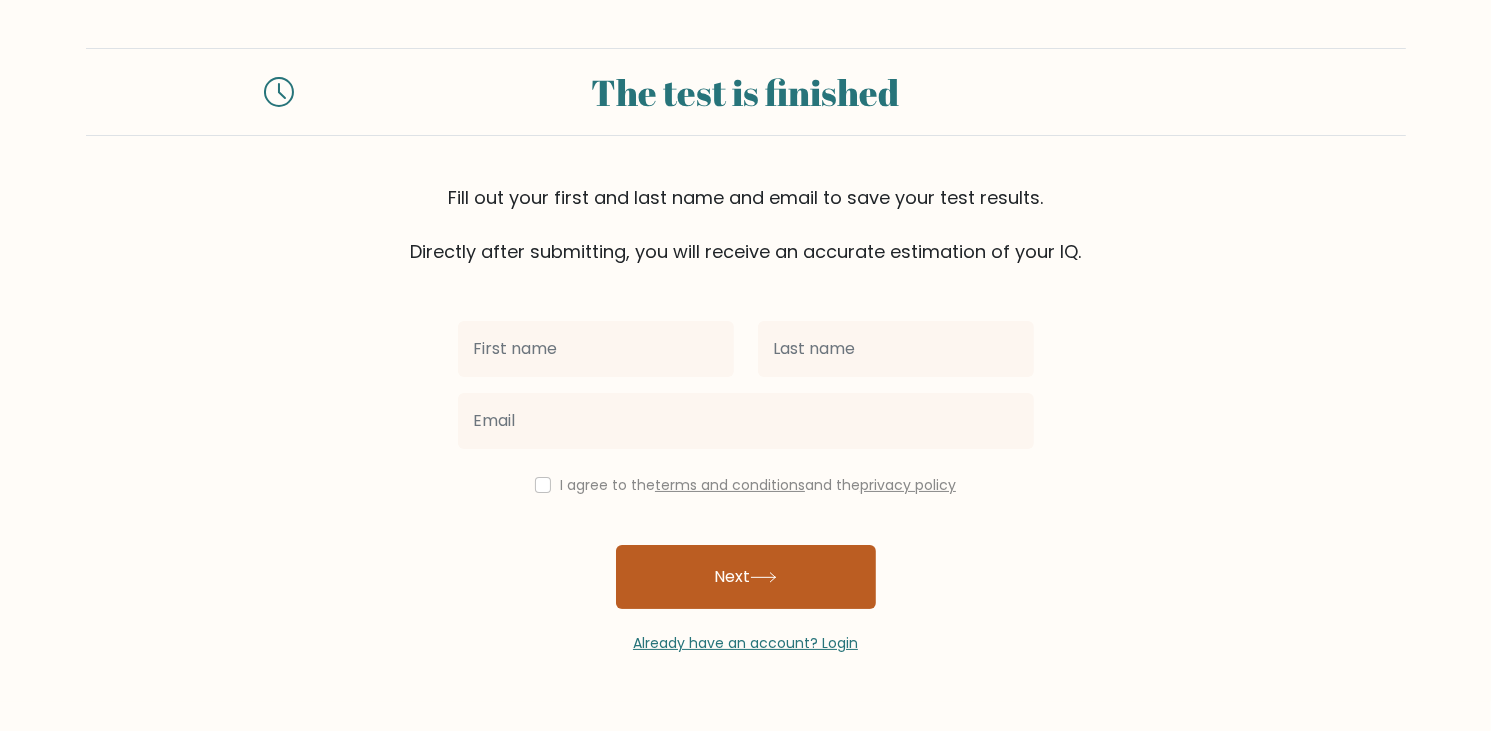 click on "Next" at bounding box center [746, 577] 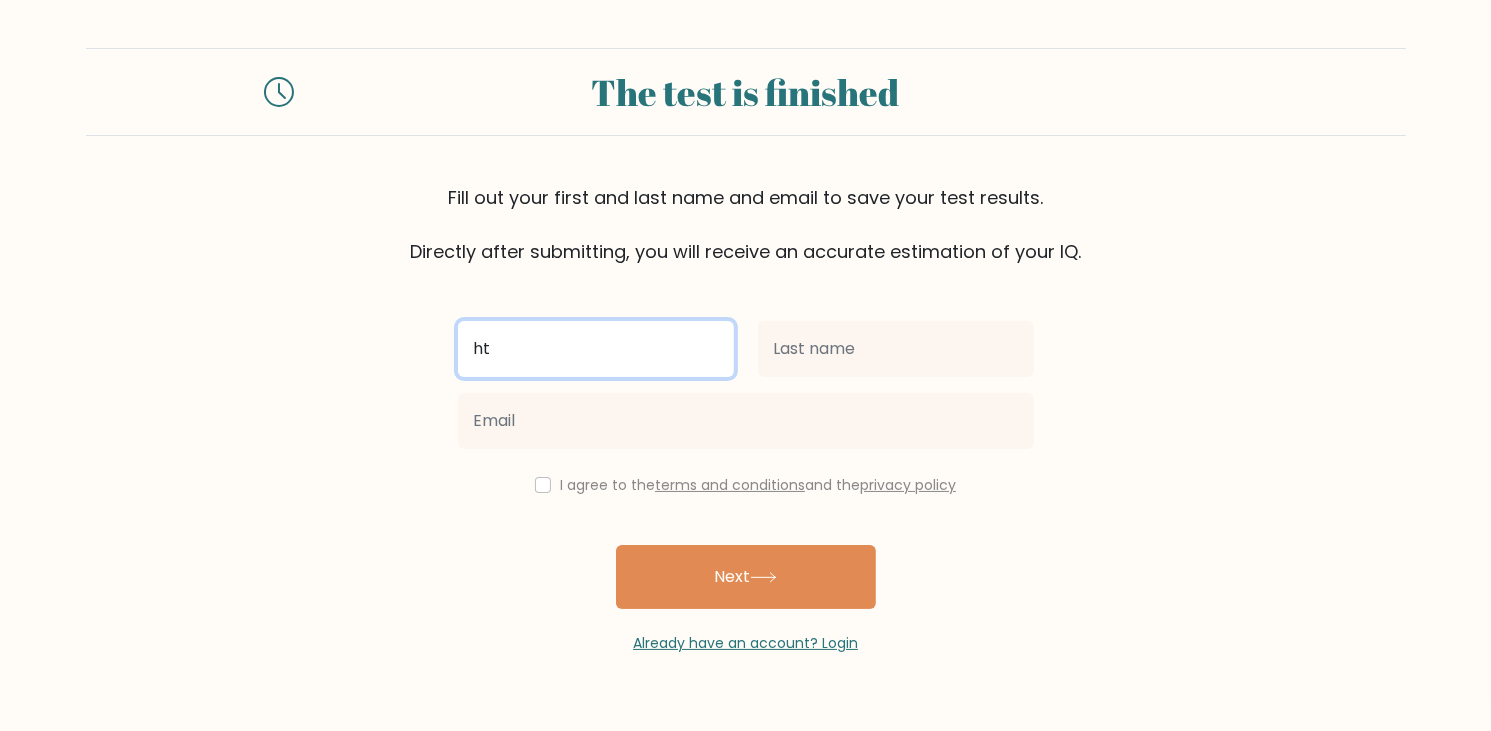 type on "ht" 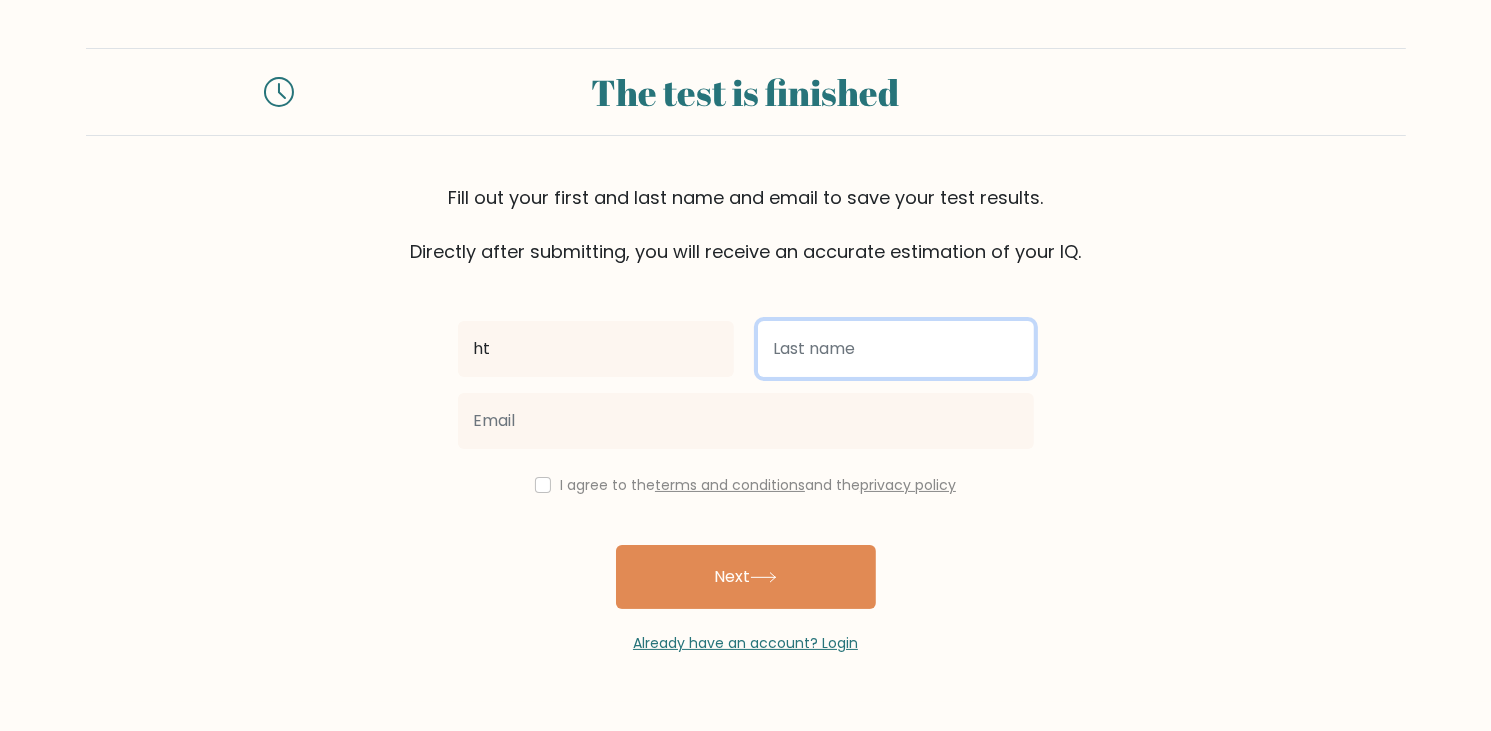 click at bounding box center (896, 349) 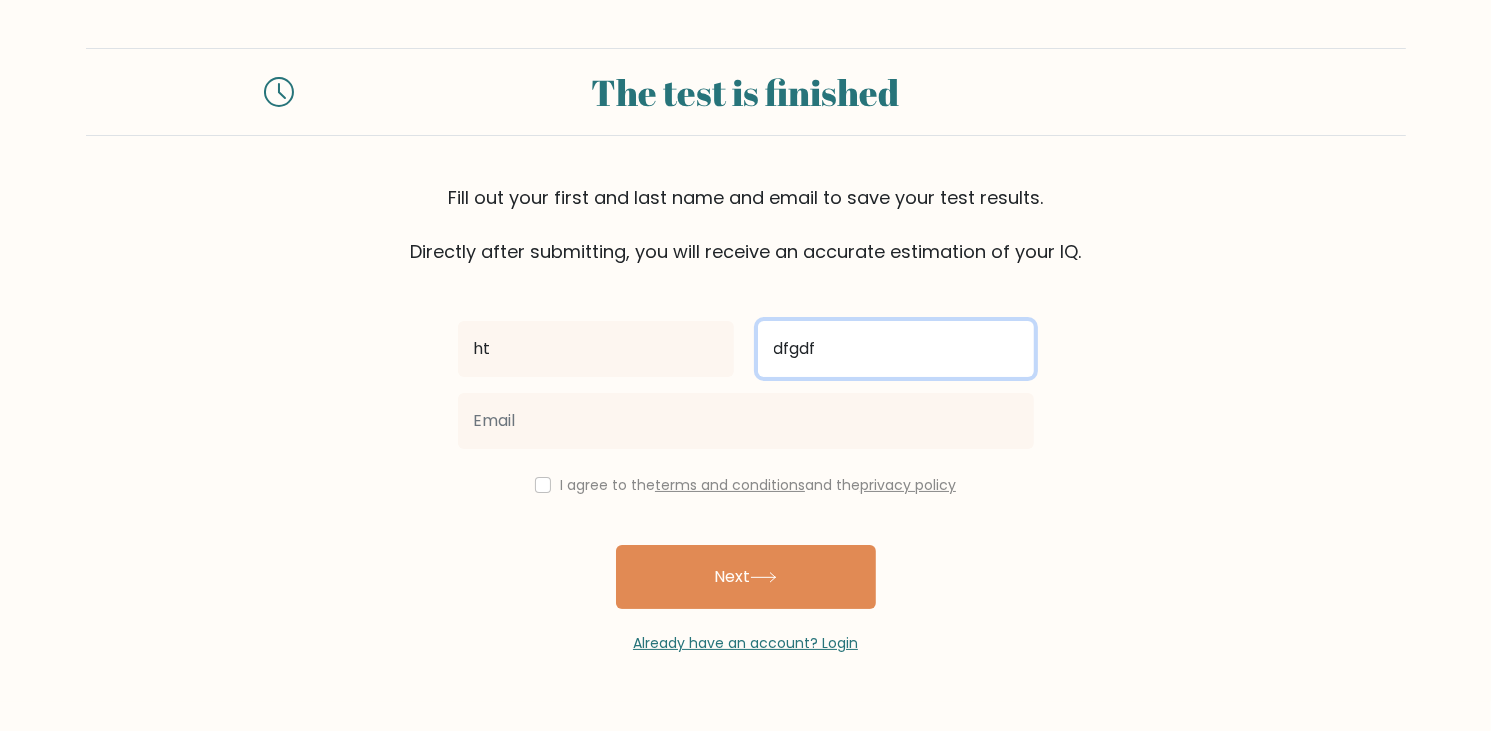 type on "dfgdf" 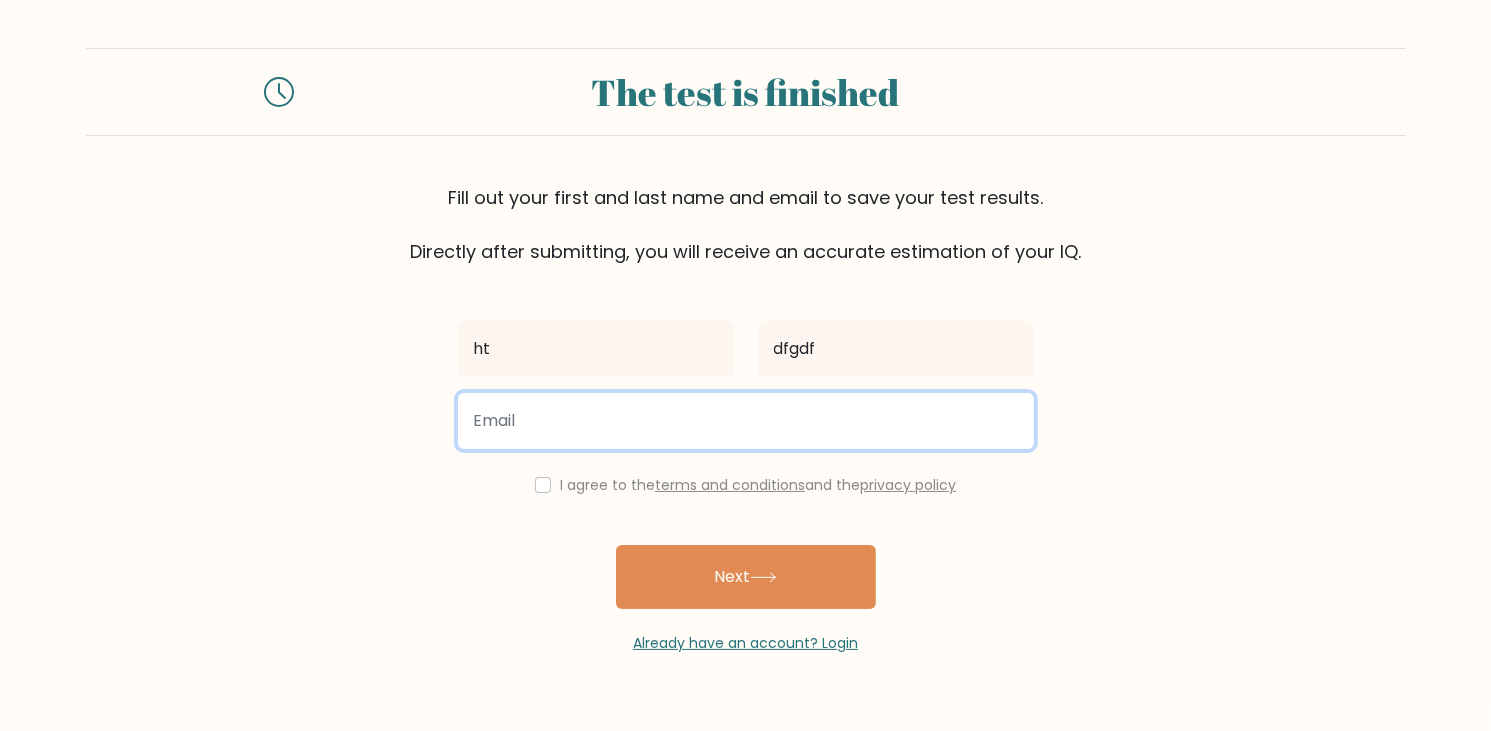 click at bounding box center (746, 421) 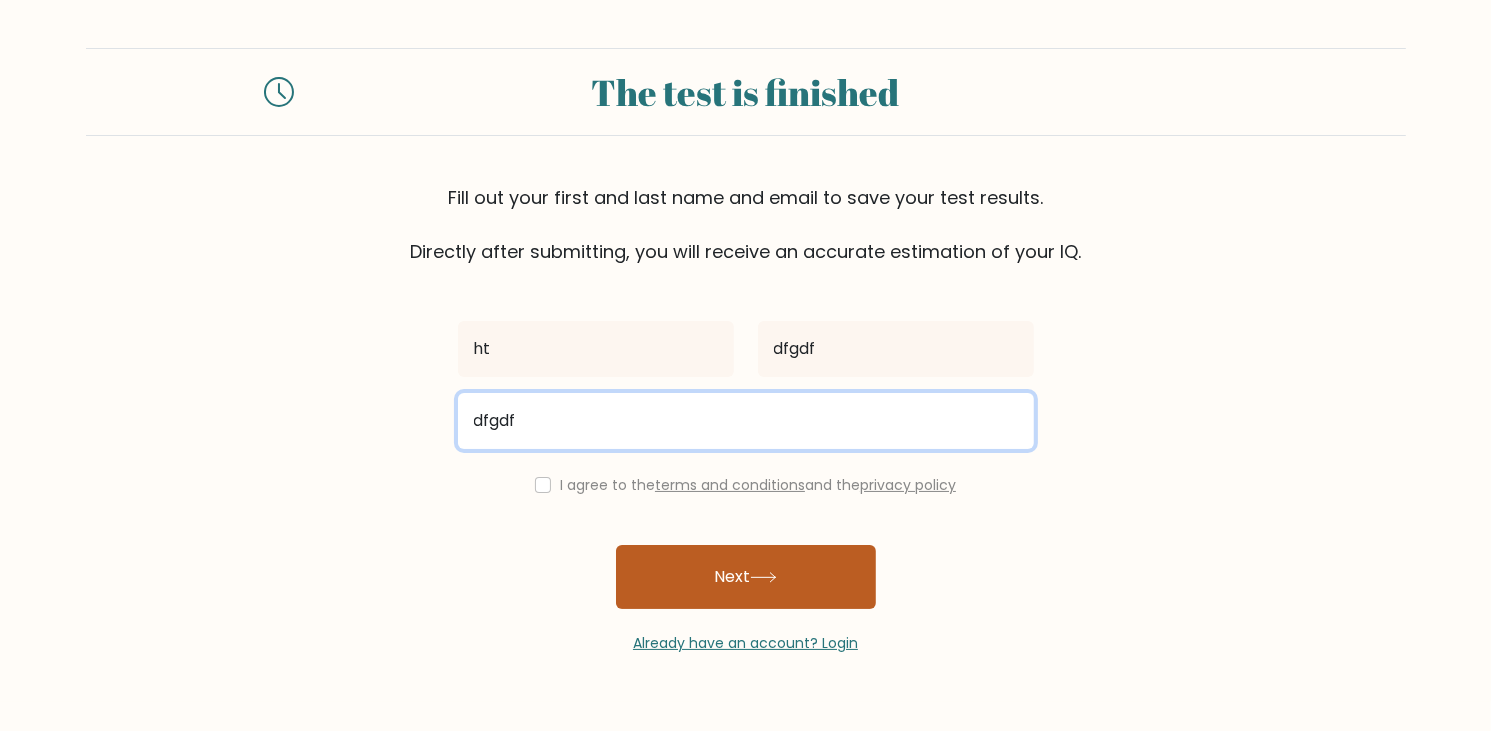type on "dfgdf" 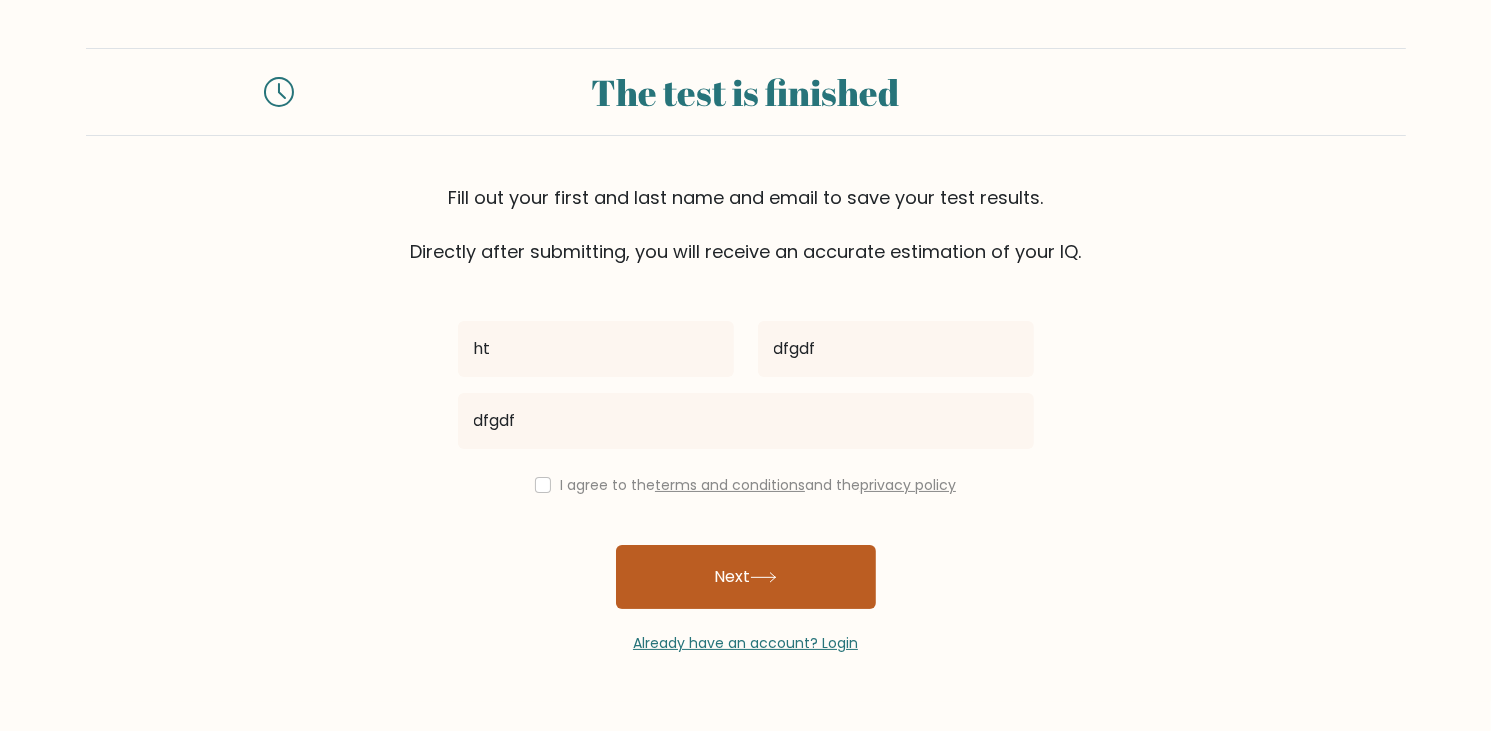 click on "Next" at bounding box center [746, 577] 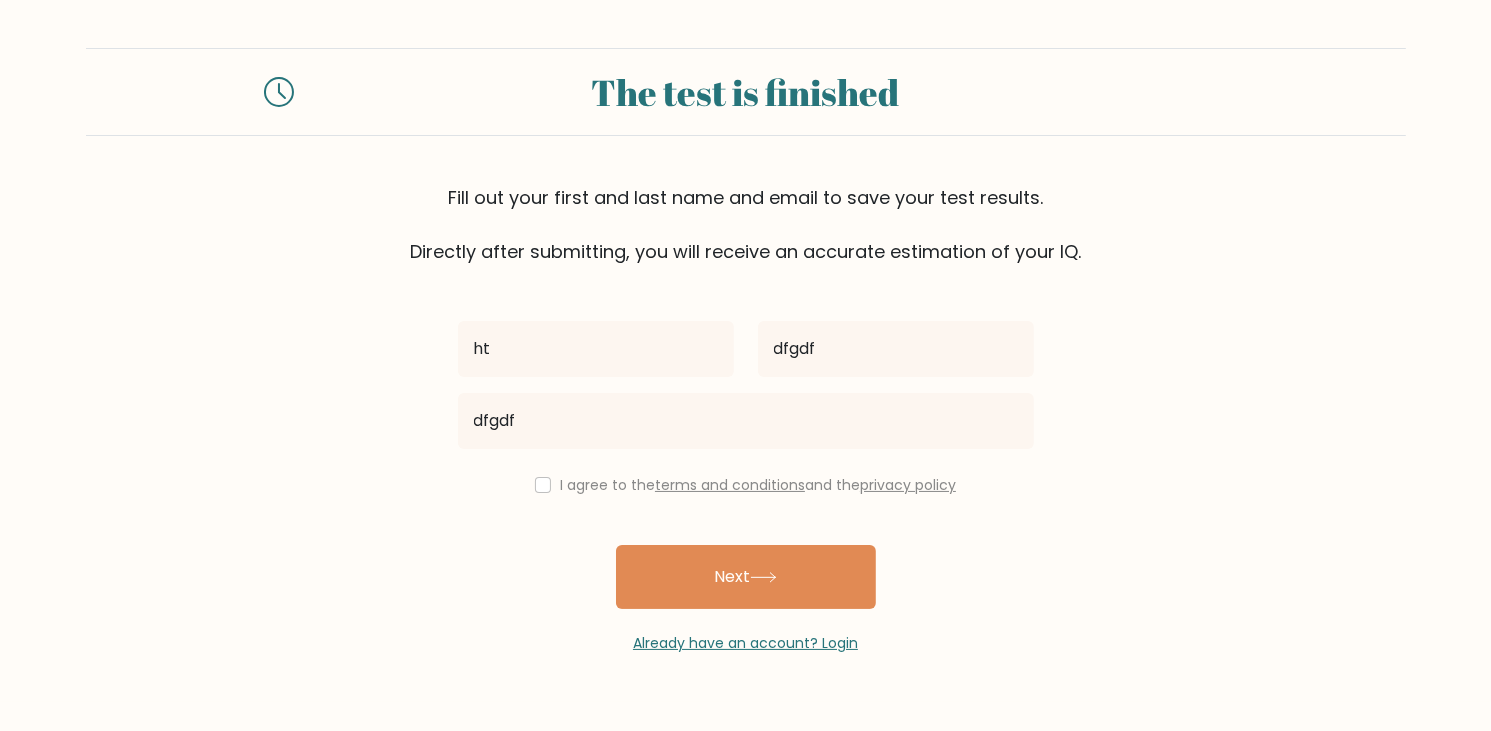 click on "I agree to the  terms and conditions  and the  privacy policy" at bounding box center (758, 485) 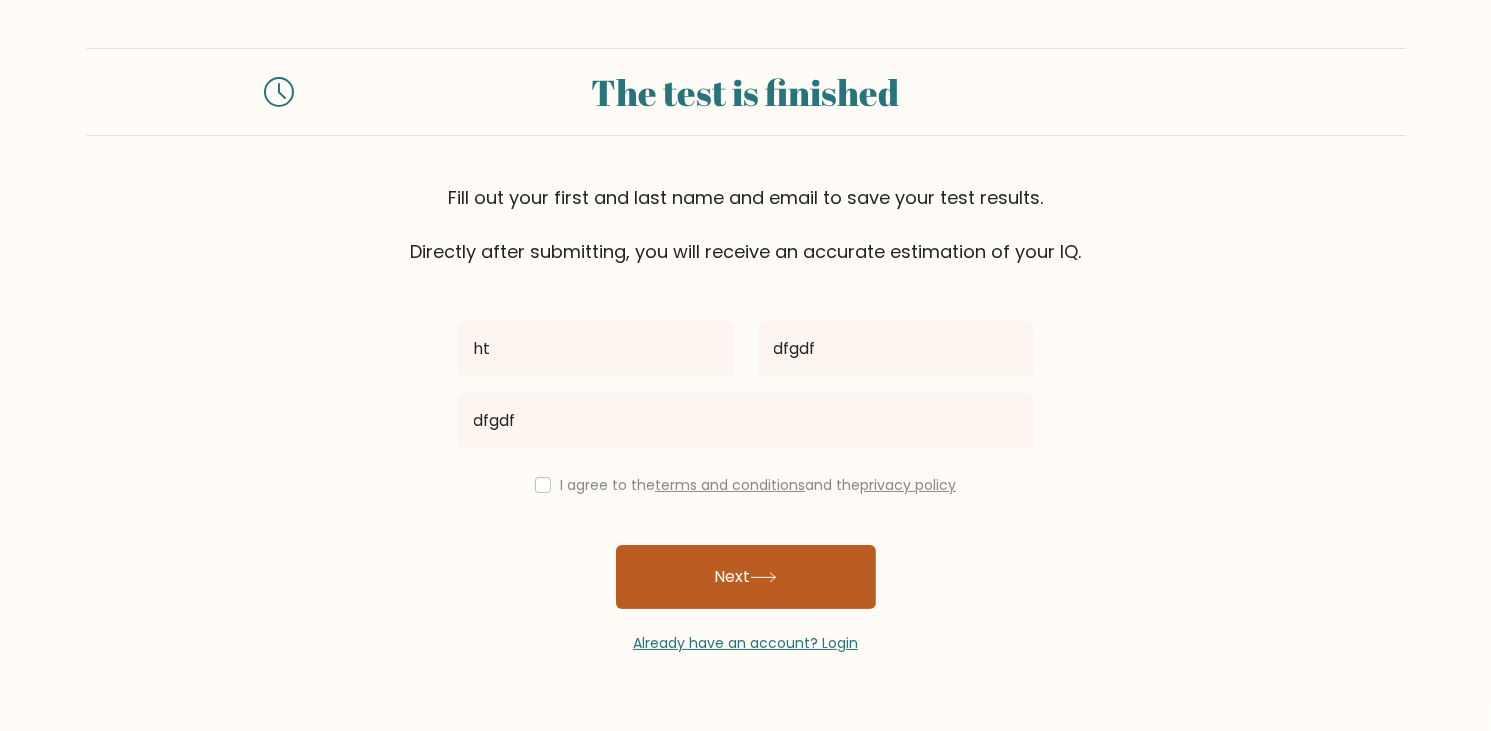 click on "Next" at bounding box center [746, 577] 